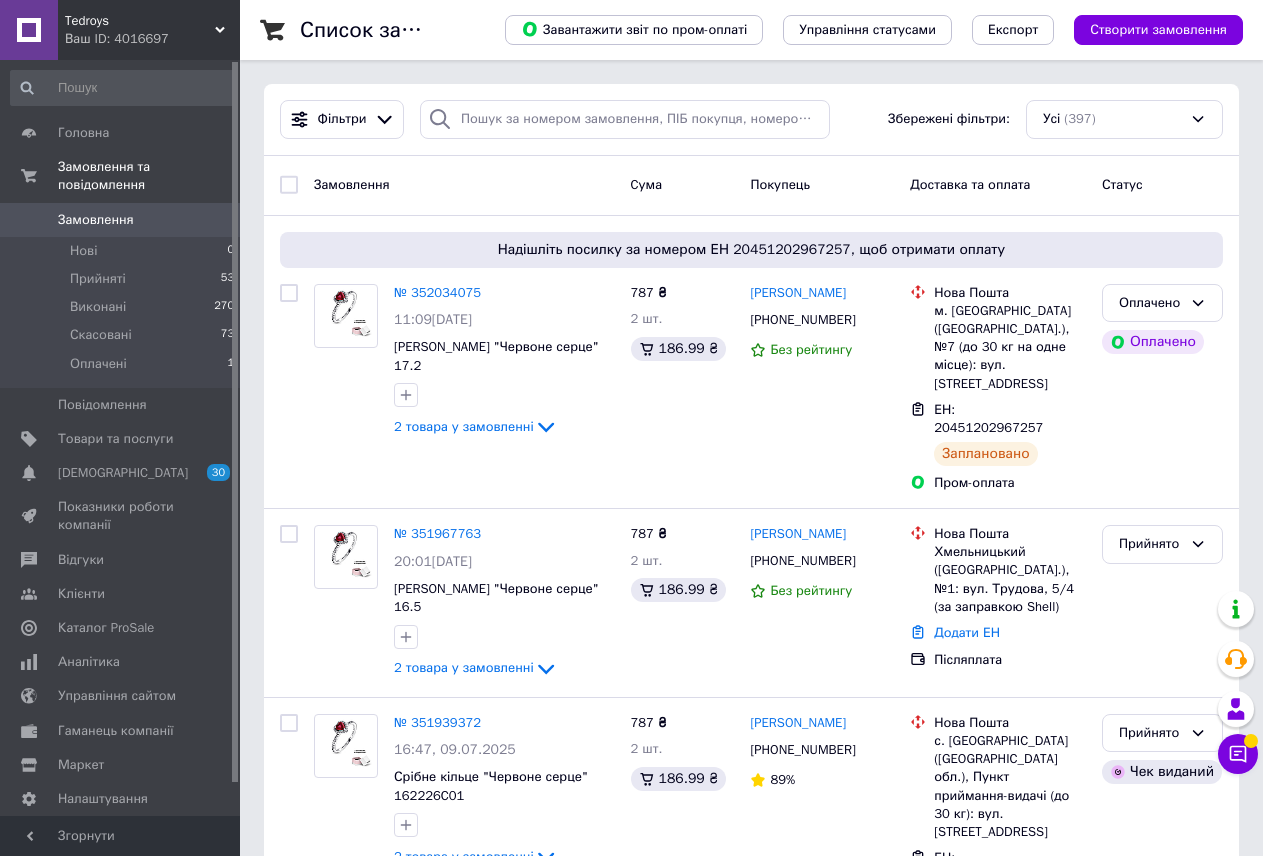 click on "Tedroys" at bounding box center [140, 21] 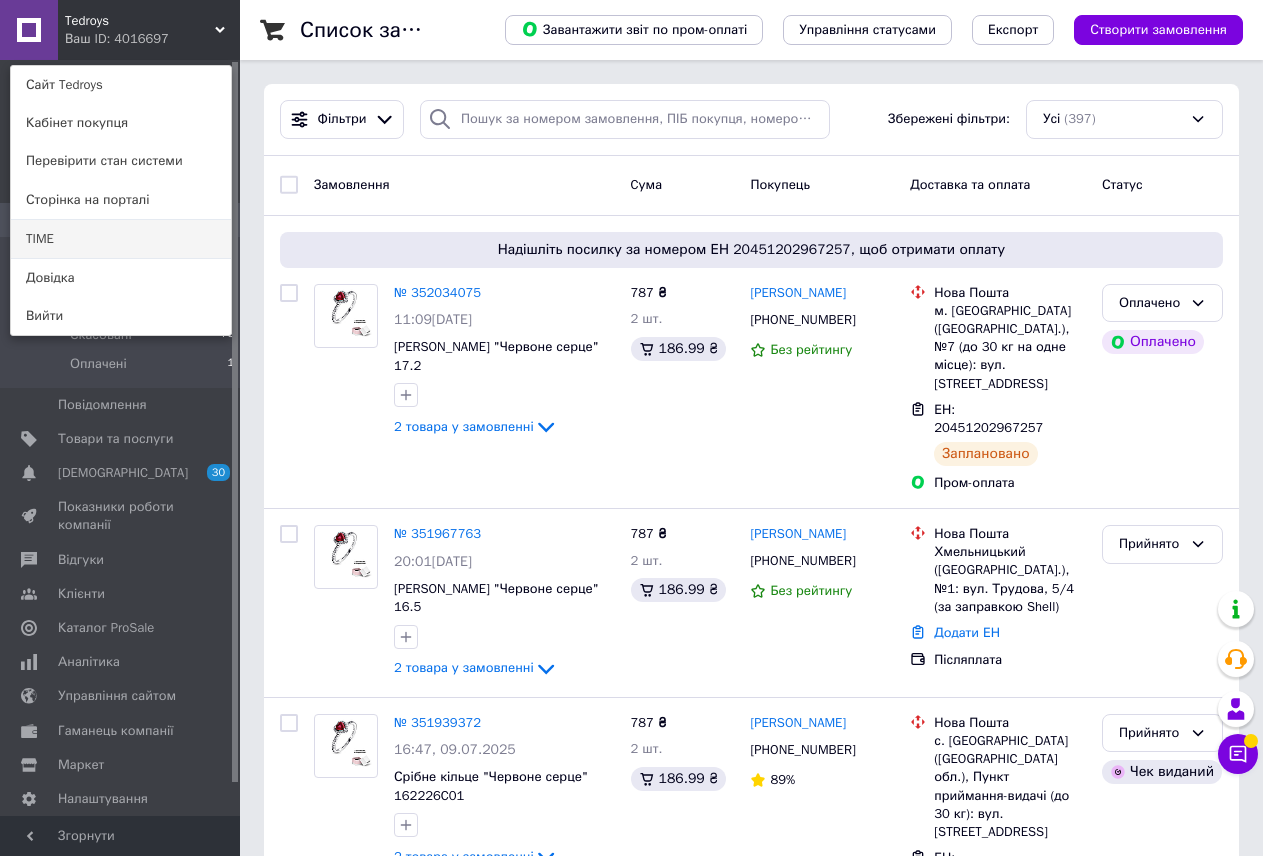 click on "TIME" at bounding box center [121, 239] 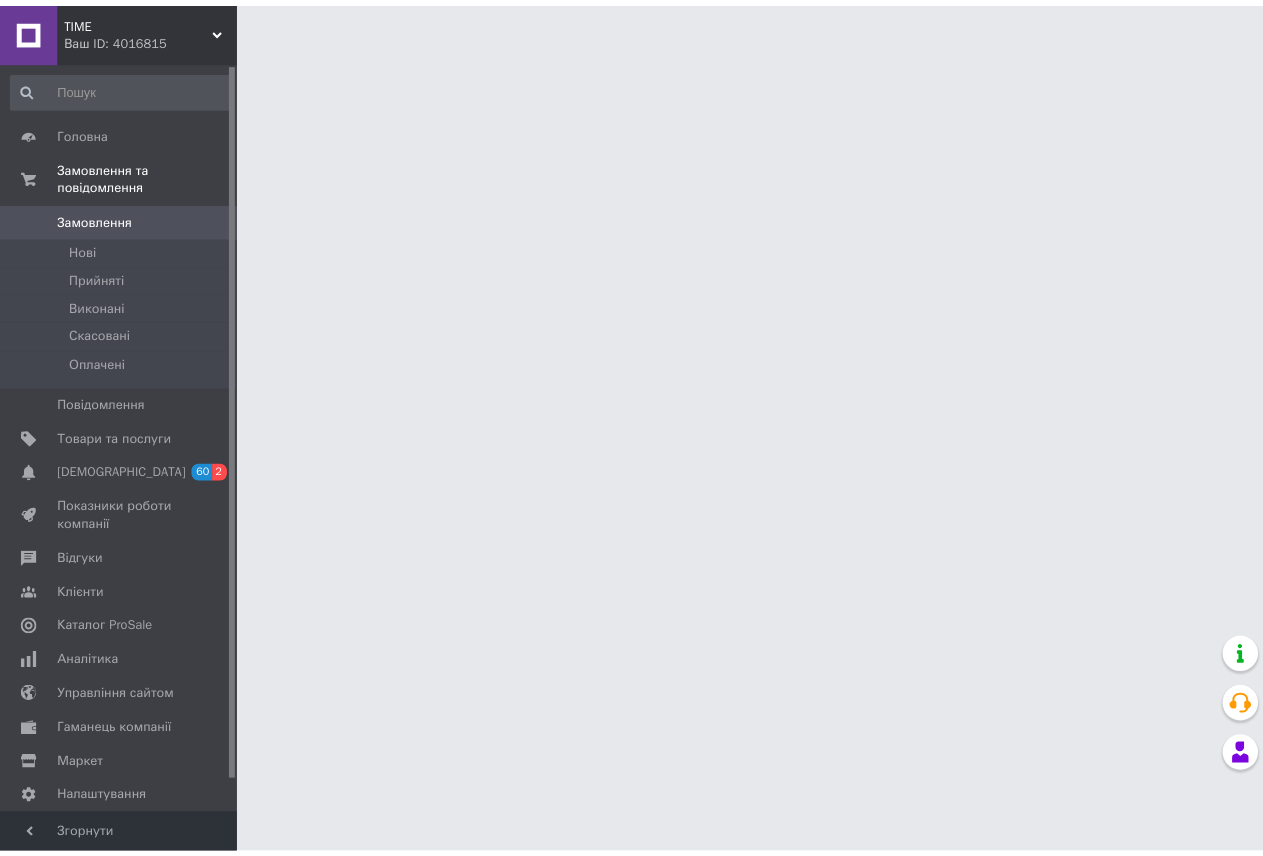 scroll, scrollTop: 0, scrollLeft: 0, axis: both 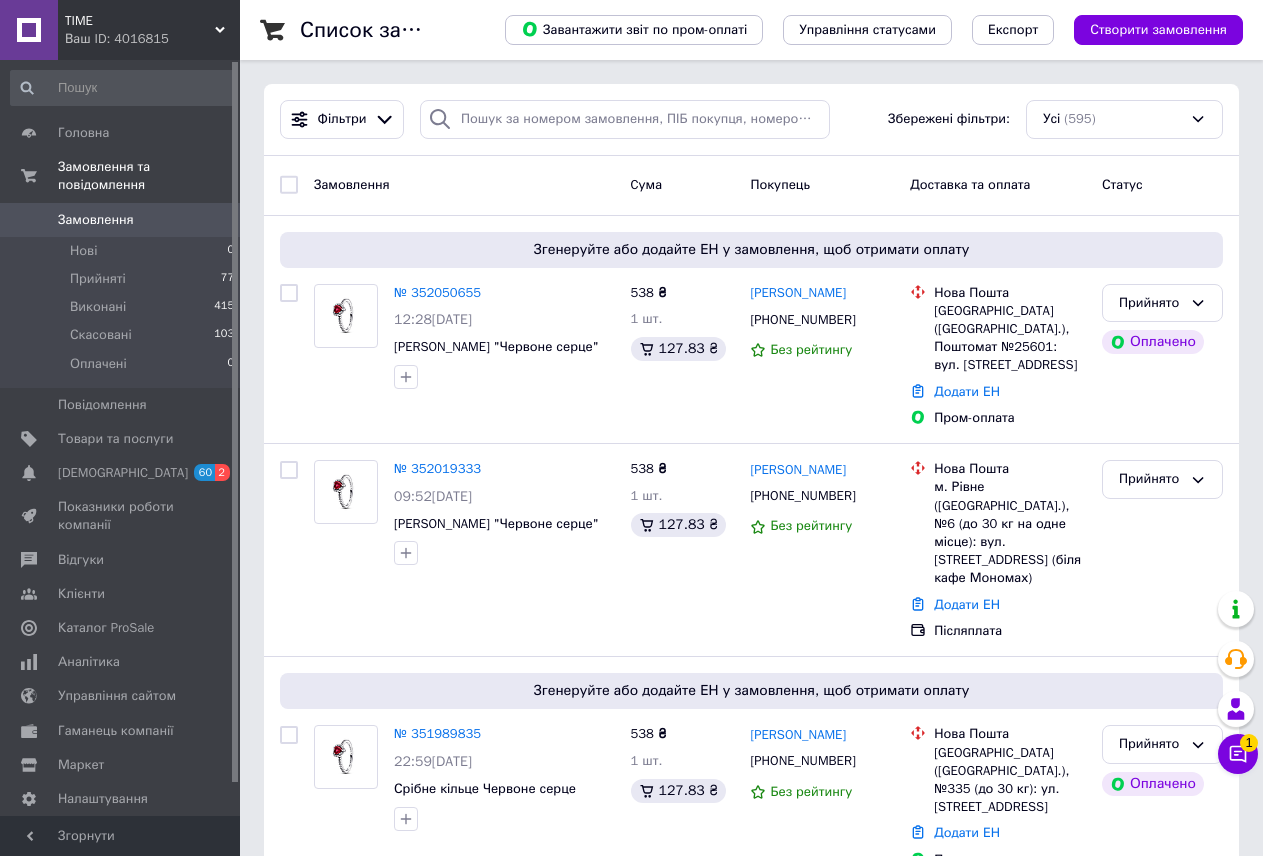 click 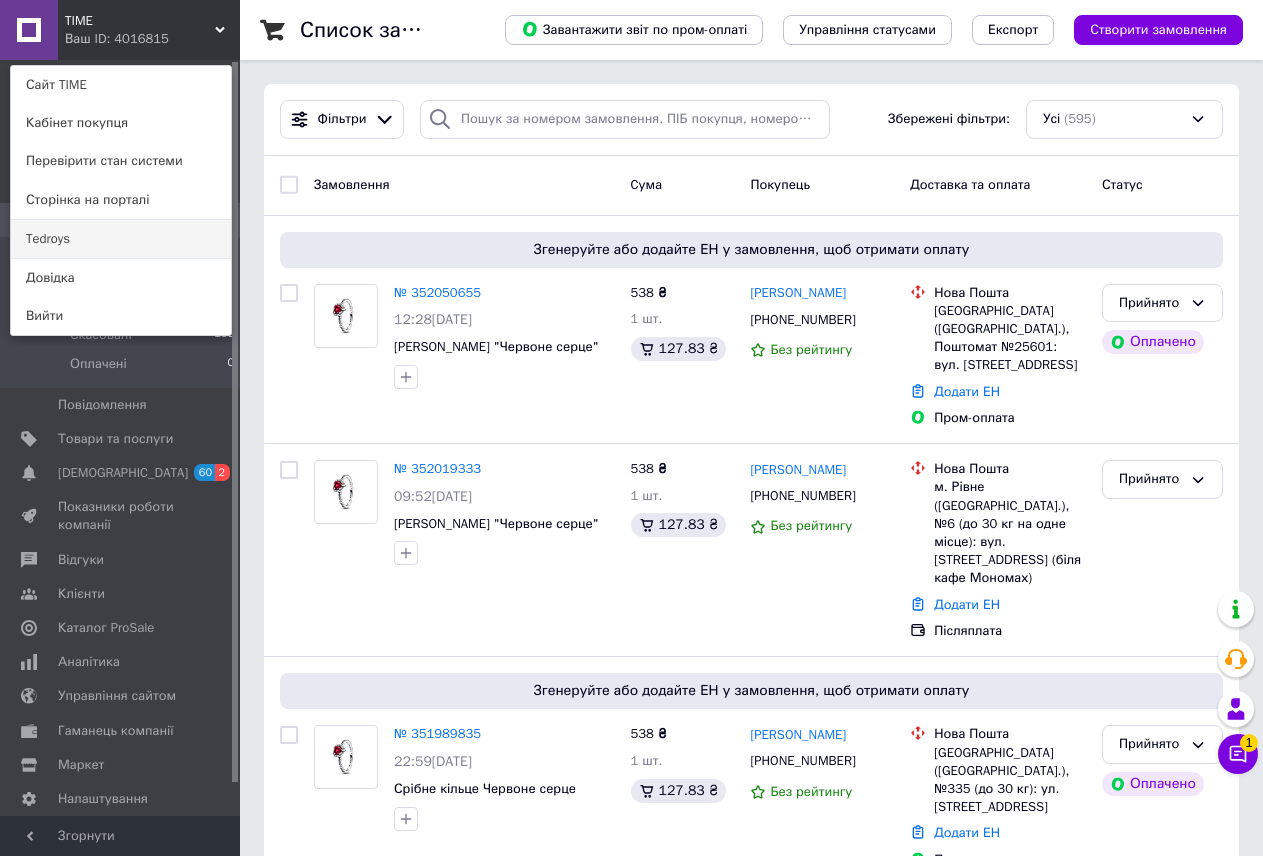 click on "Tedroys" at bounding box center [121, 239] 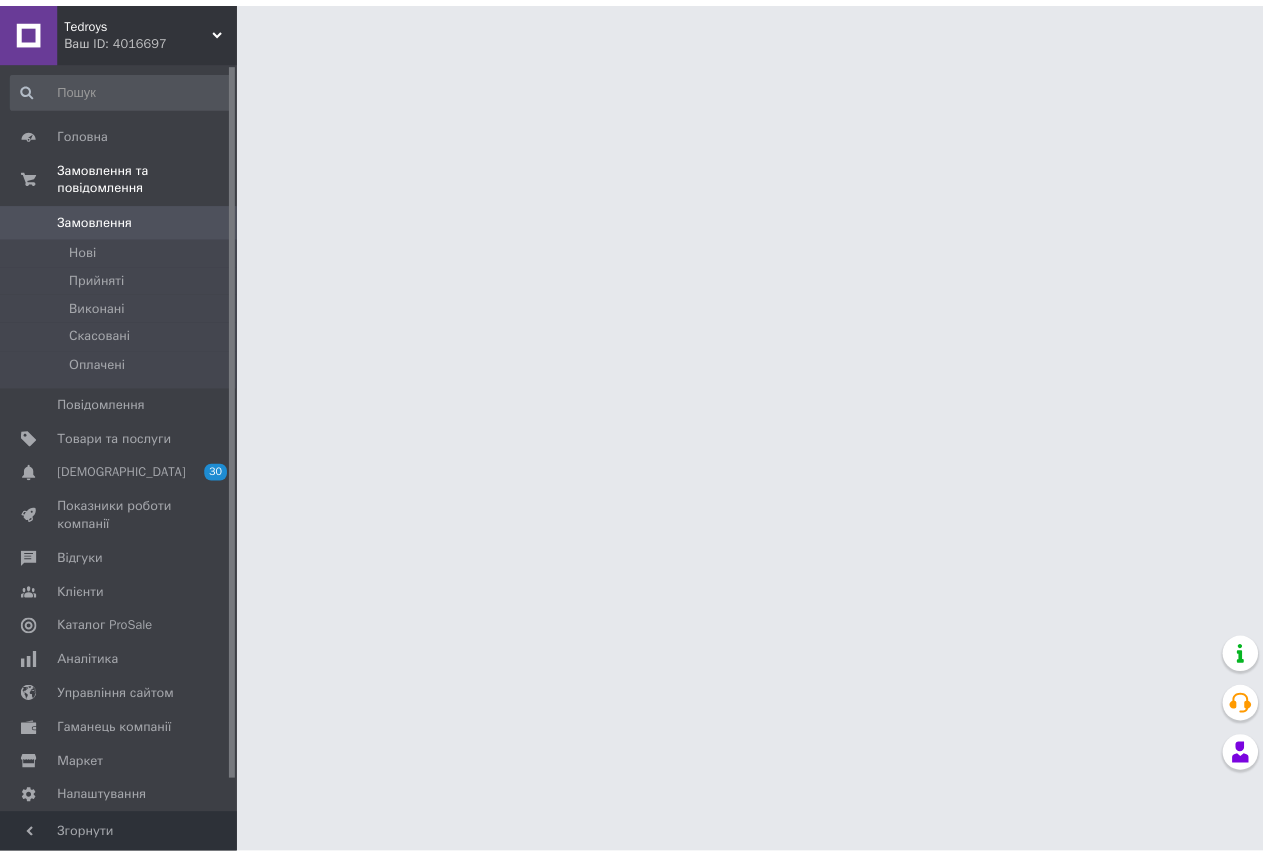 scroll, scrollTop: 0, scrollLeft: 0, axis: both 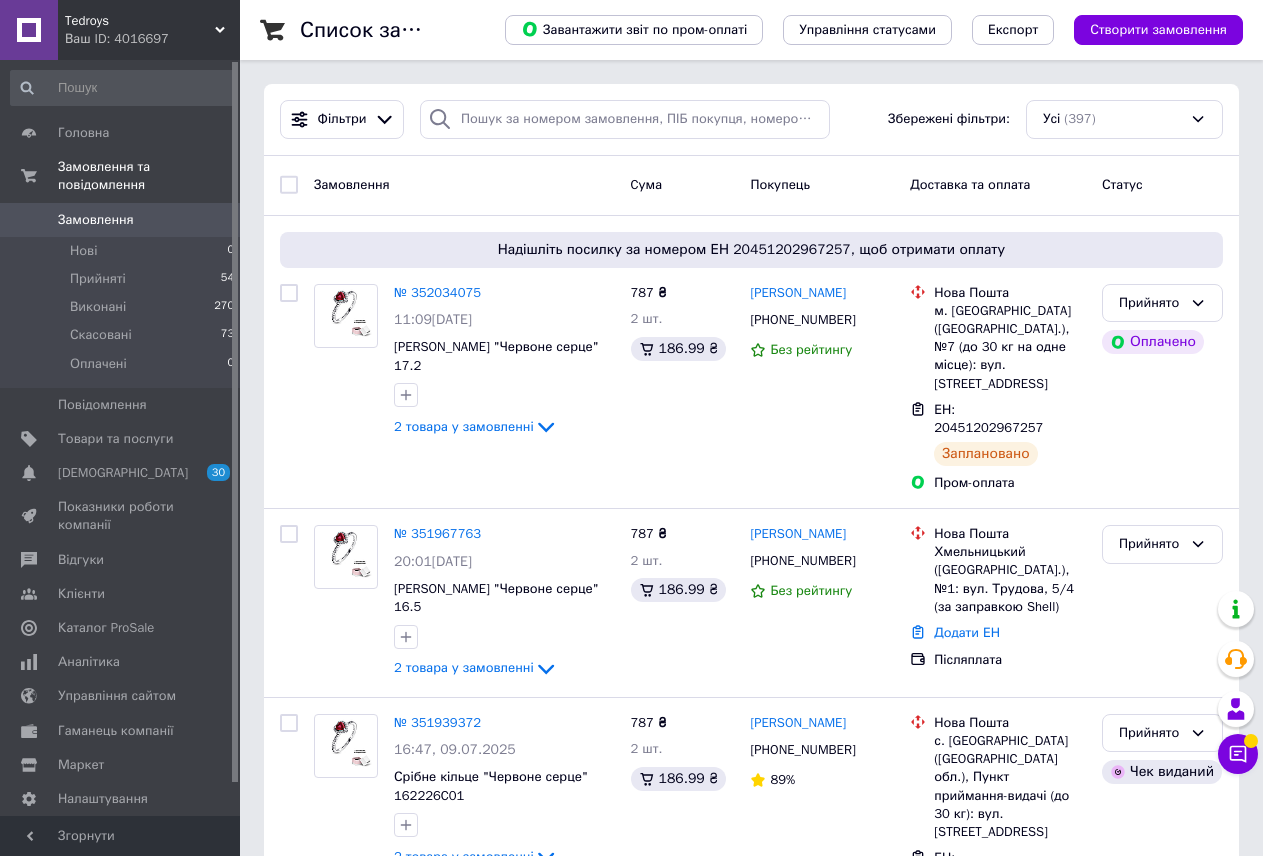 click on "Tedroys" at bounding box center [140, 21] 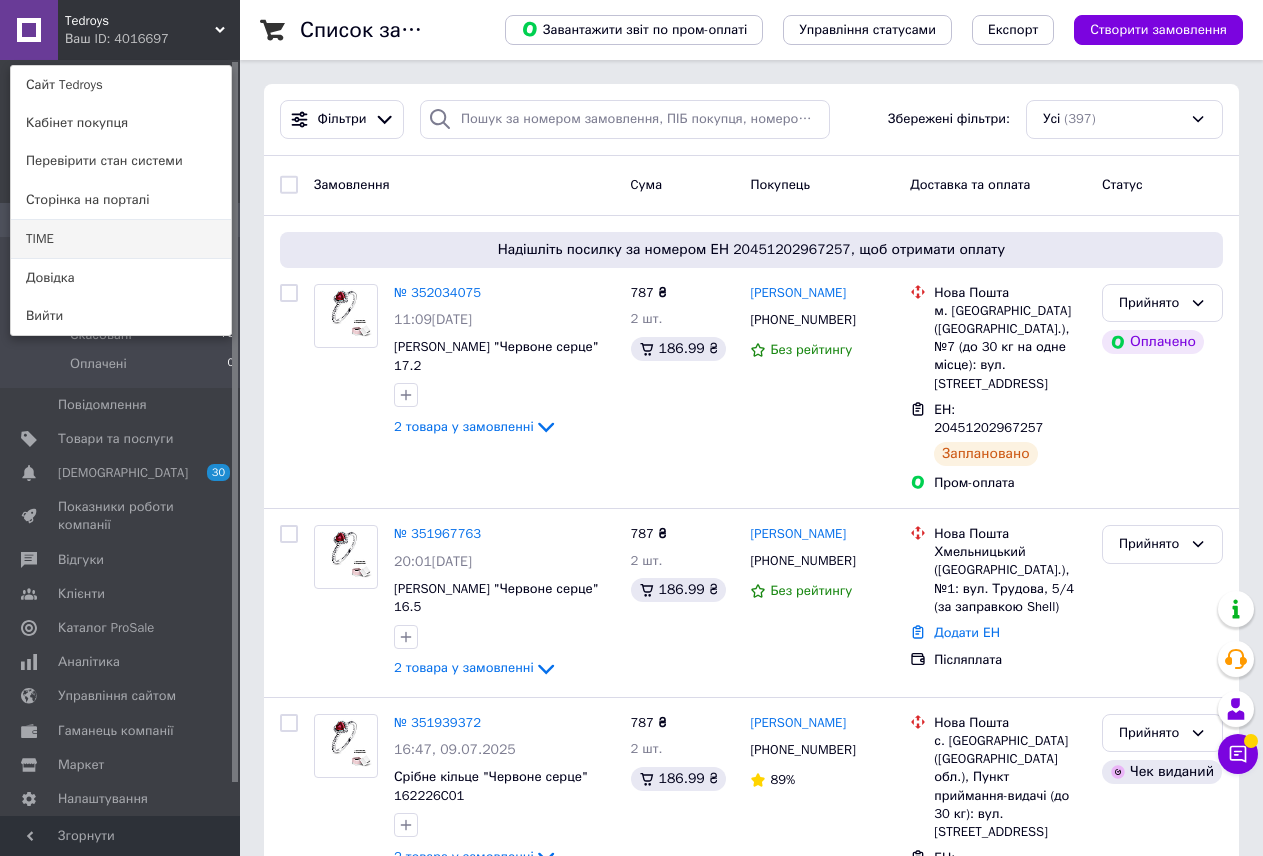 click on "TIME" at bounding box center [121, 239] 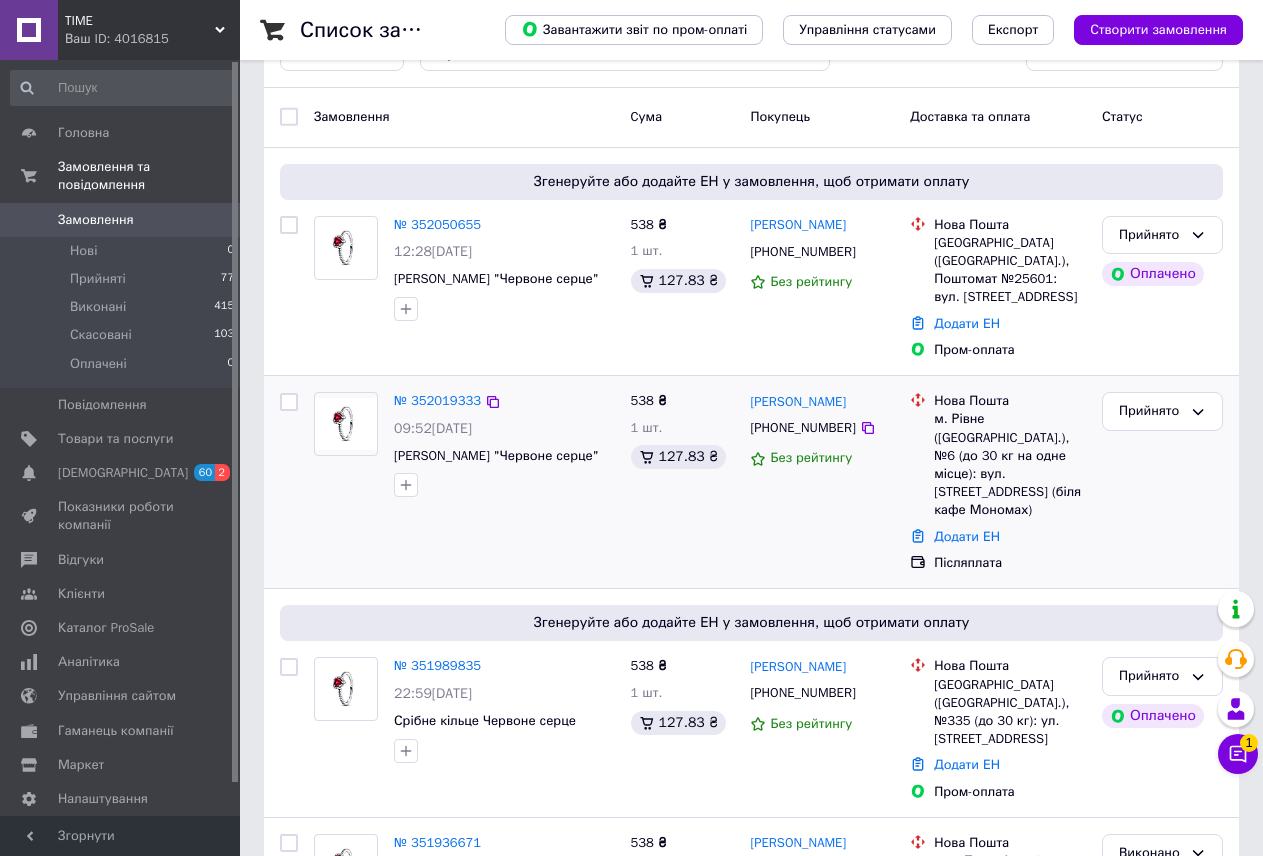 scroll, scrollTop: 200, scrollLeft: 0, axis: vertical 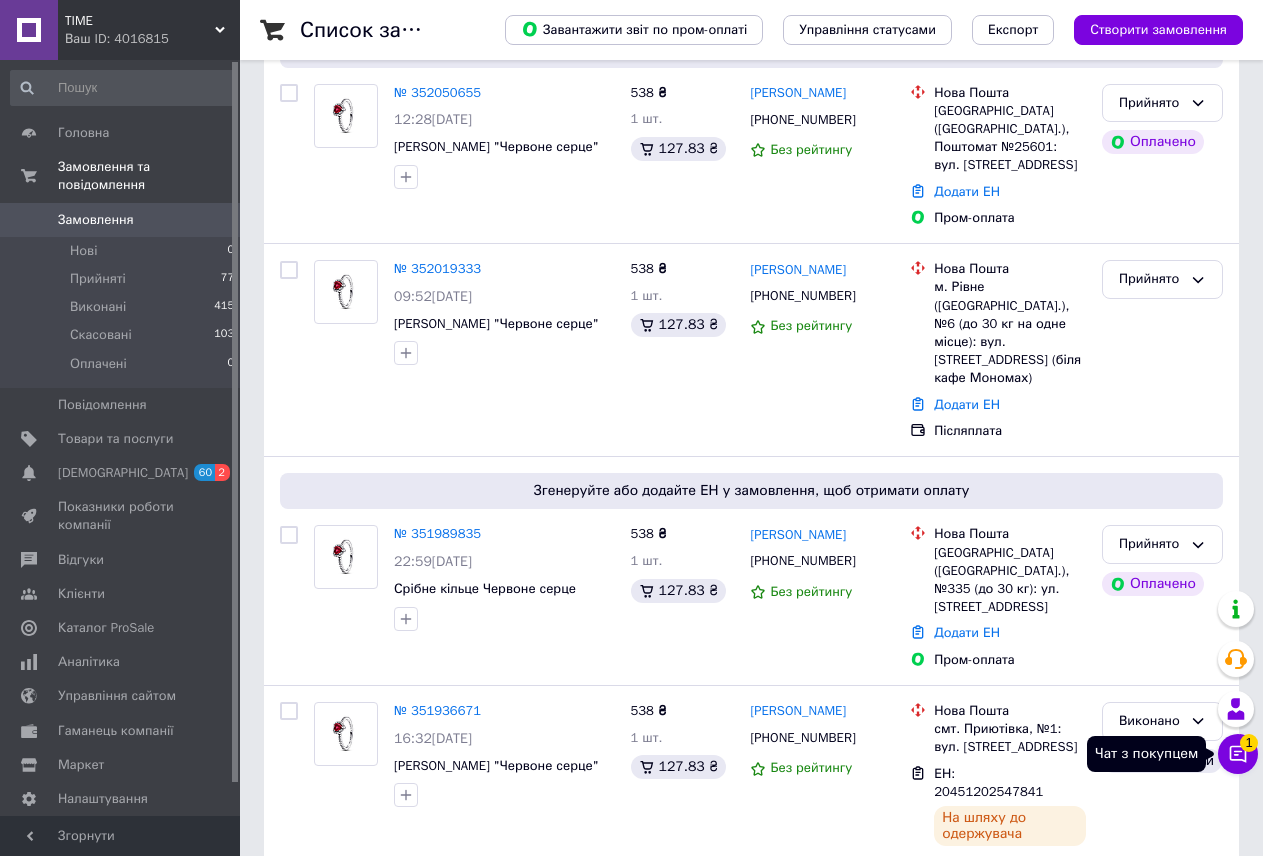 click 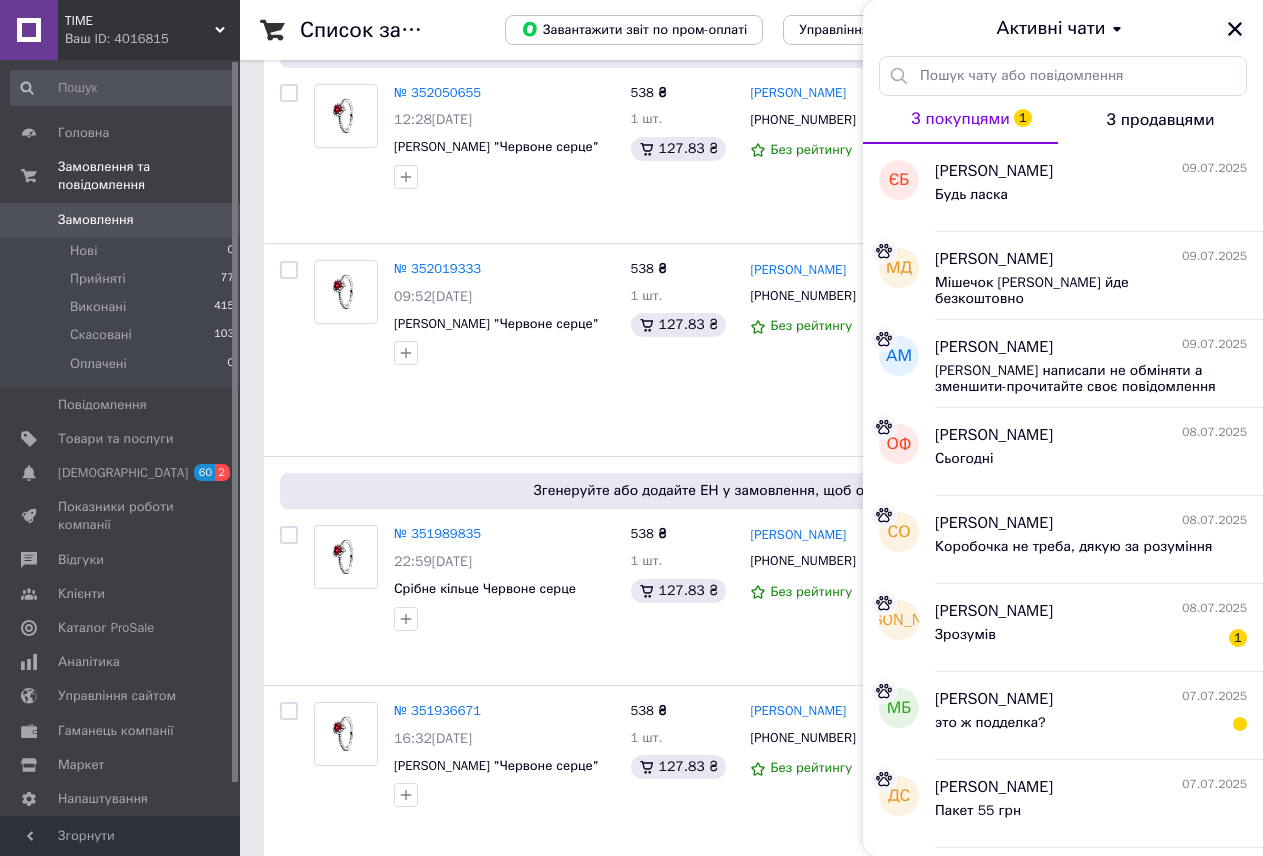 click 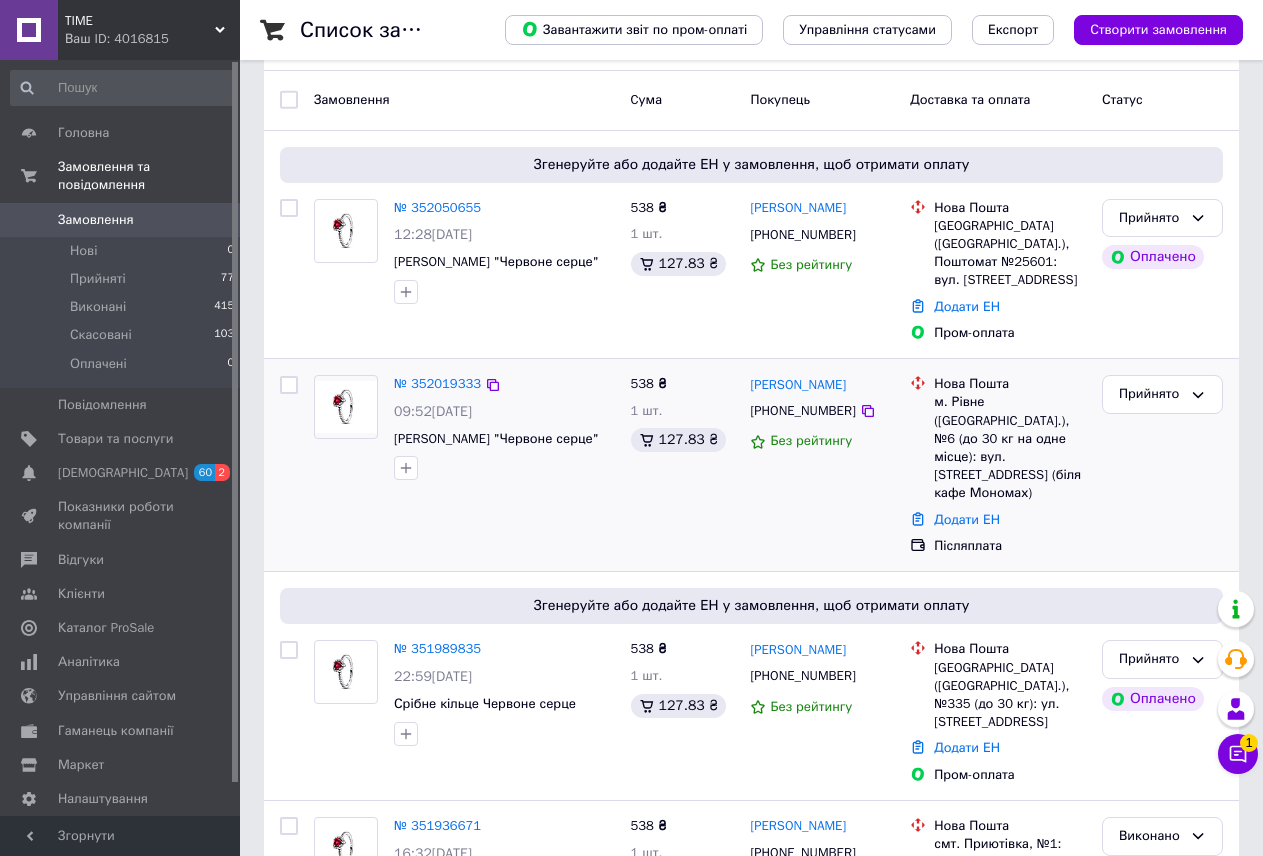 scroll, scrollTop: 0, scrollLeft: 0, axis: both 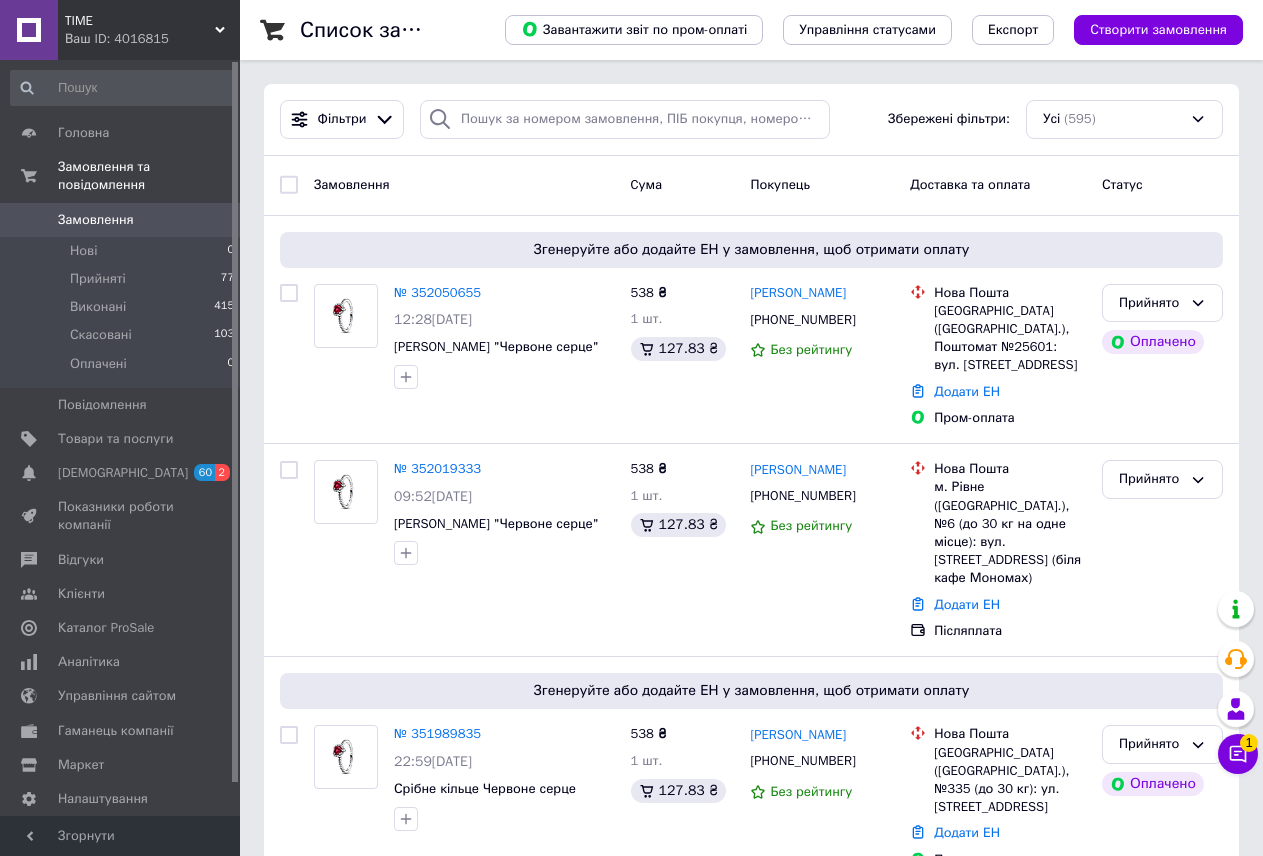 click on "TIME" at bounding box center [140, 21] 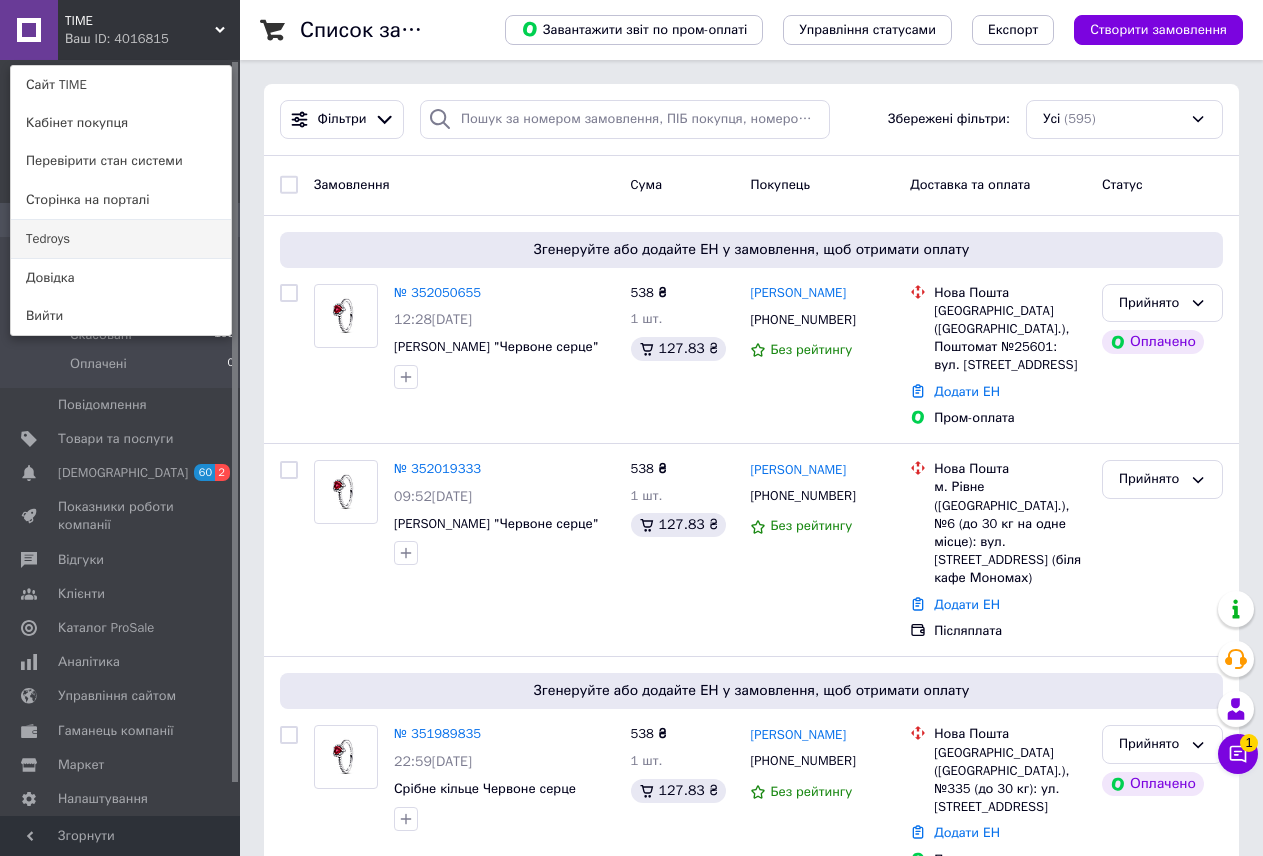 click on "Tedroys" at bounding box center [121, 239] 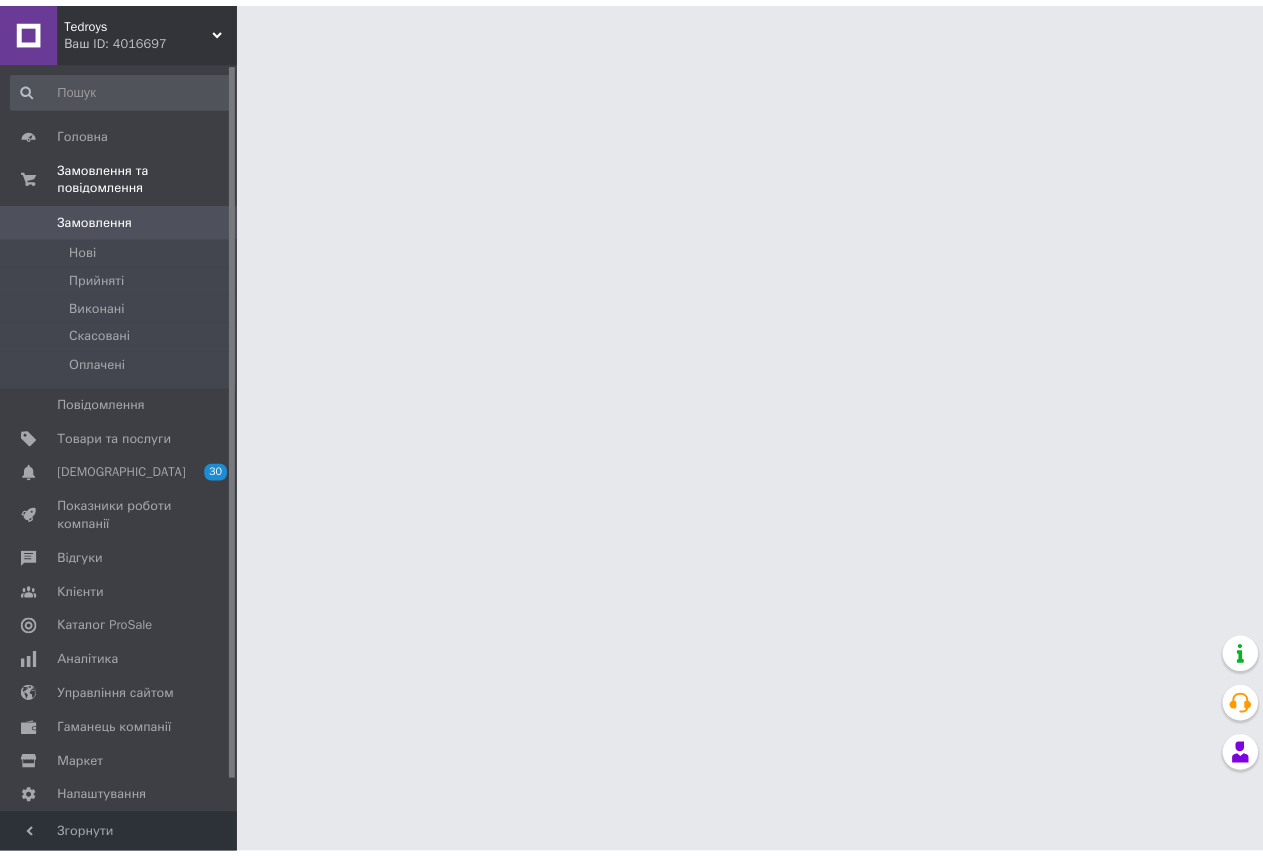 scroll, scrollTop: 0, scrollLeft: 0, axis: both 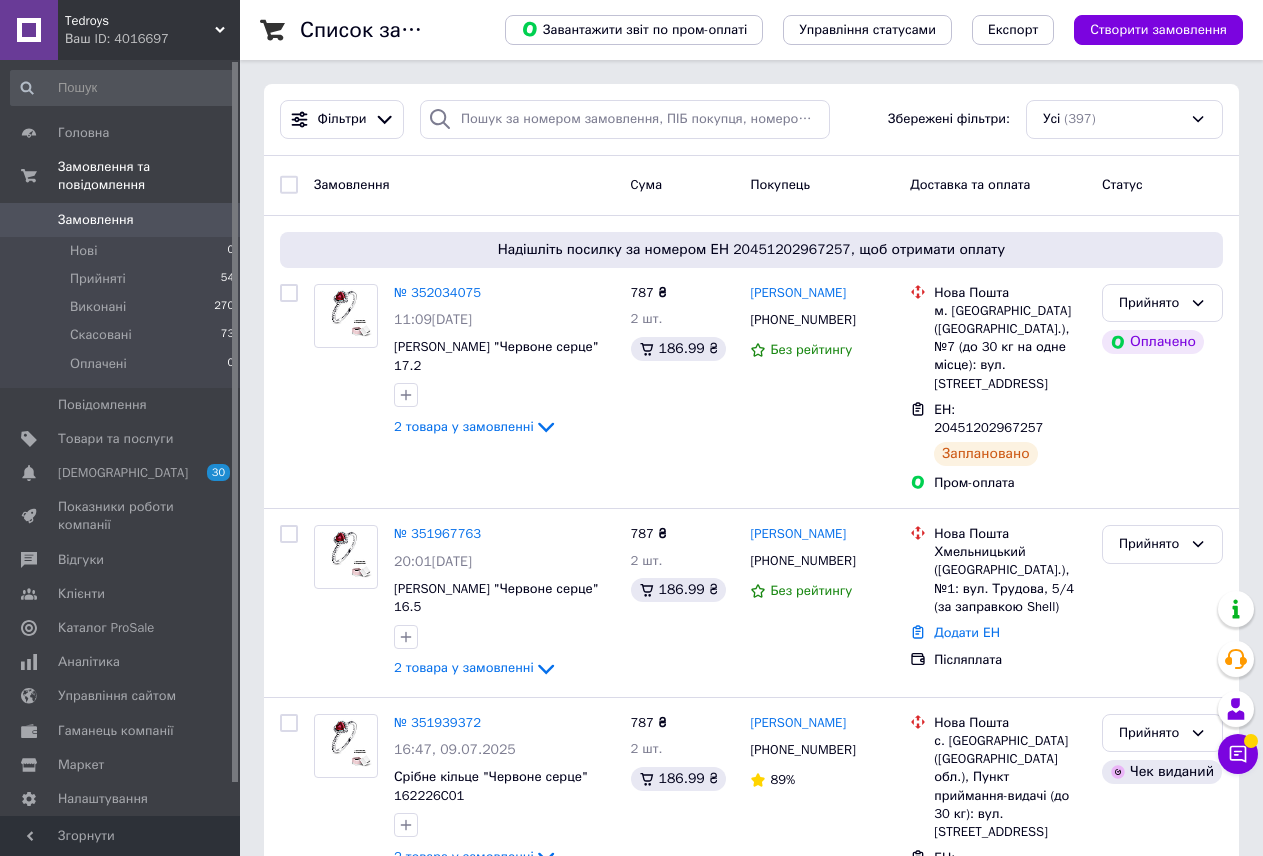 click on "[PERSON_NAME] Ваш ID: 4016697" at bounding box center [149, 30] 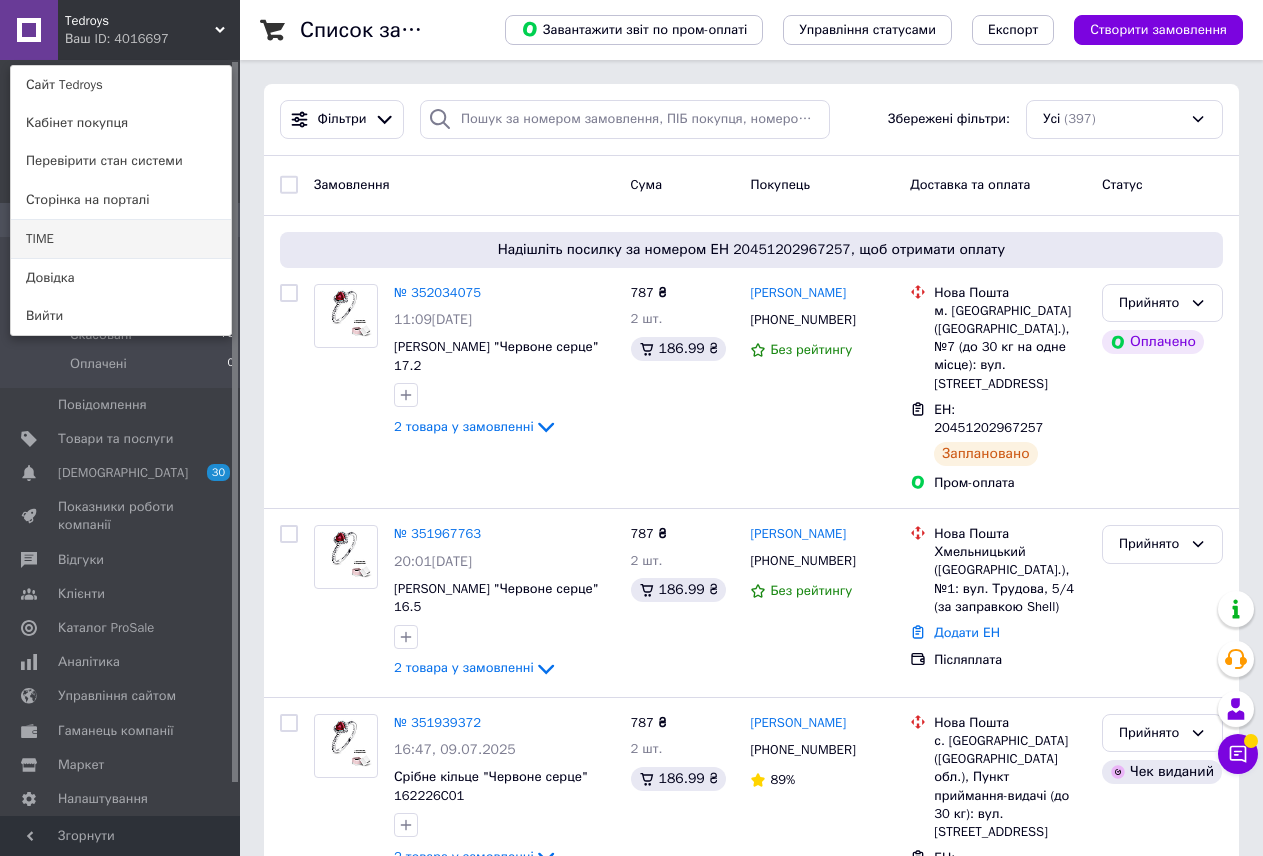 click on "TIME" at bounding box center [121, 239] 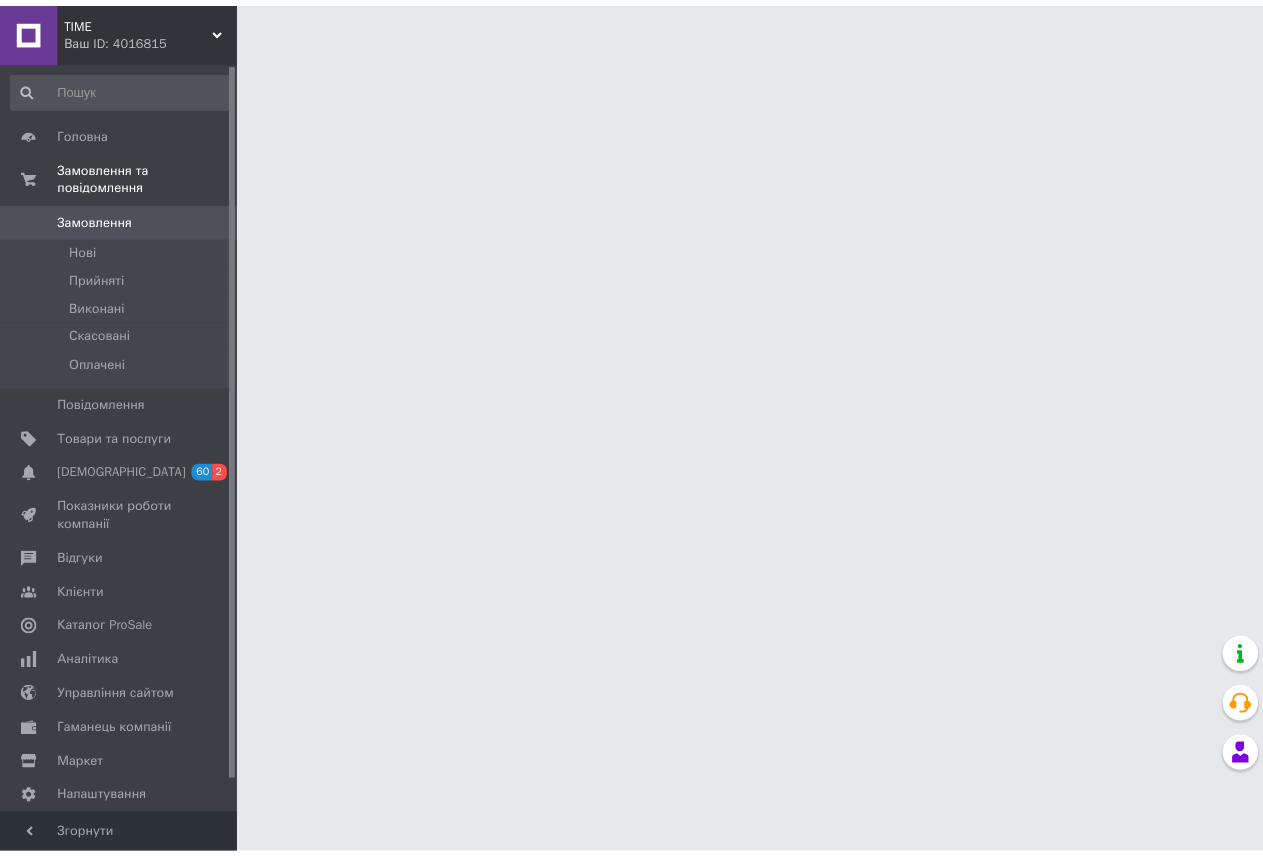 scroll, scrollTop: 0, scrollLeft: 0, axis: both 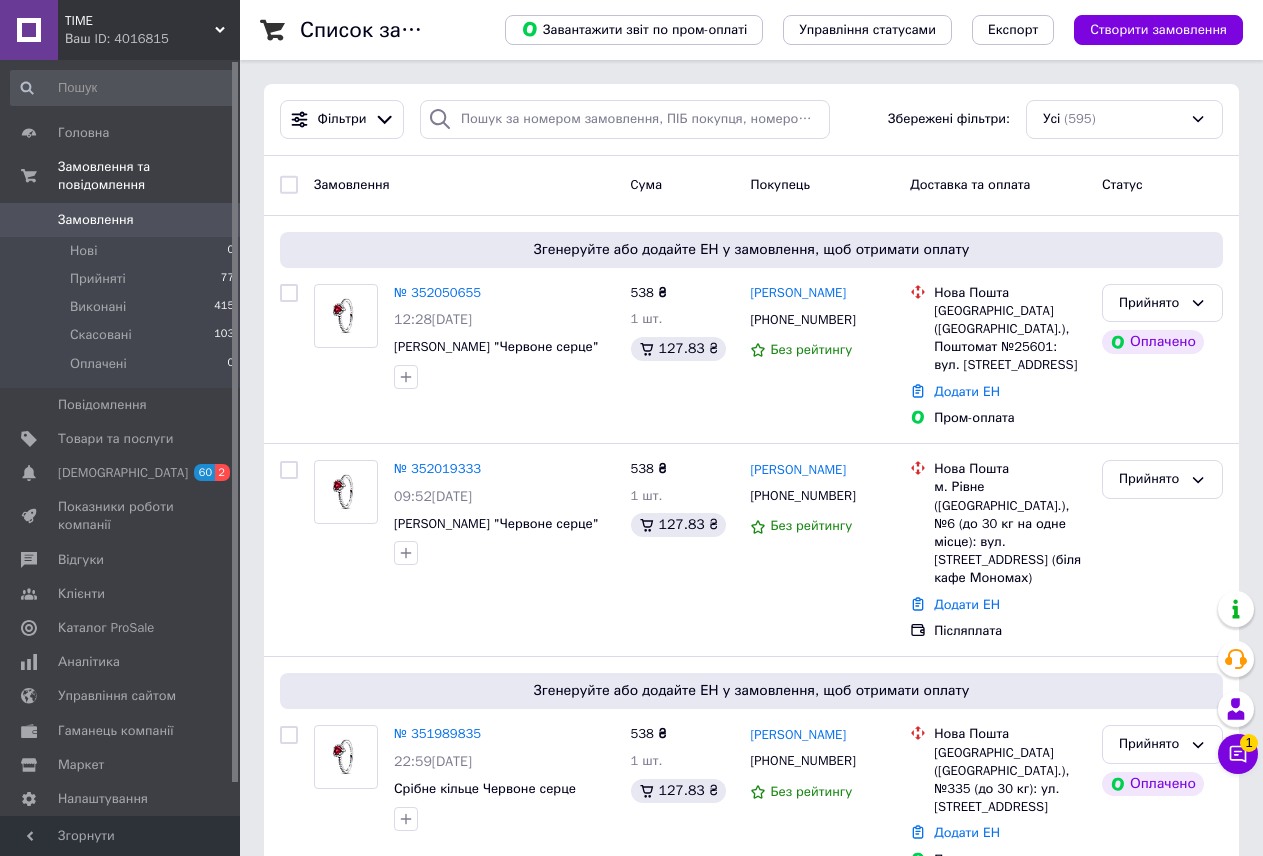 click on "TIME" at bounding box center [140, 21] 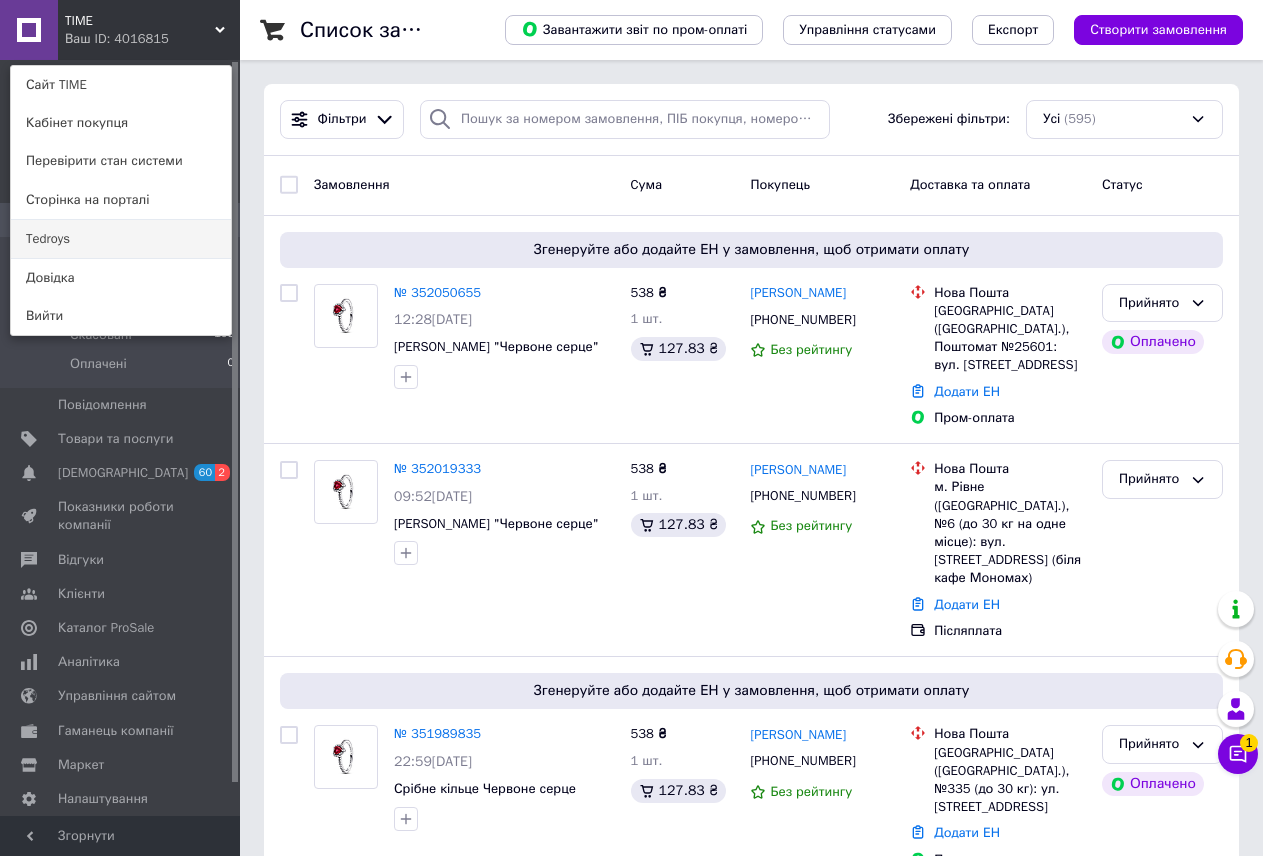click on "Tedroys" at bounding box center [121, 239] 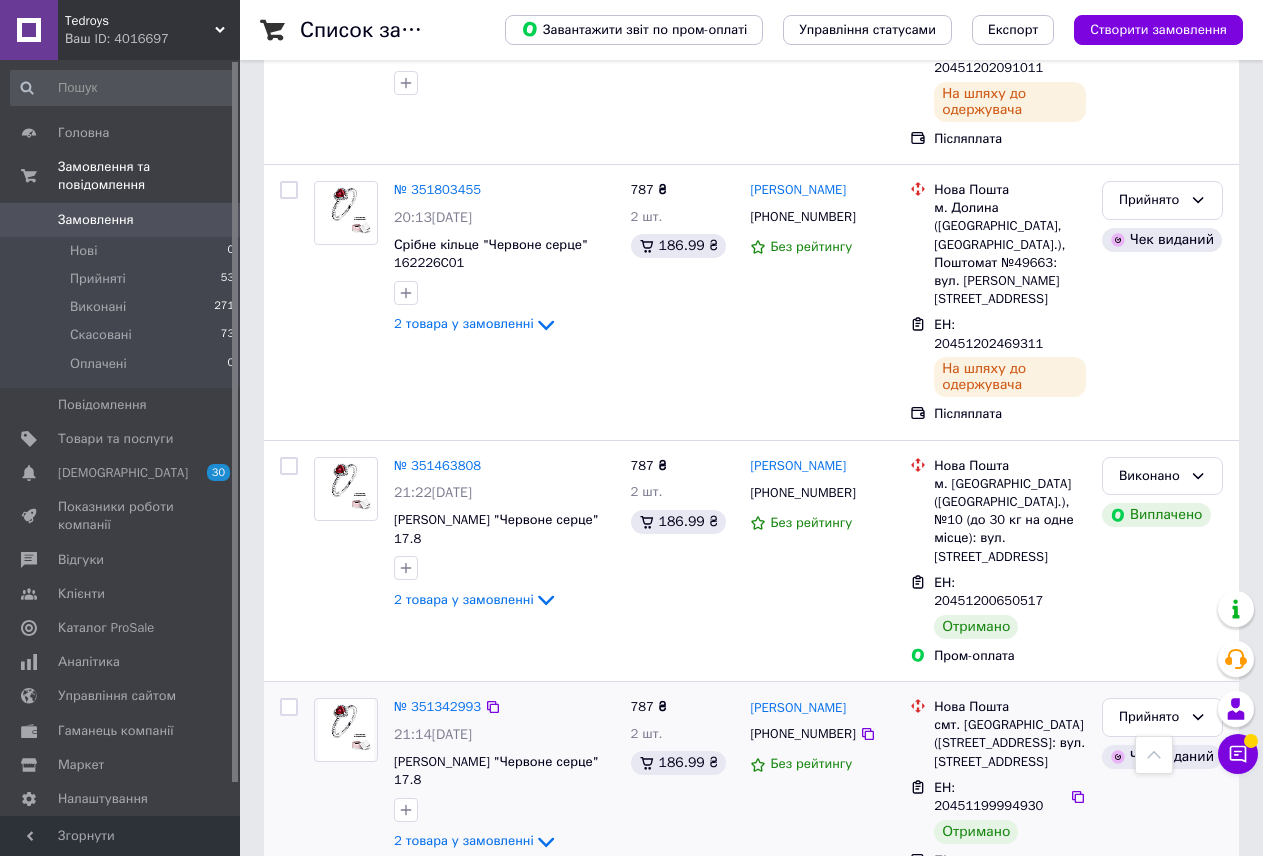 scroll, scrollTop: 1500, scrollLeft: 0, axis: vertical 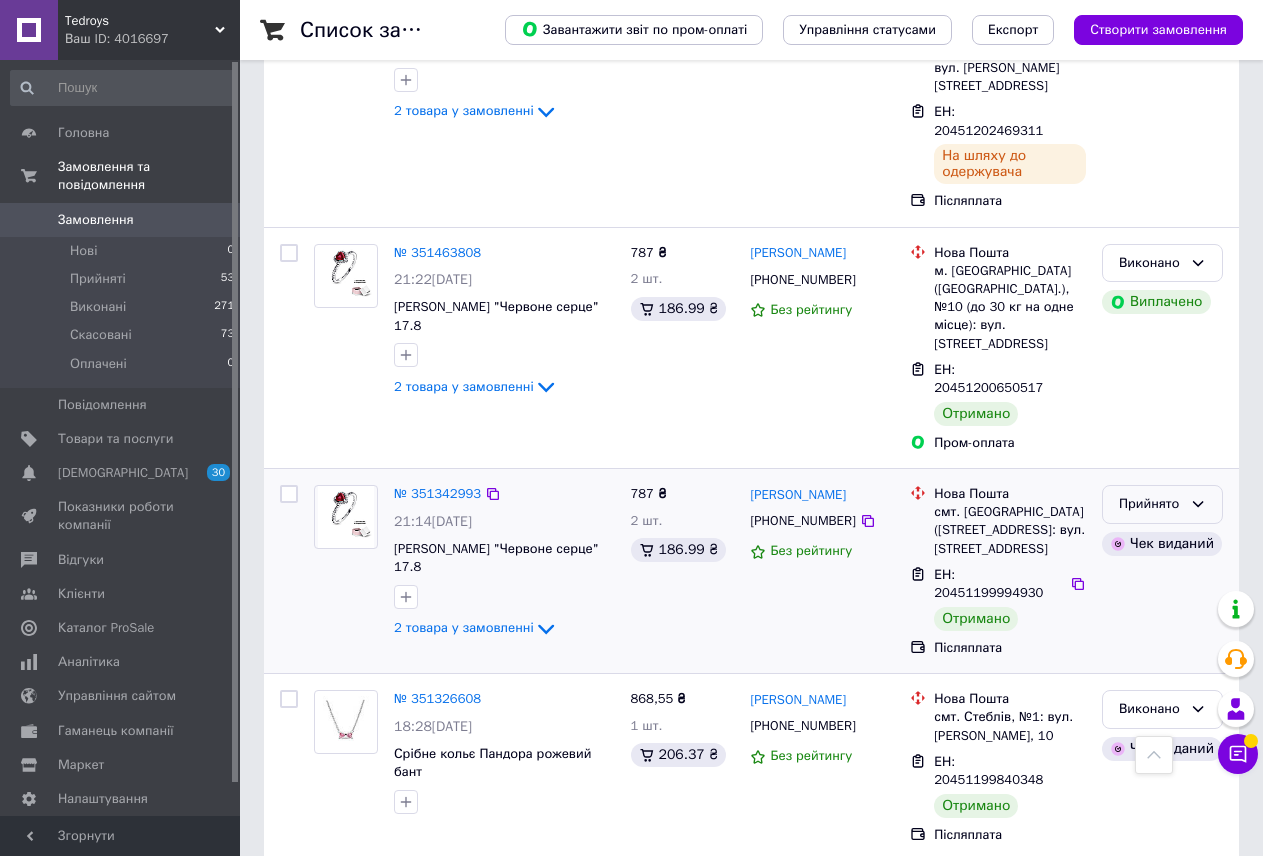 click on "Прийнято" at bounding box center [1150, 504] 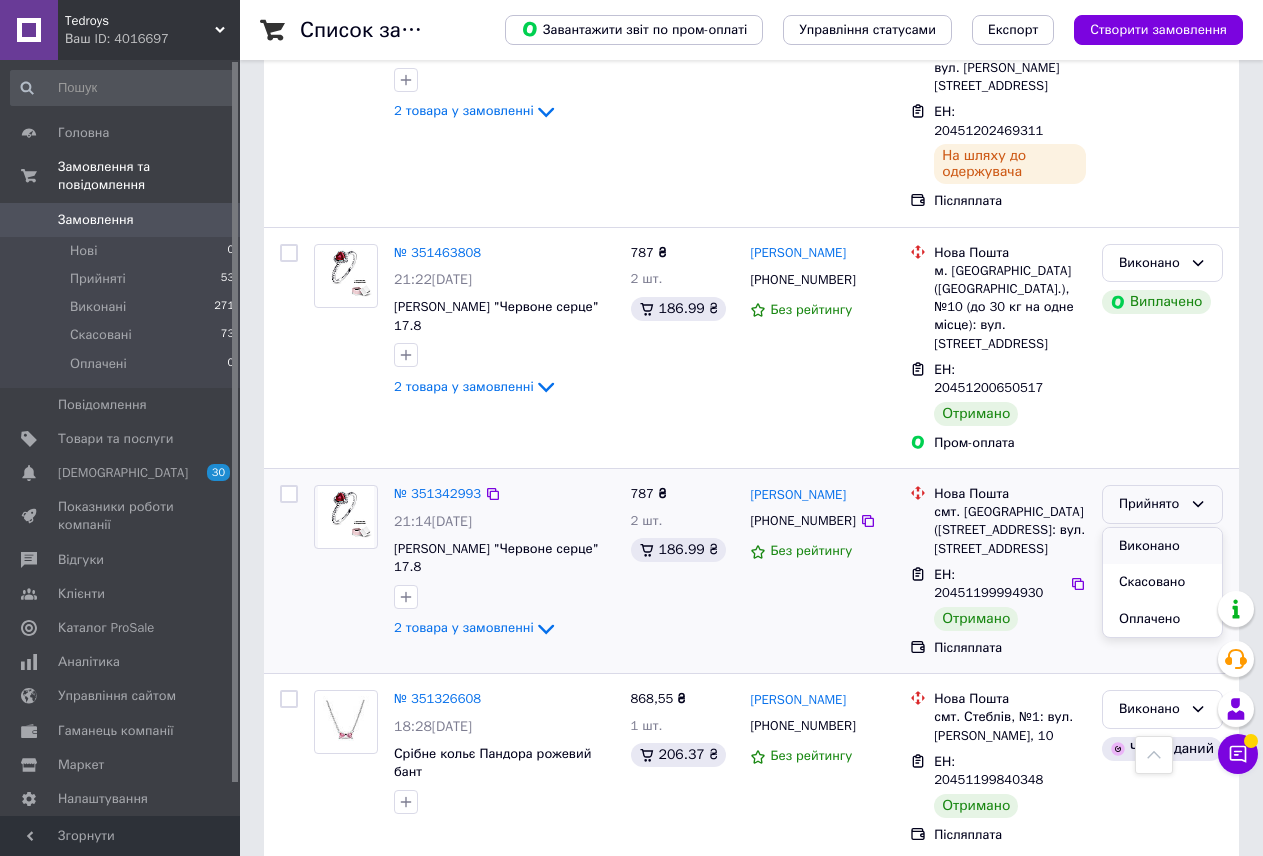 click on "Виконано" at bounding box center [1162, 546] 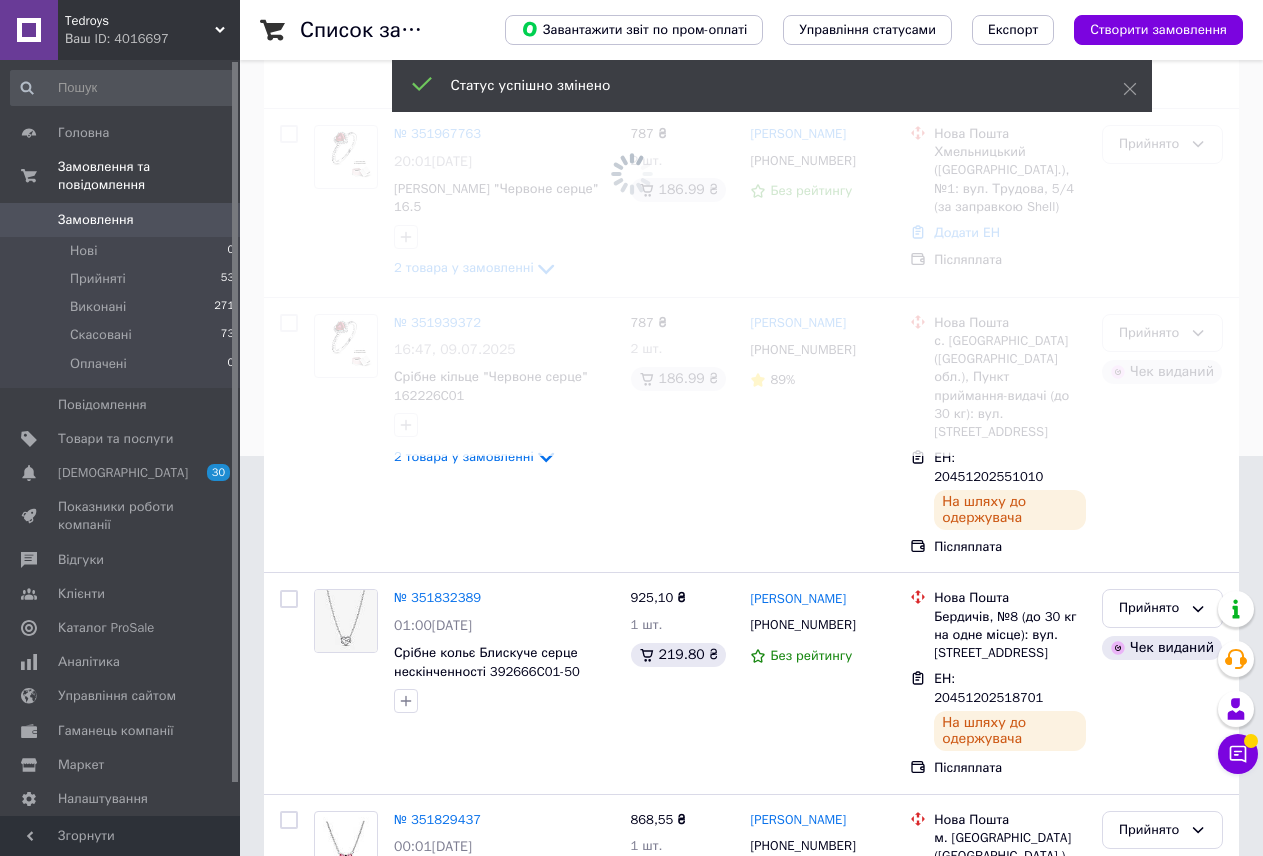 scroll, scrollTop: 100, scrollLeft: 0, axis: vertical 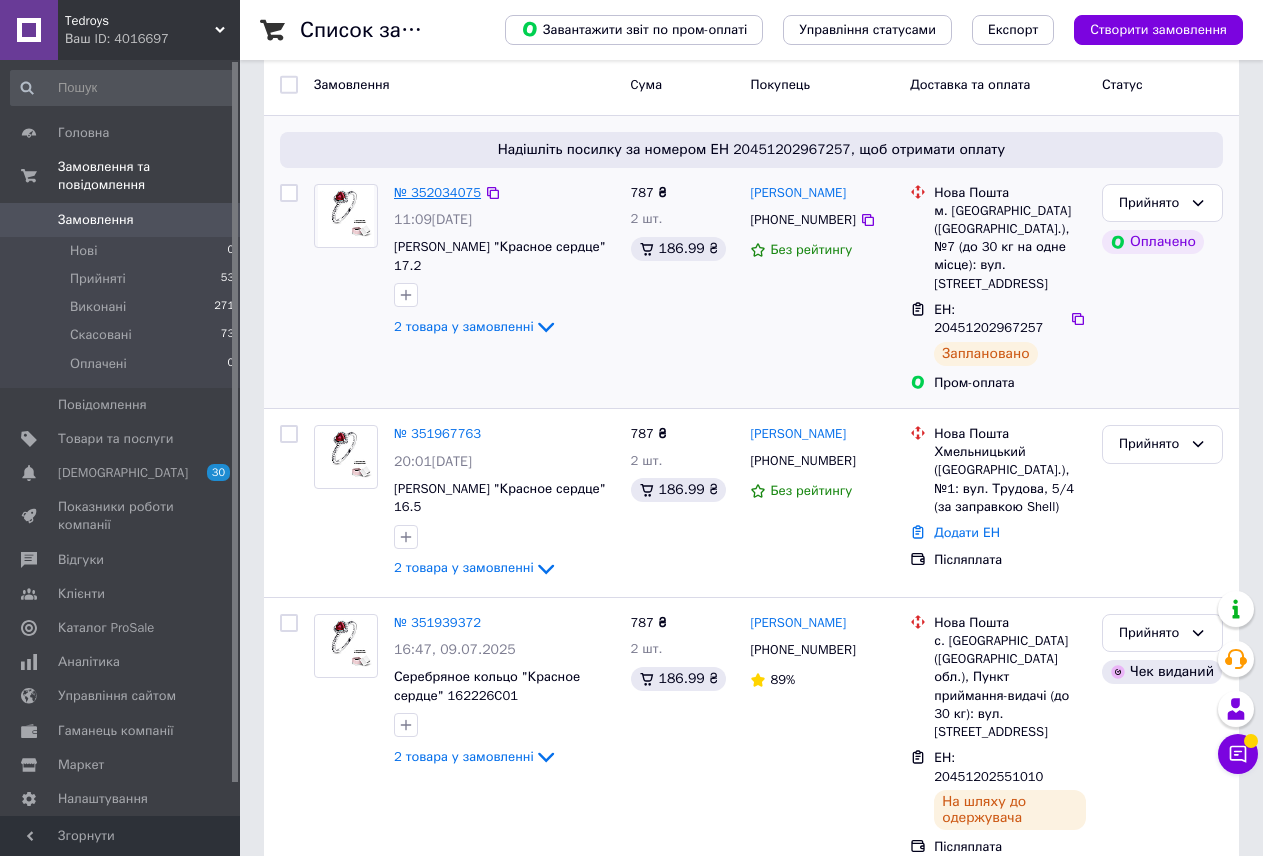 click on "№ 352034075" at bounding box center [437, 192] 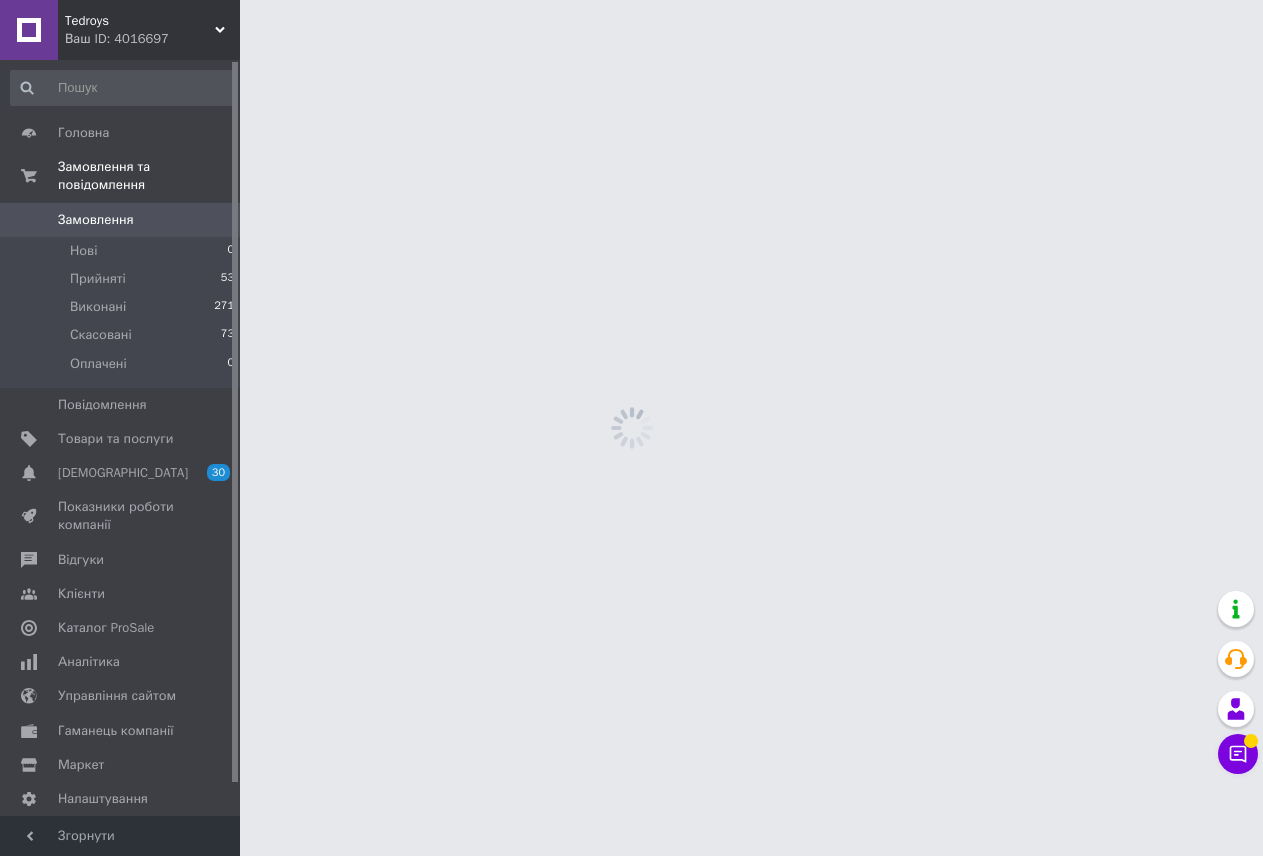 scroll, scrollTop: 0, scrollLeft: 0, axis: both 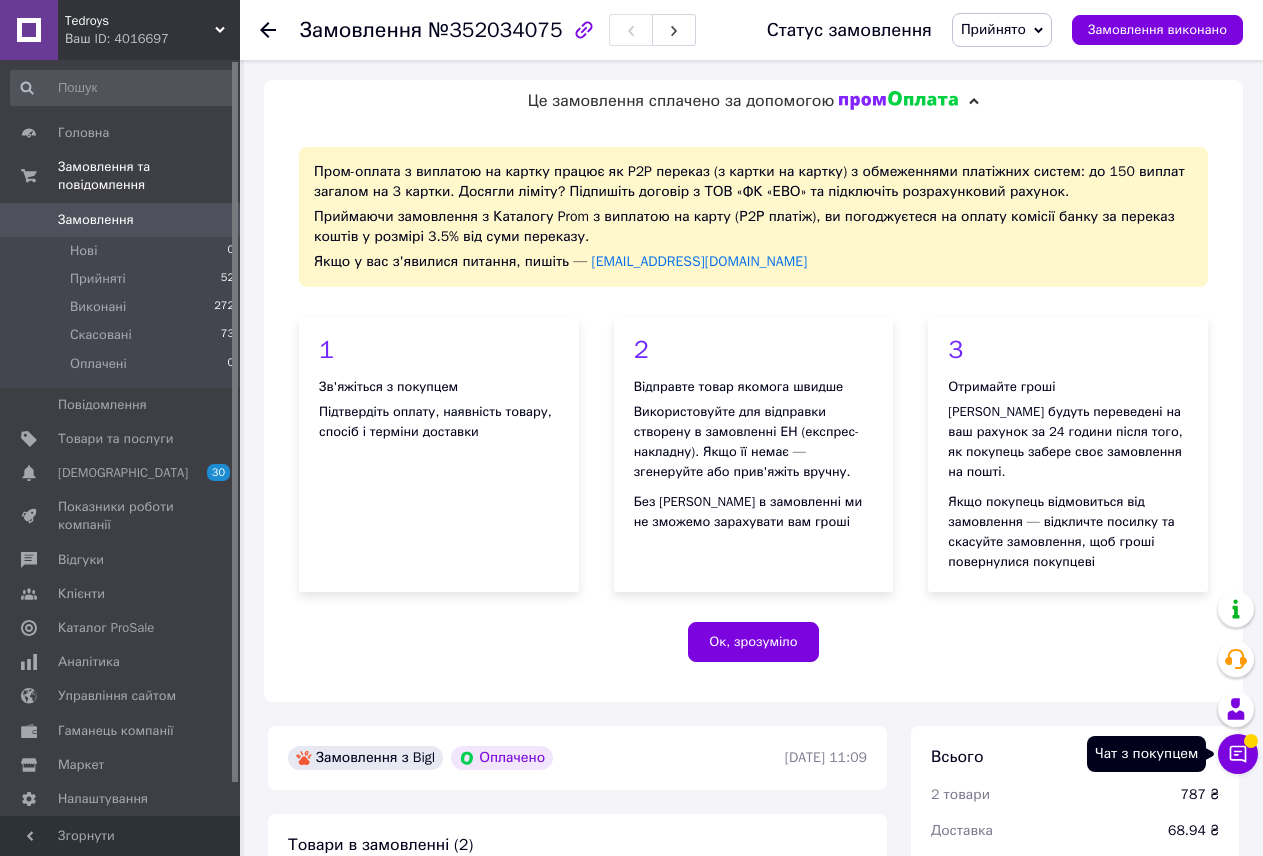 click on "Чат з покупцем" at bounding box center (1238, 754) 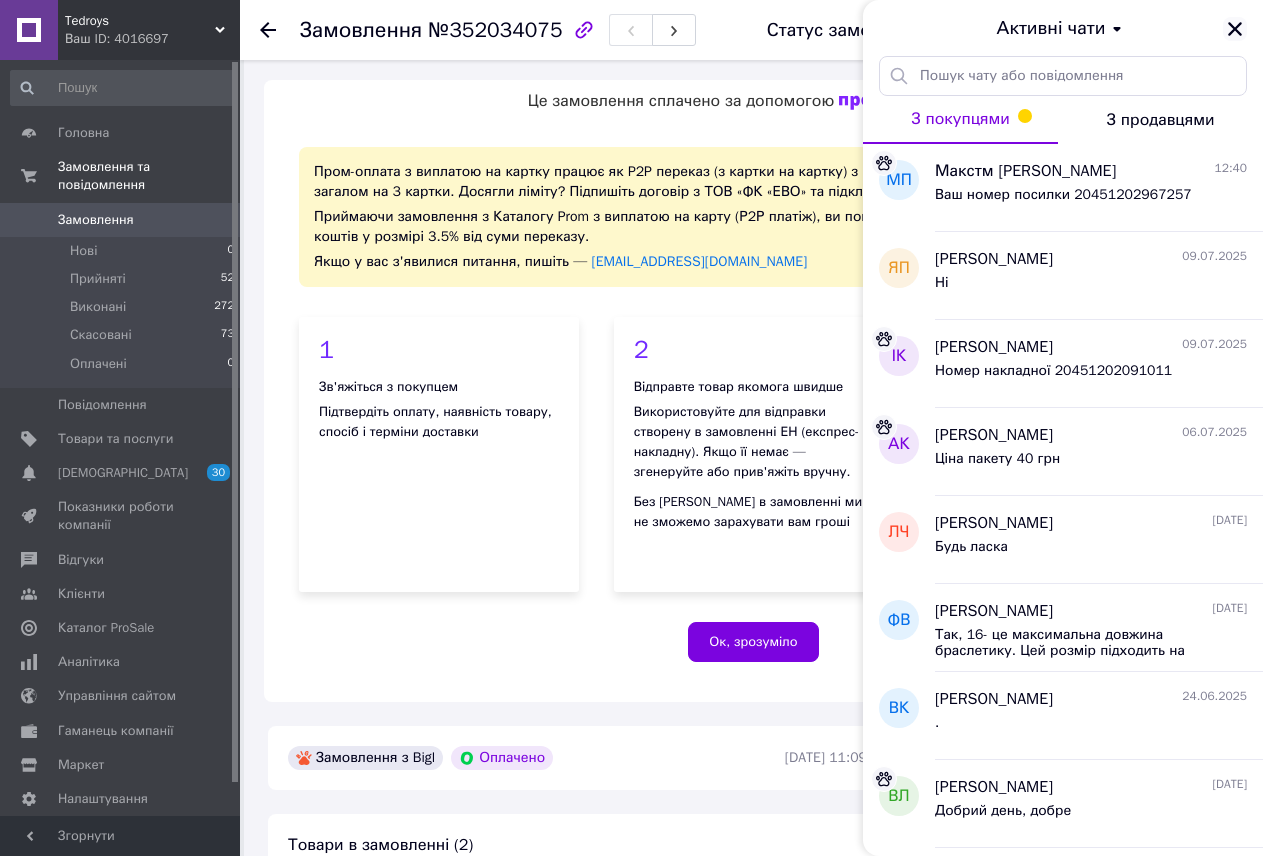 click 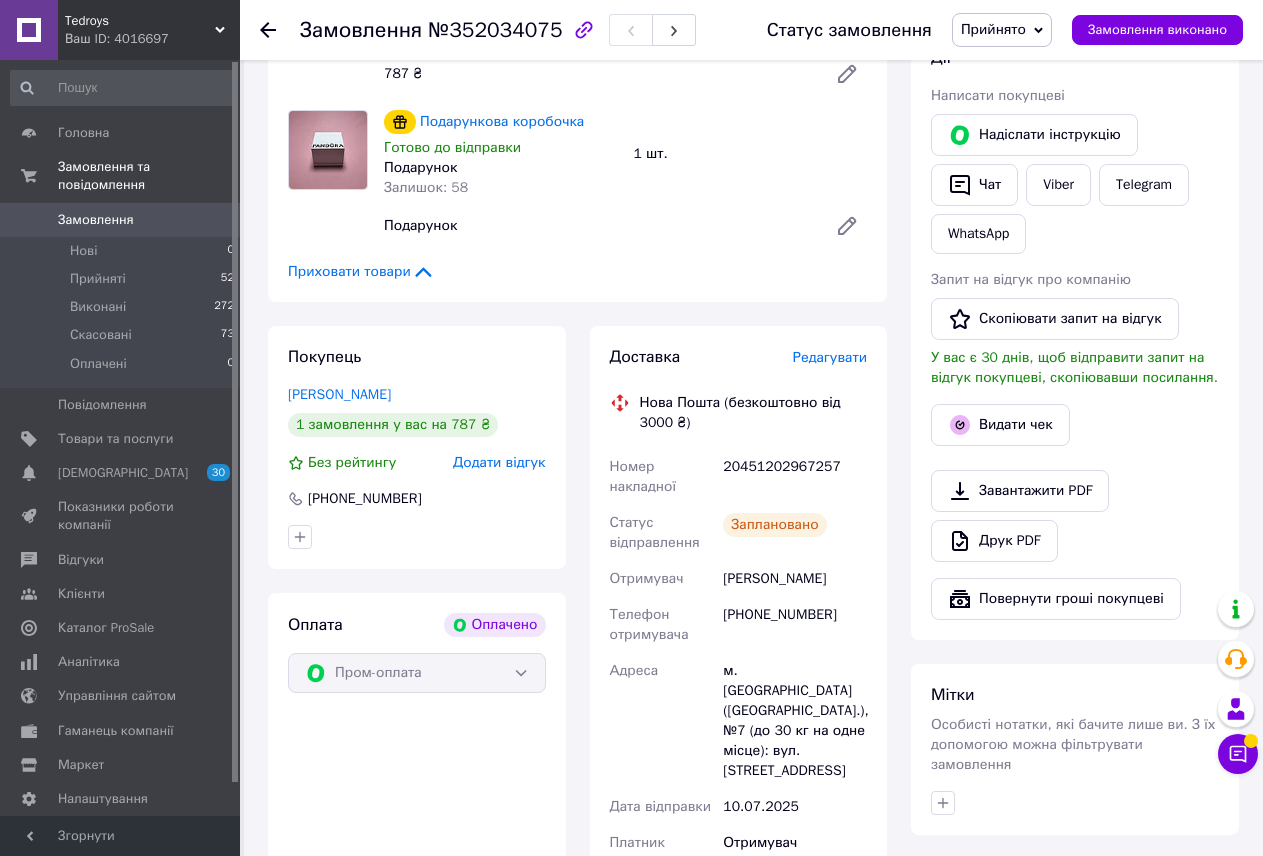 scroll, scrollTop: 1200, scrollLeft: 0, axis: vertical 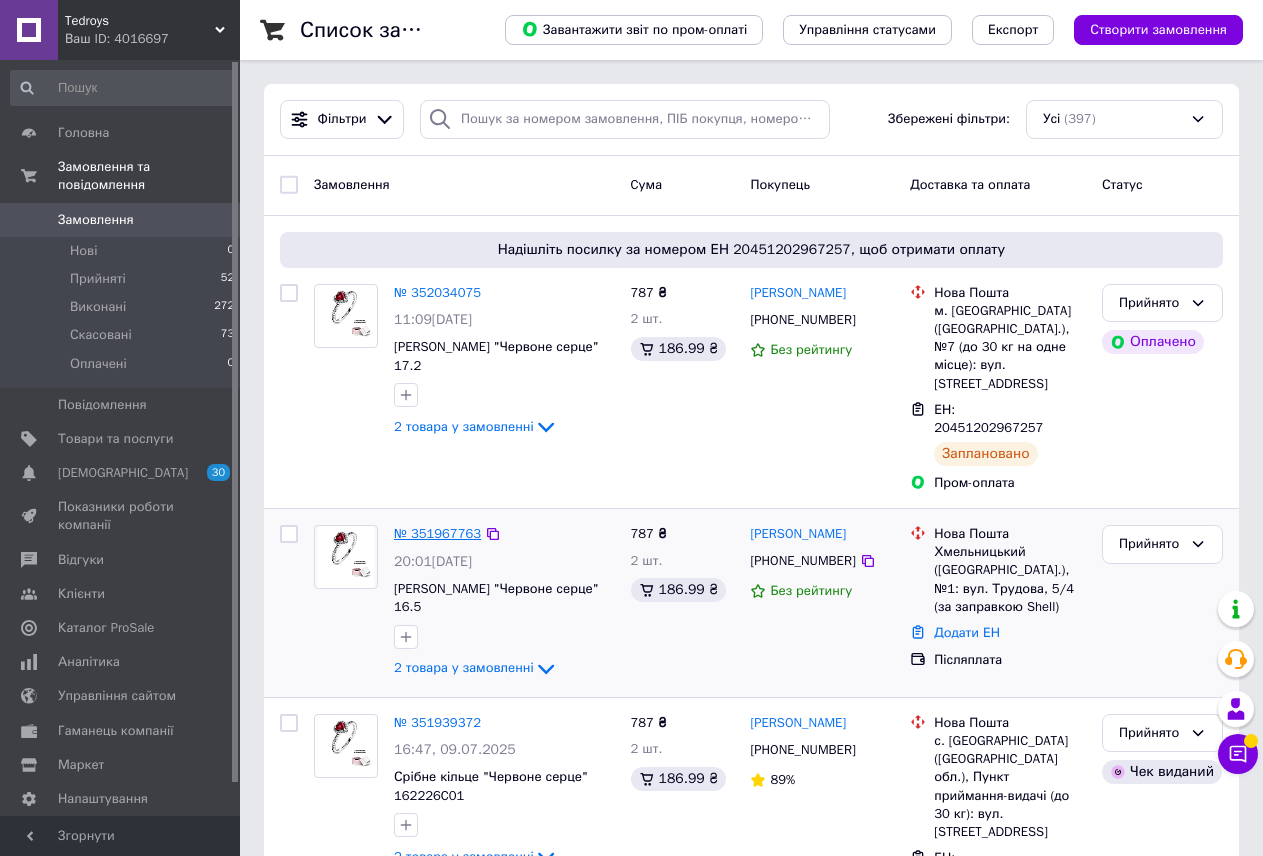 click on "№ 351967763" at bounding box center [437, 533] 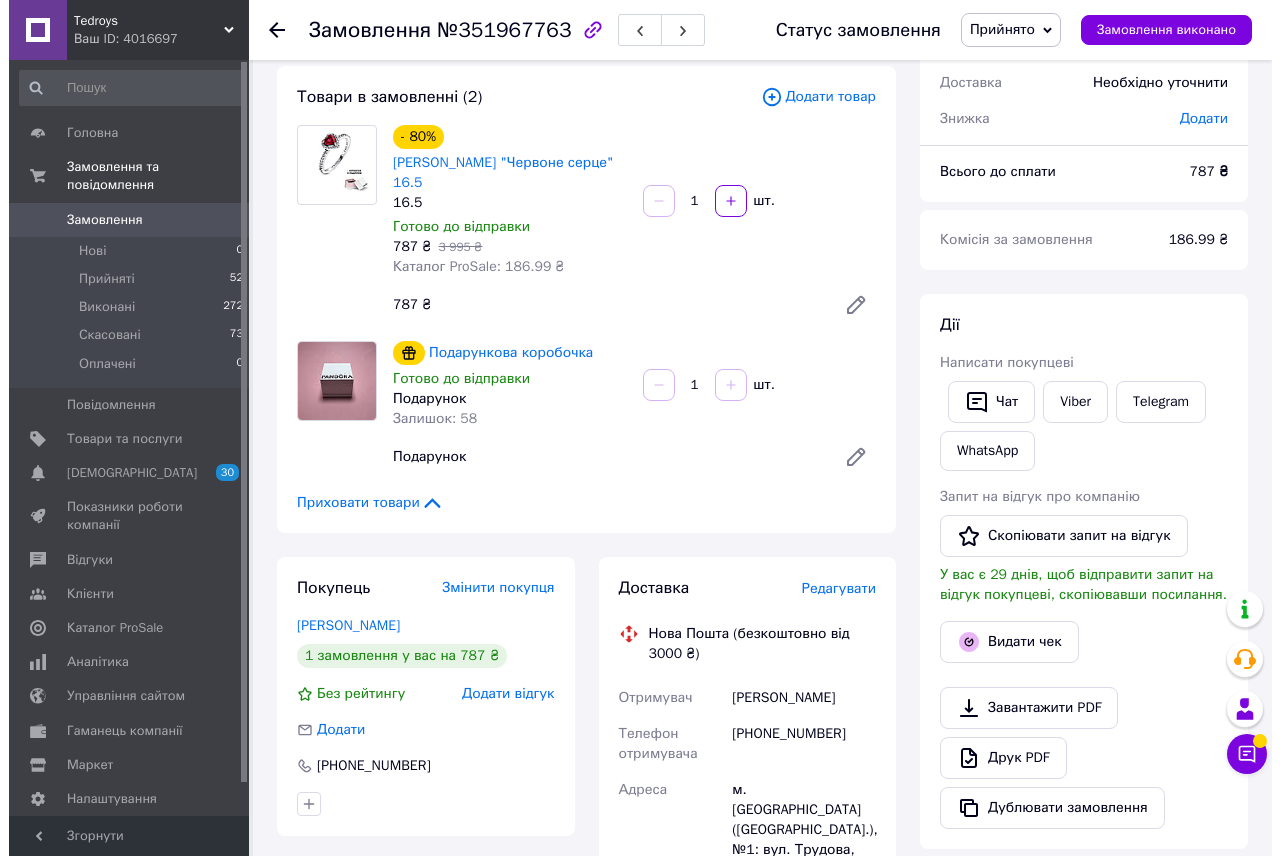 scroll, scrollTop: 300, scrollLeft: 0, axis: vertical 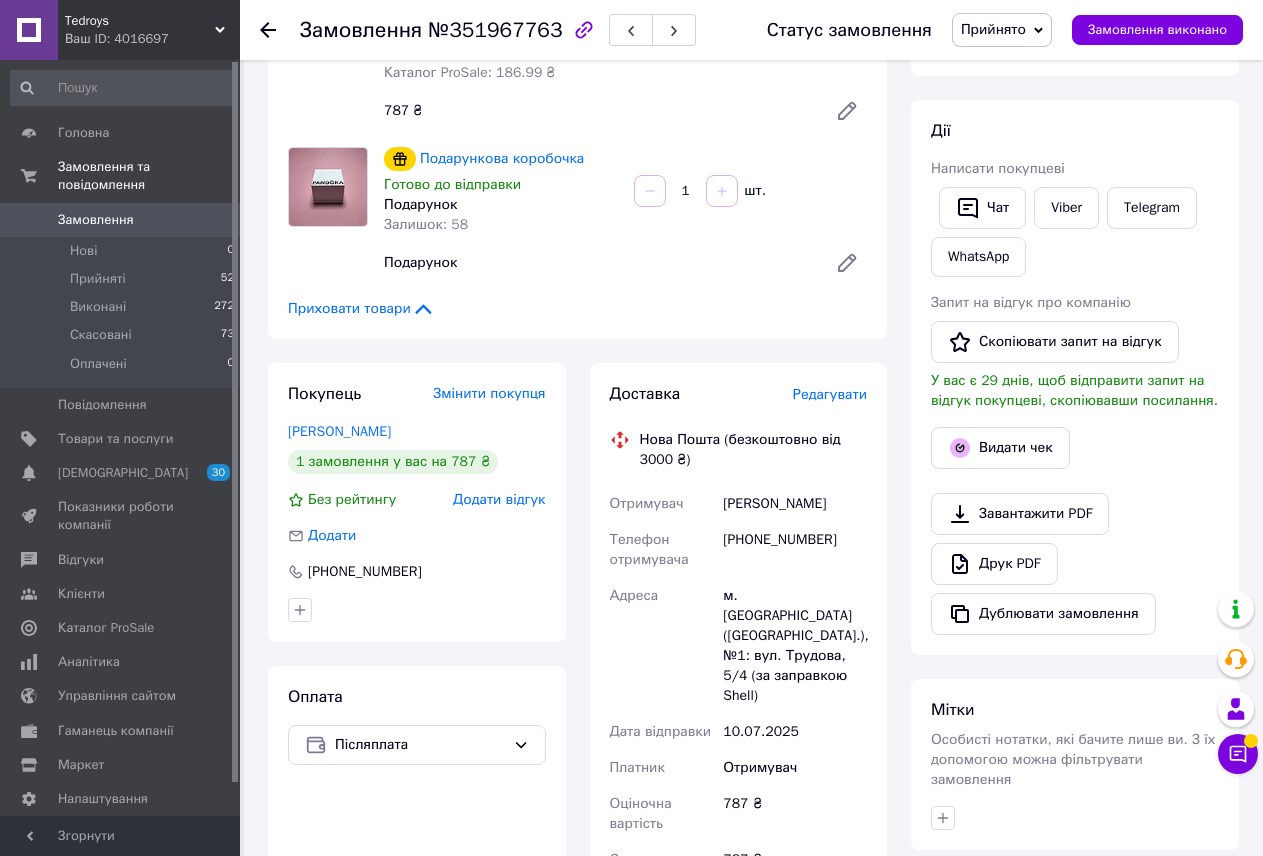 click on "Редагувати" at bounding box center [830, 394] 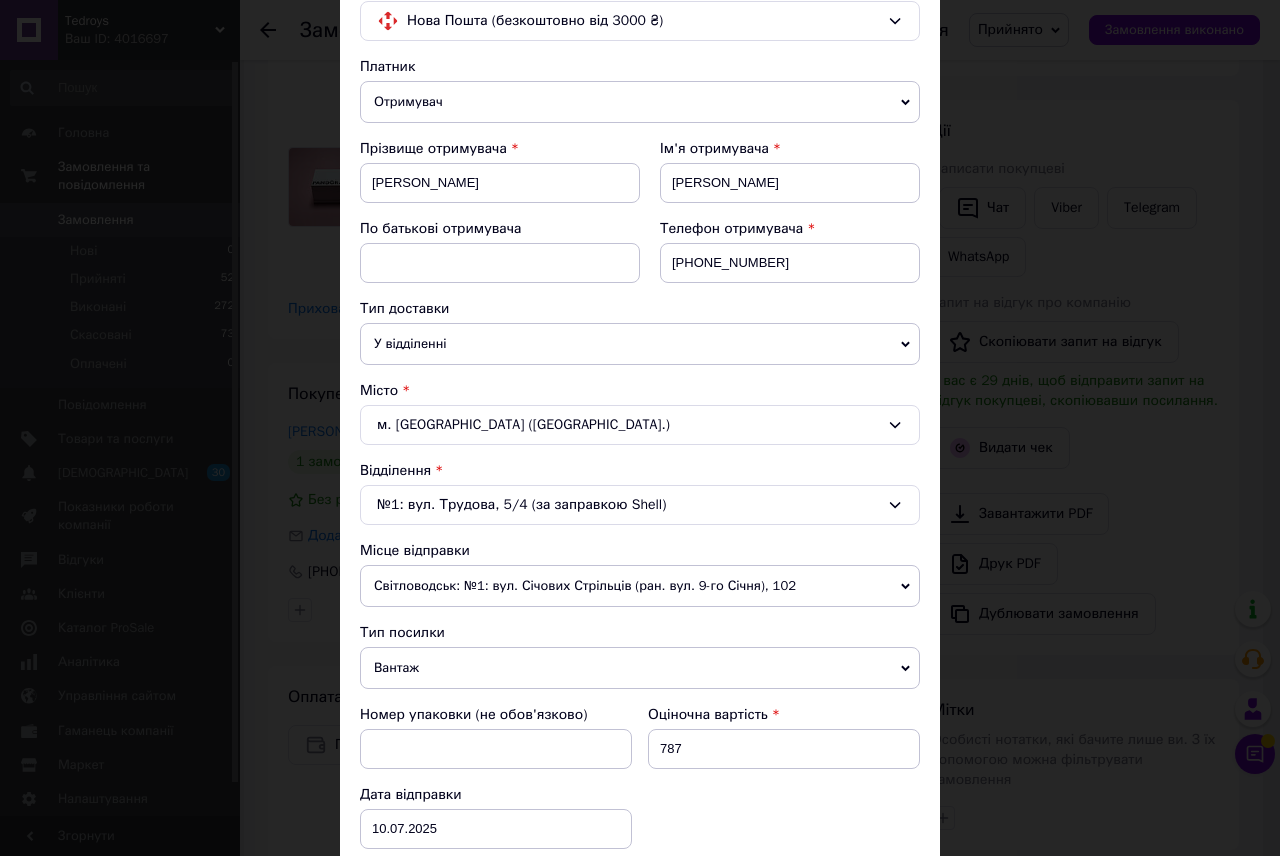 scroll, scrollTop: 400, scrollLeft: 0, axis: vertical 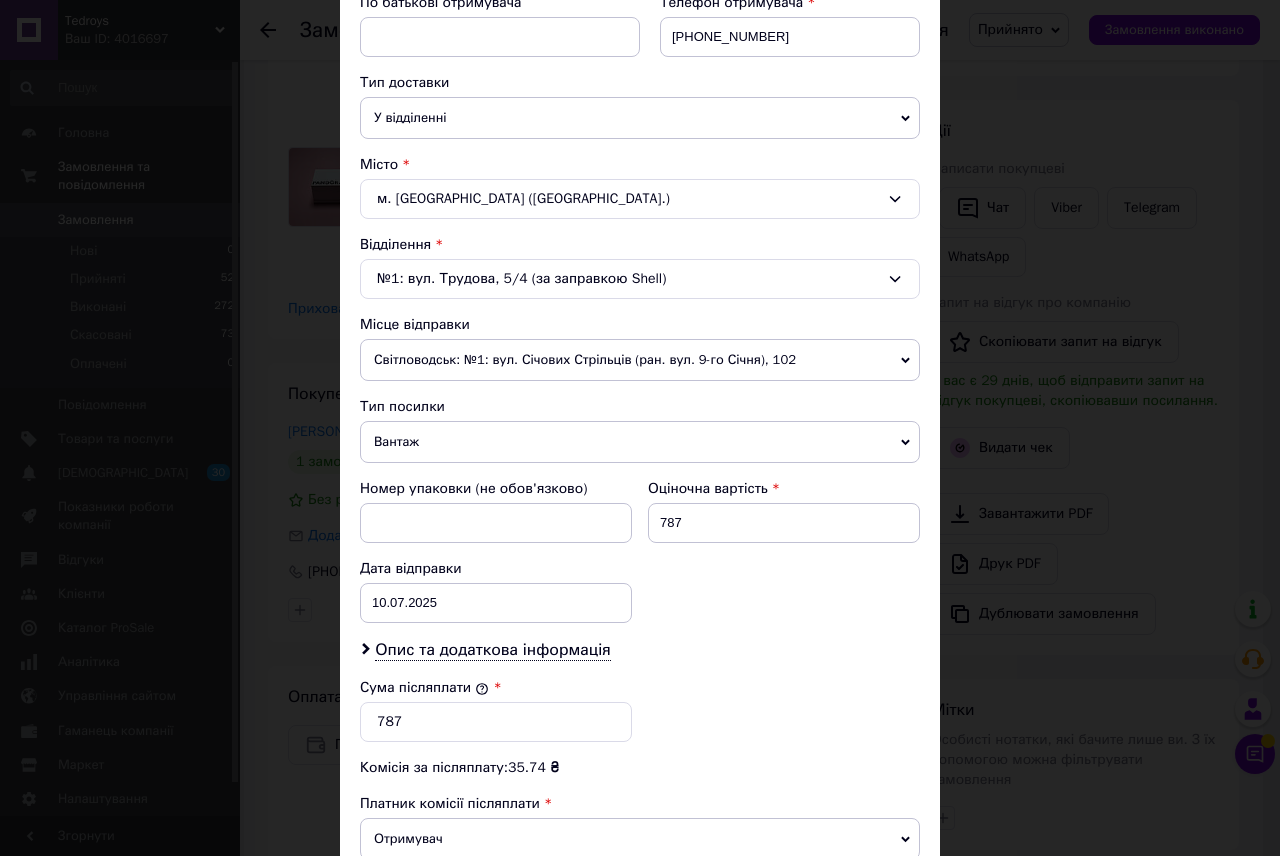 click on "Вантаж" at bounding box center (640, 442) 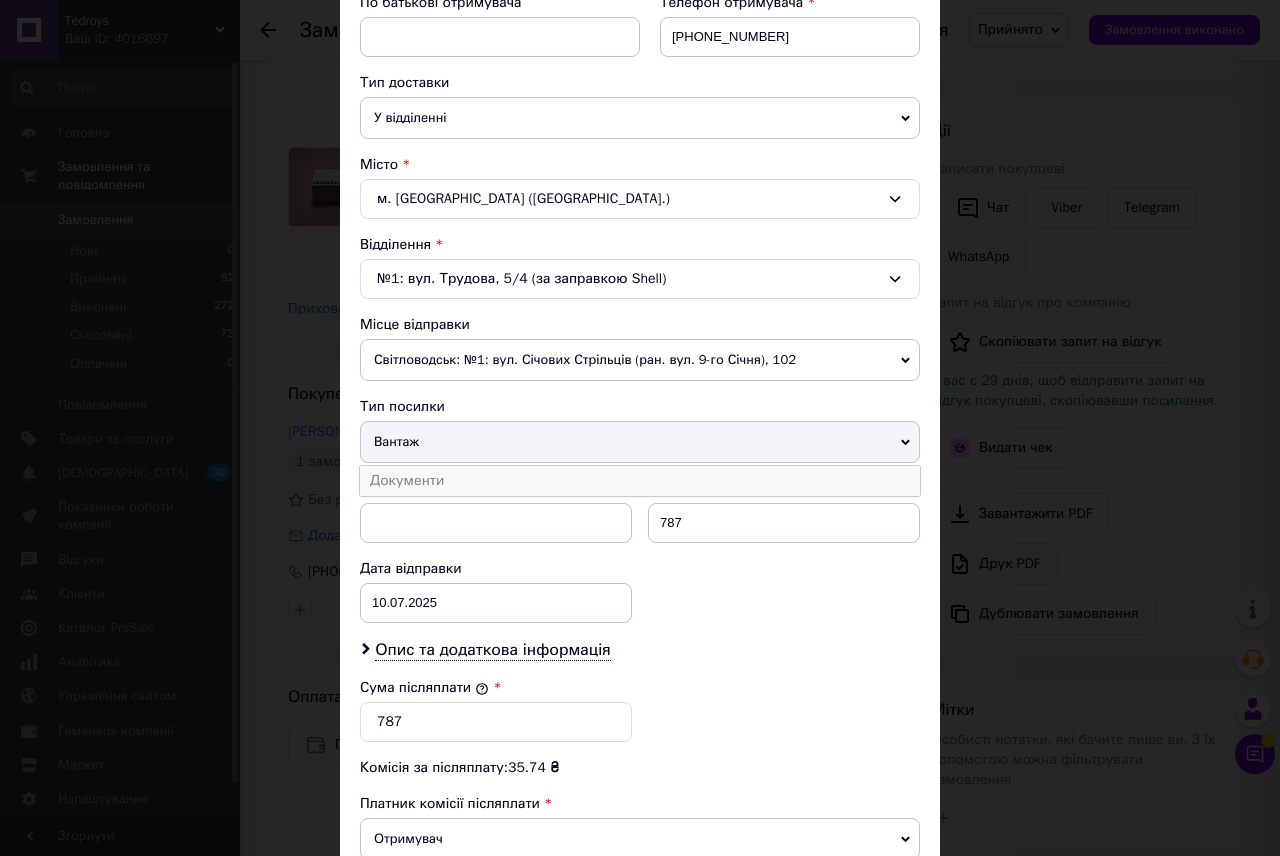 click on "Документи" at bounding box center (640, 481) 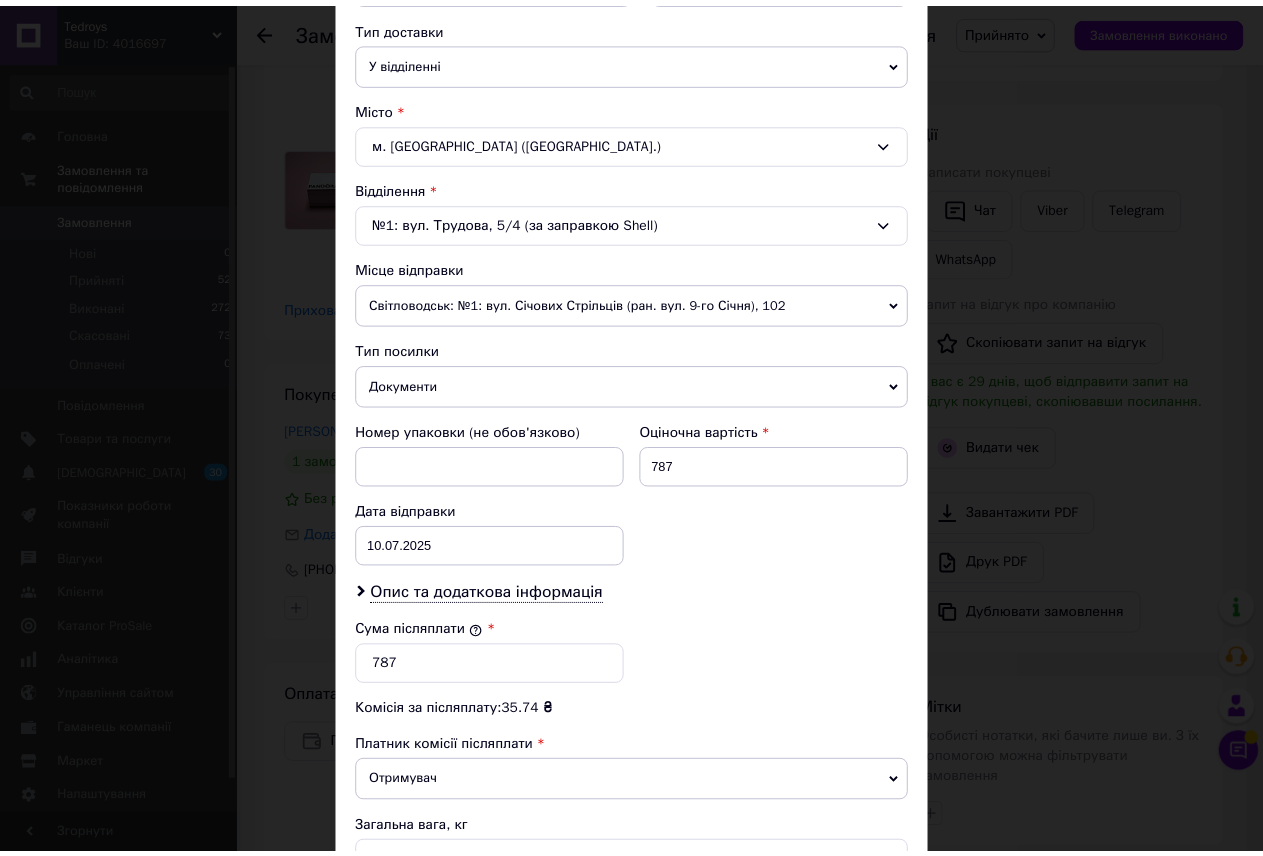 scroll, scrollTop: 690, scrollLeft: 0, axis: vertical 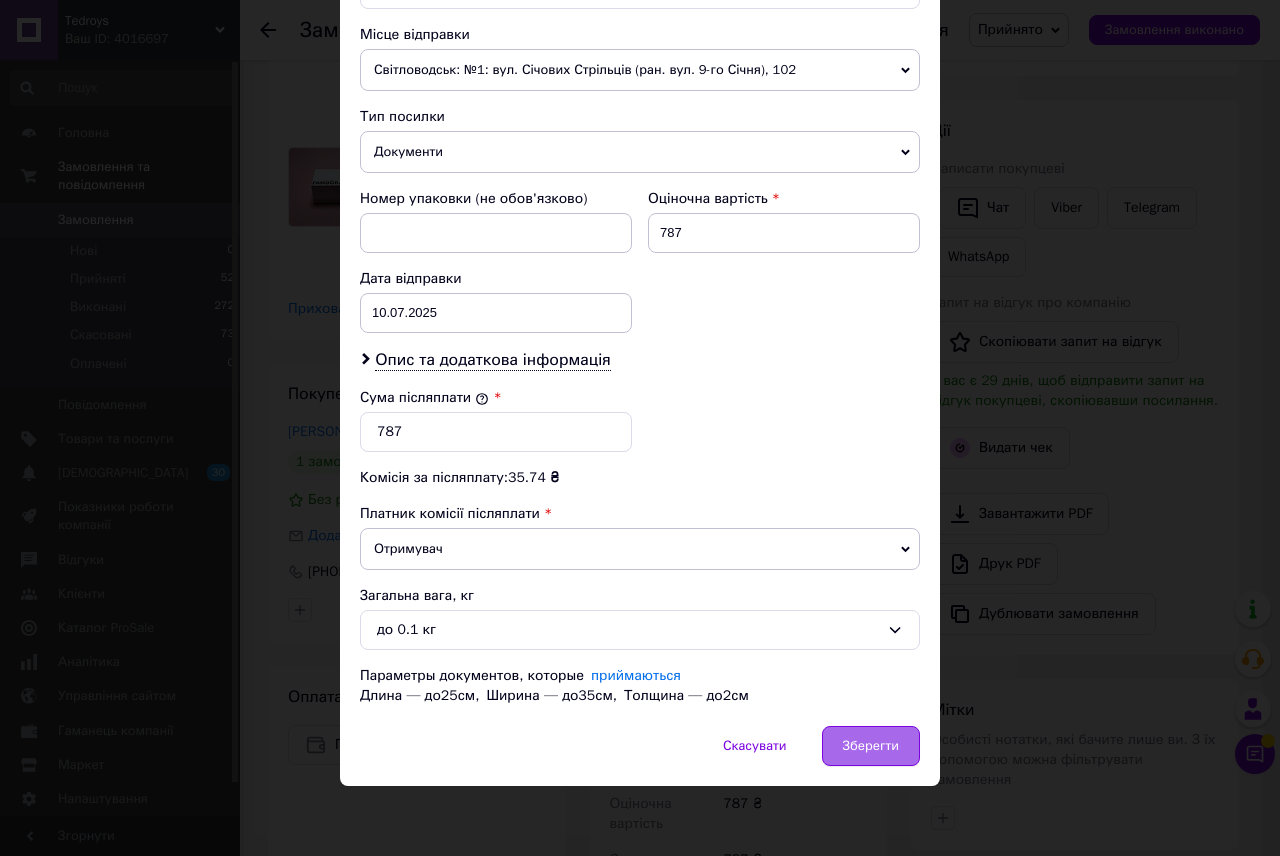 click on "Зберегти" at bounding box center (871, 746) 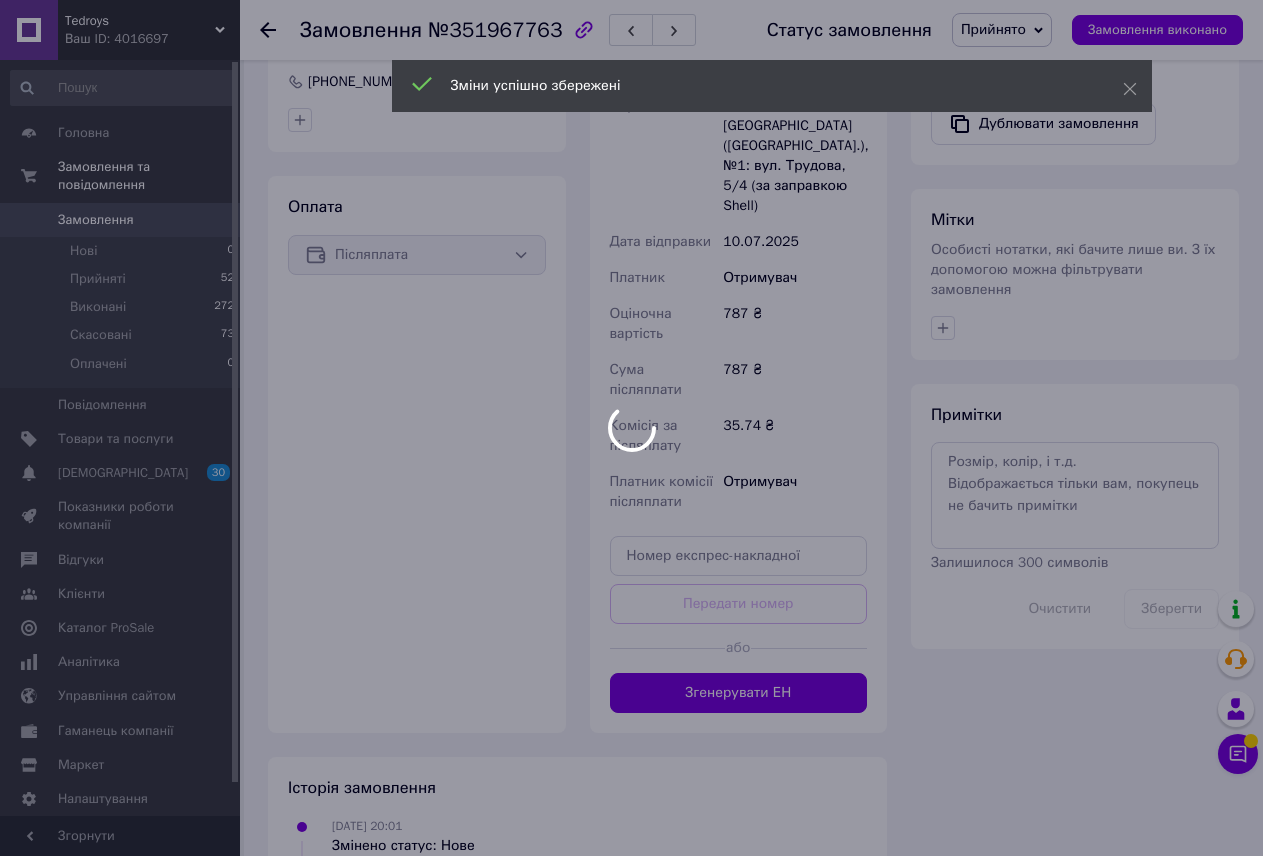 scroll, scrollTop: 800, scrollLeft: 0, axis: vertical 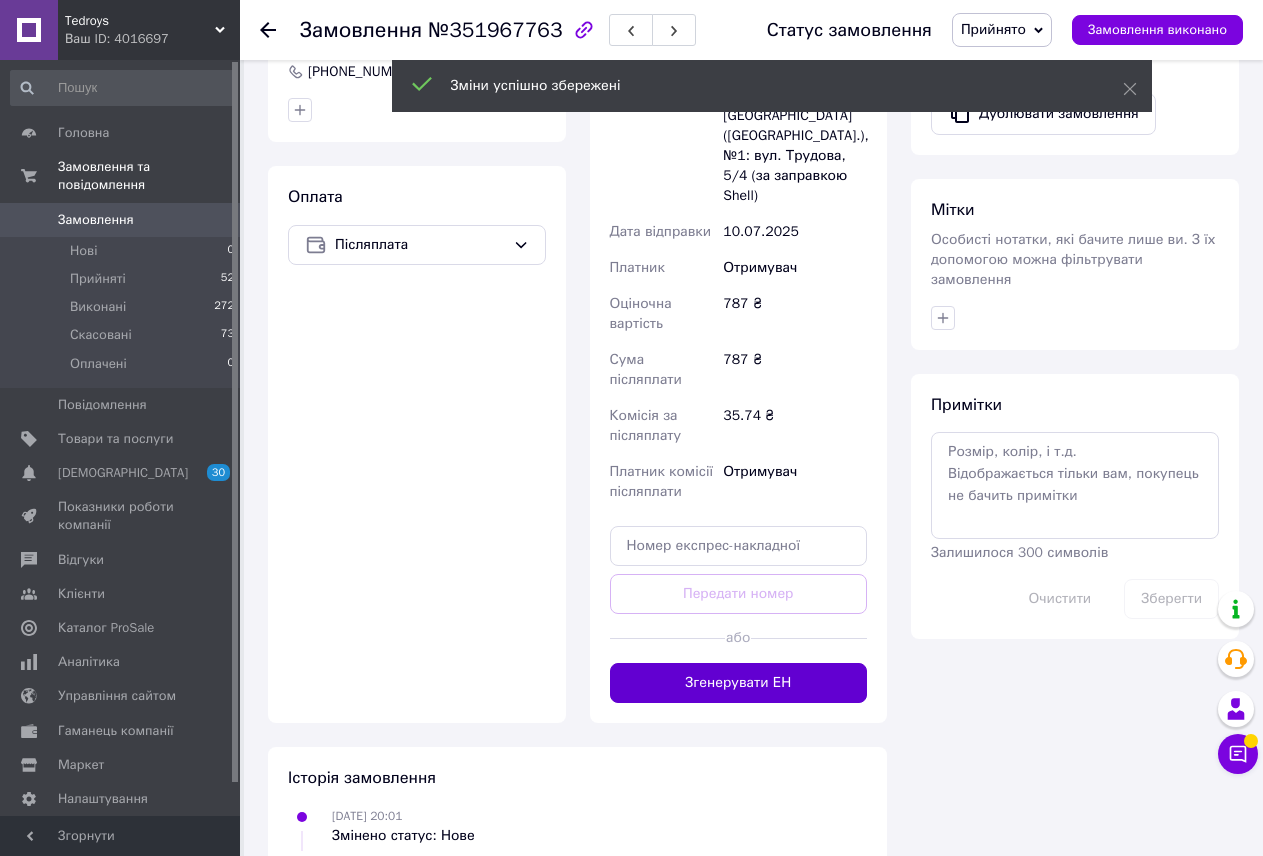 click on "Згенерувати ЕН" at bounding box center (739, 683) 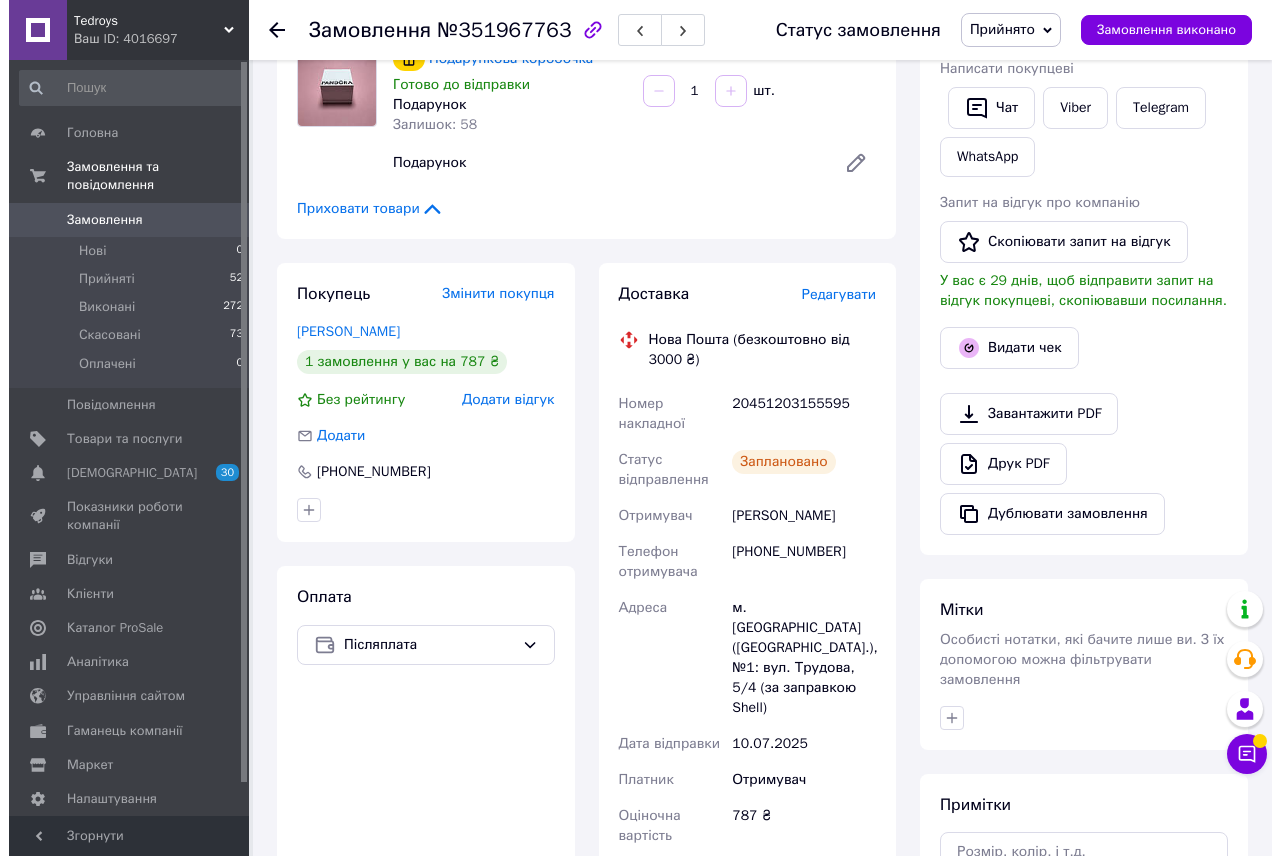 scroll, scrollTop: 0, scrollLeft: 0, axis: both 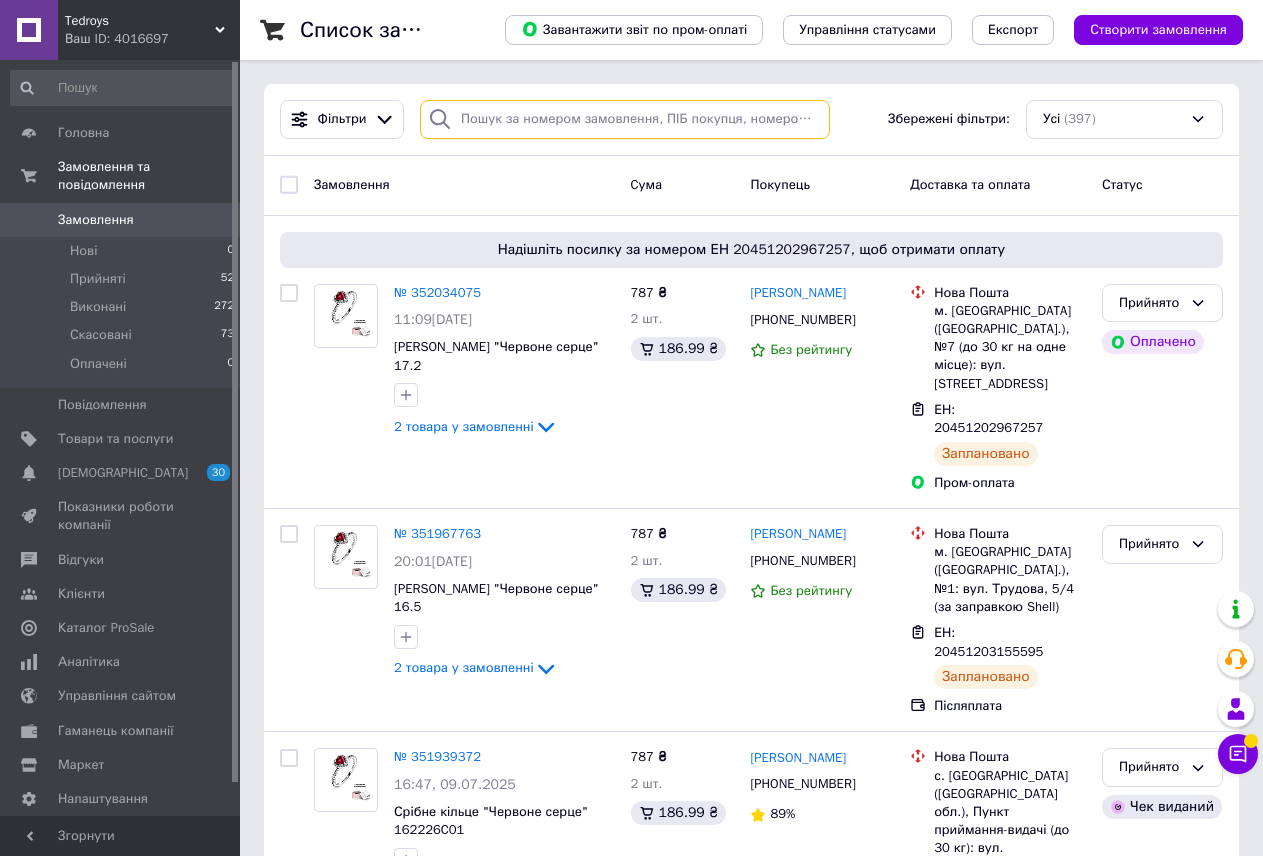 click at bounding box center [625, 119] 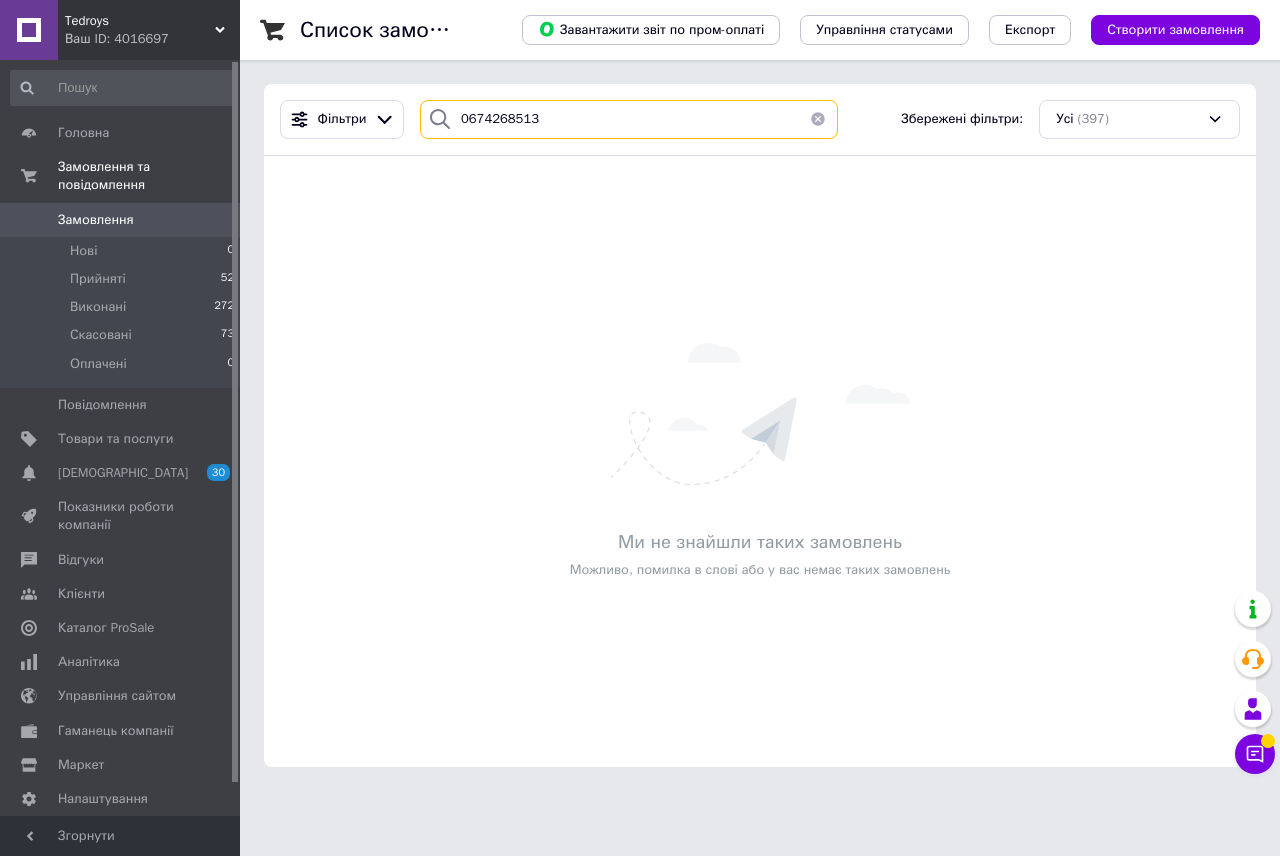 drag, startPoint x: 586, startPoint y: 130, endPoint x: 401, endPoint y: 96, distance: 188.09837 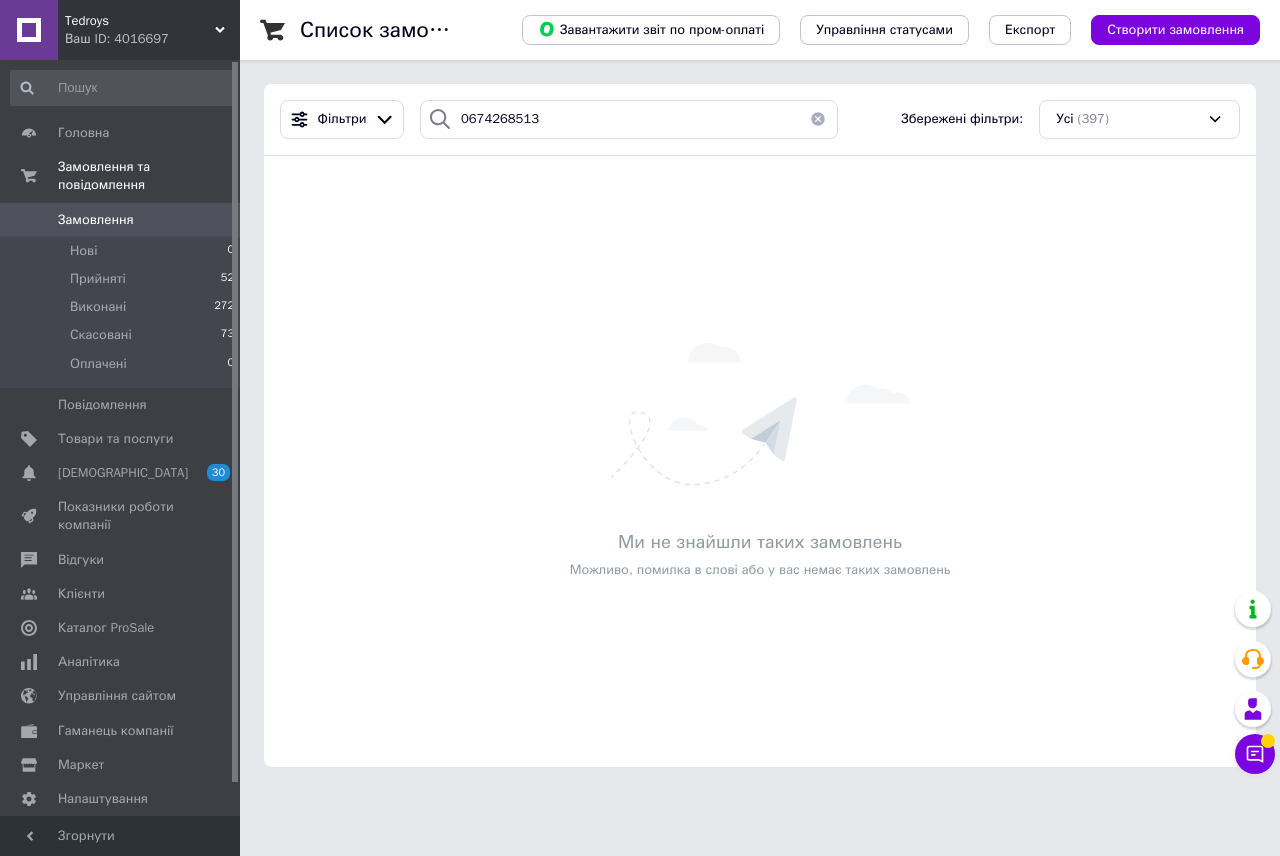 click on "Tedroys Ваш ID: 4016697" at bounding box center [149, 30] 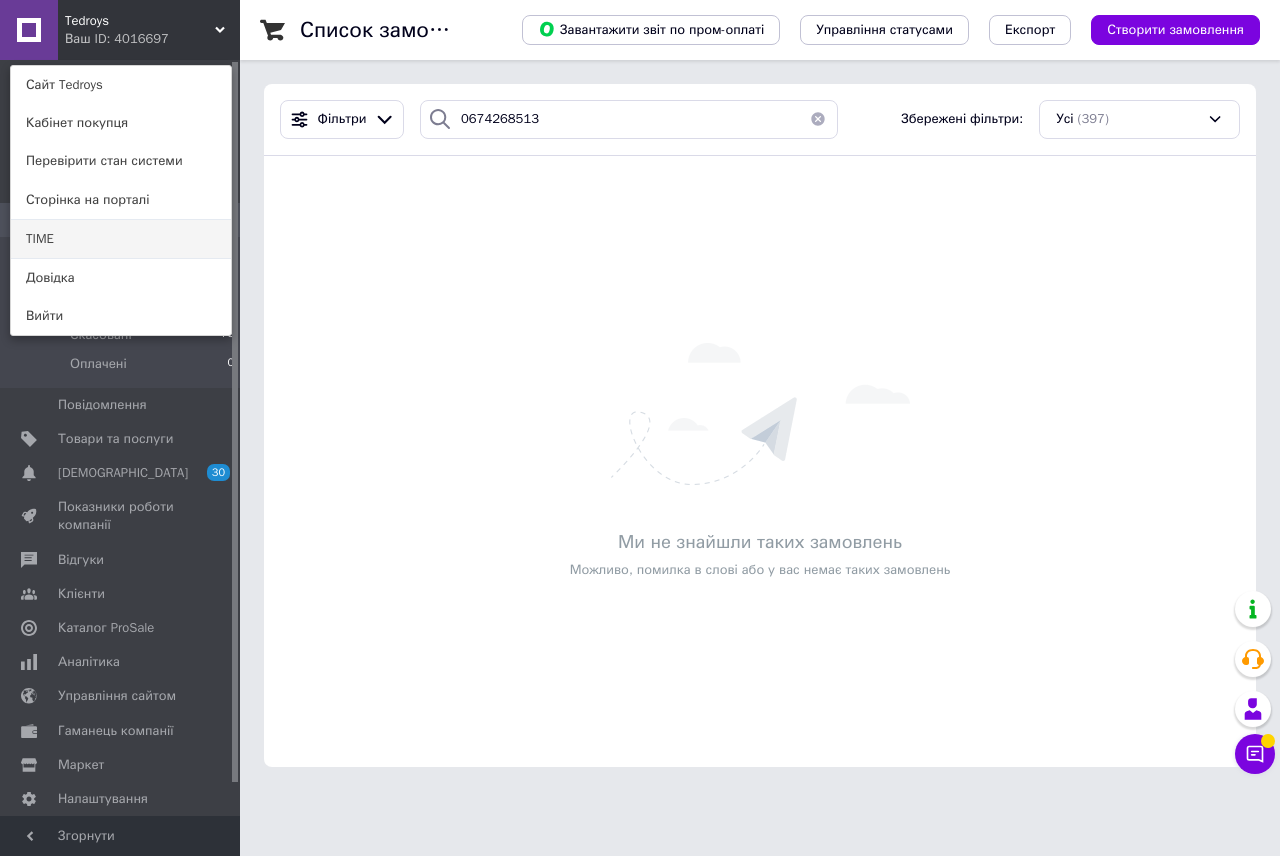 click on "TIME" at bounding box center [121, 239] 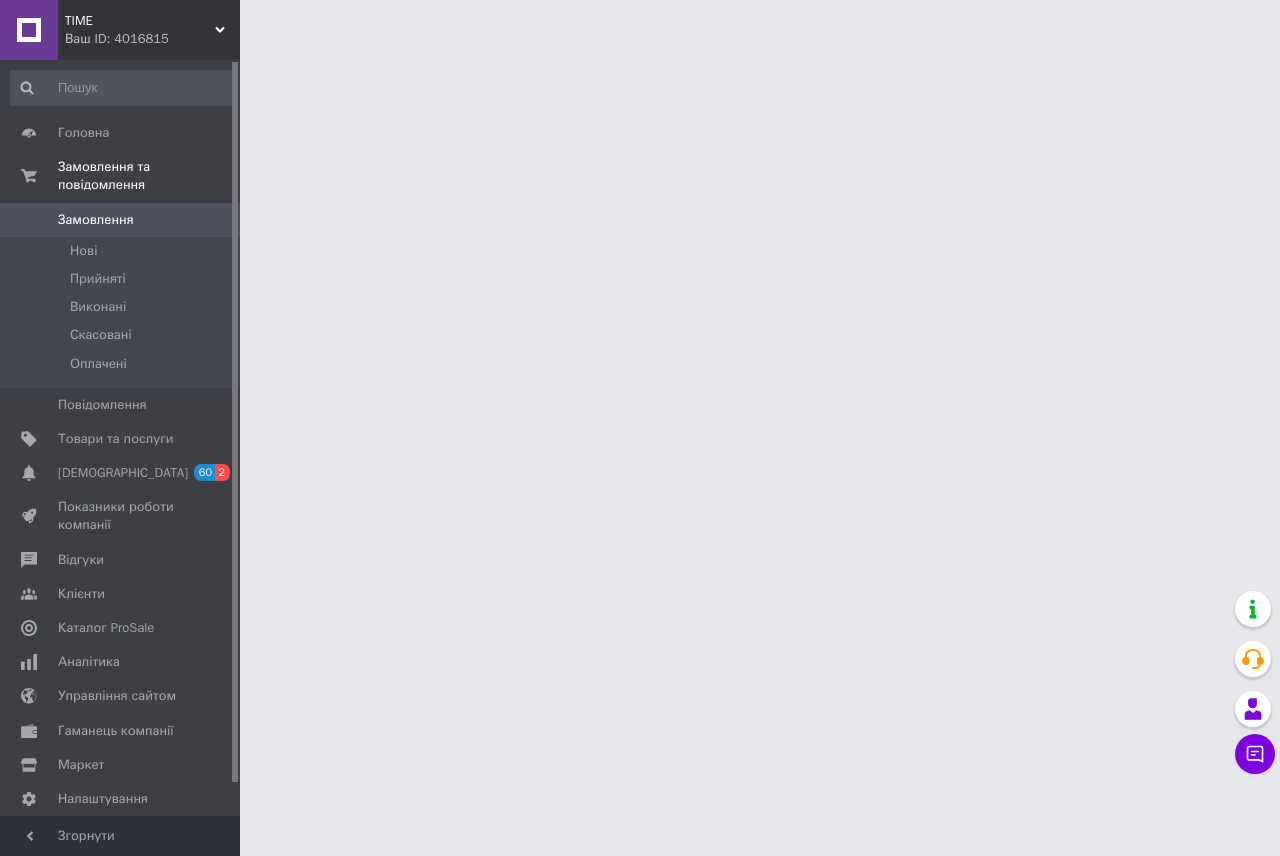 scroll, scrollTop: 0, scrollLeft: 0, axis: both 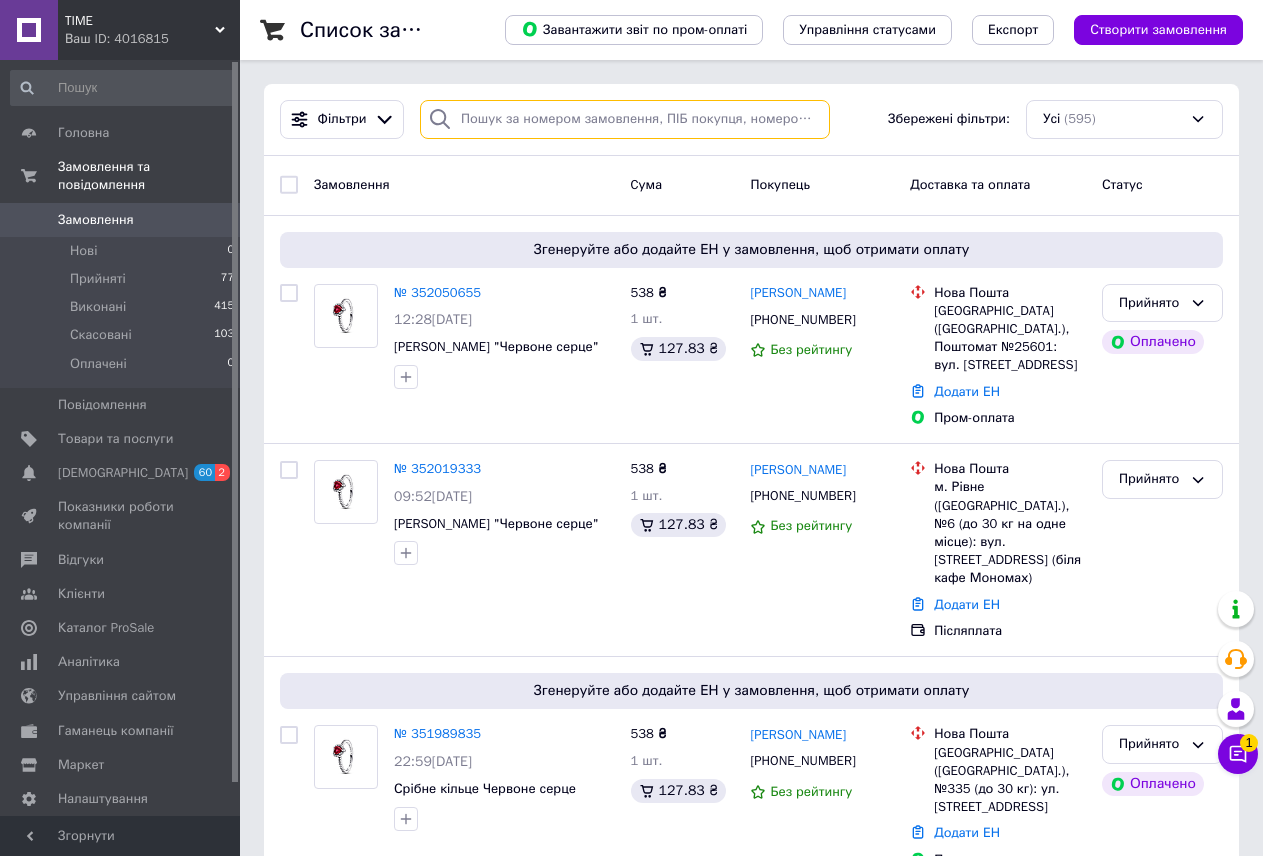 click at bounding box center [625, 119] 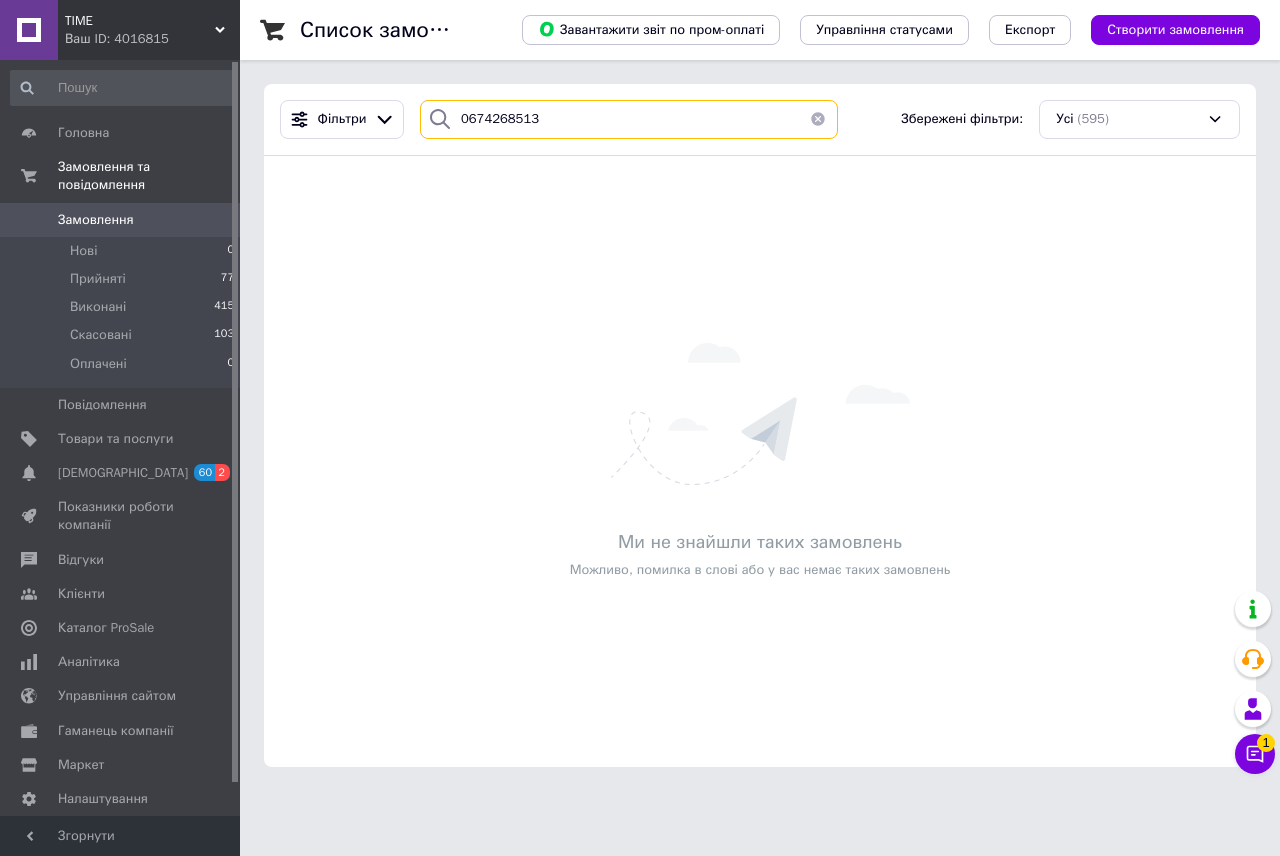 type on "0674268513" 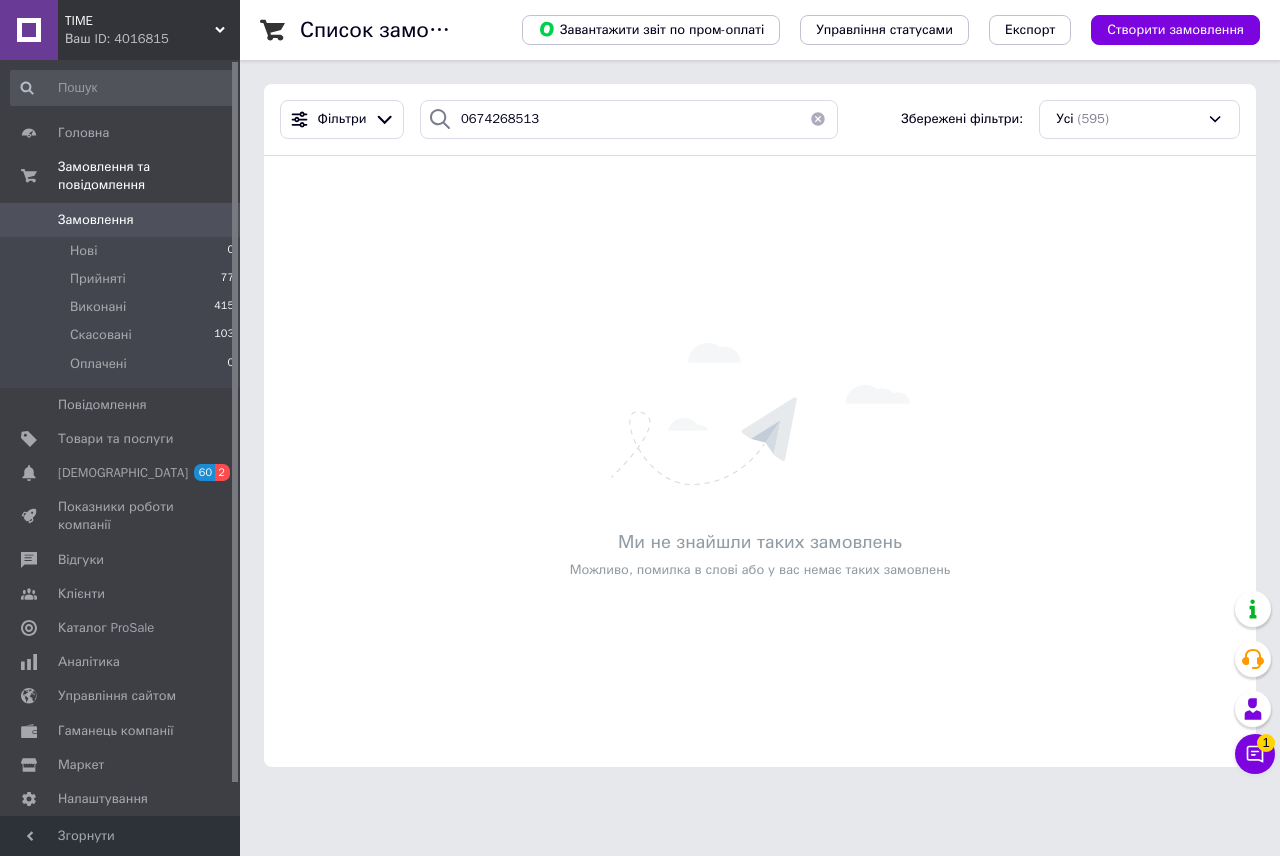 click on "TIME" at bounding box center (140, 21) 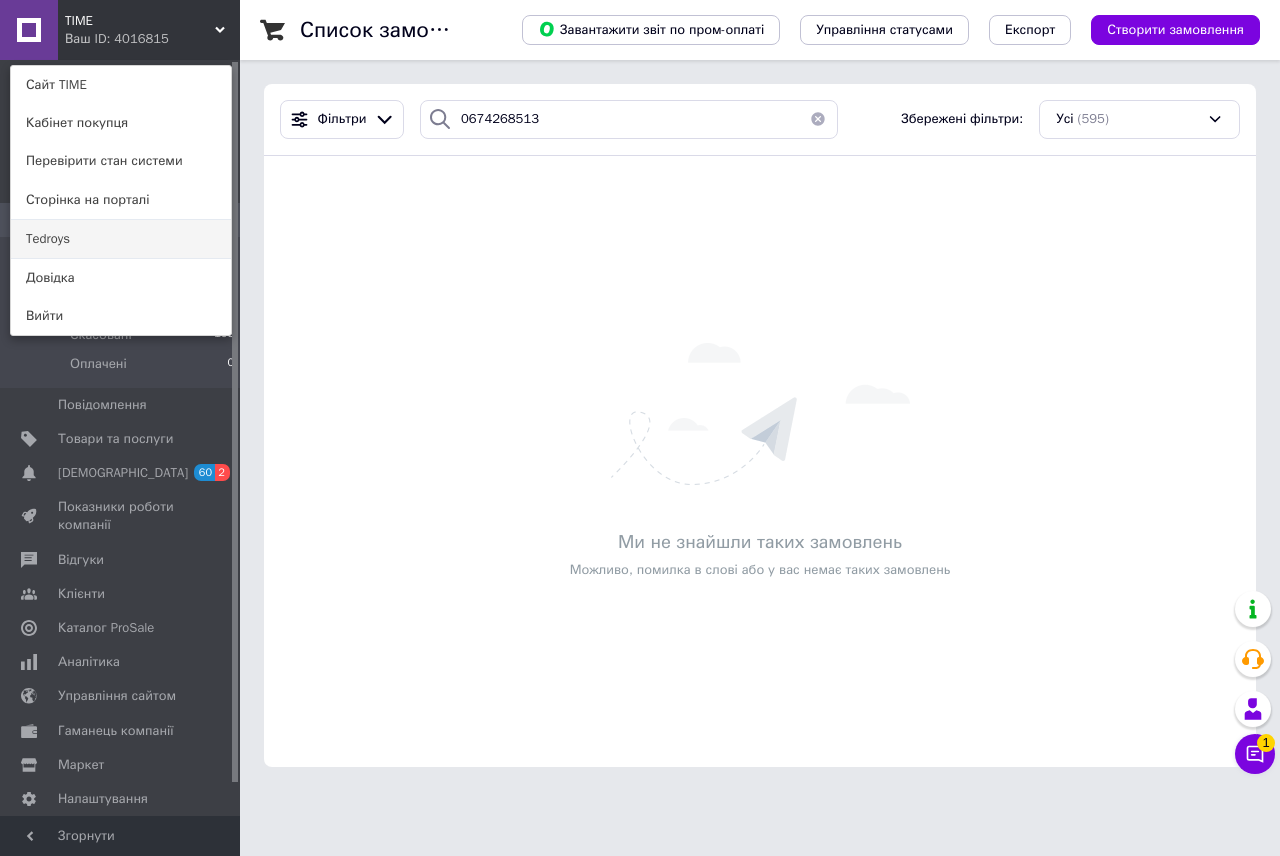 click on "Tedroys" at bounding box center (121, 239) 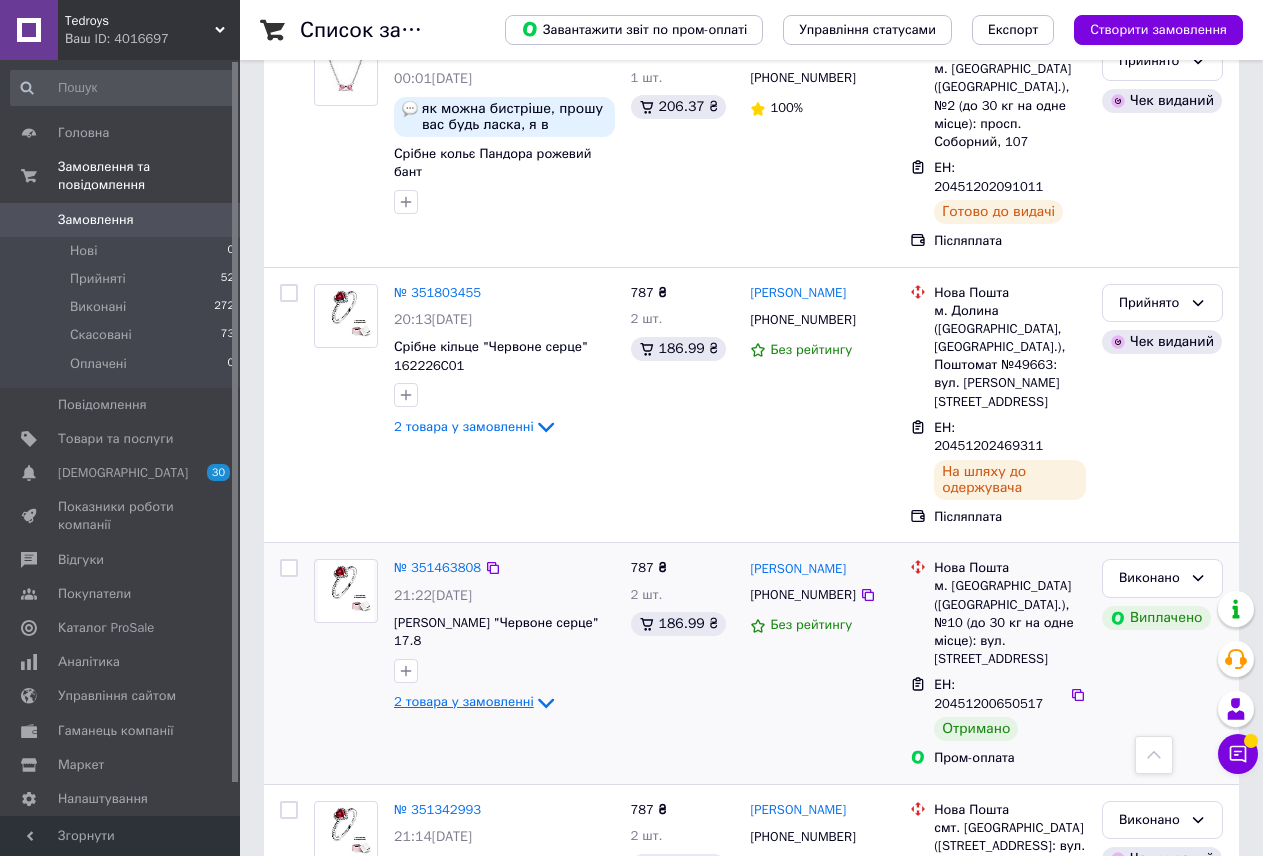 scroll, scrollTop: 1400, scrollLeft: 0, axis: vertical 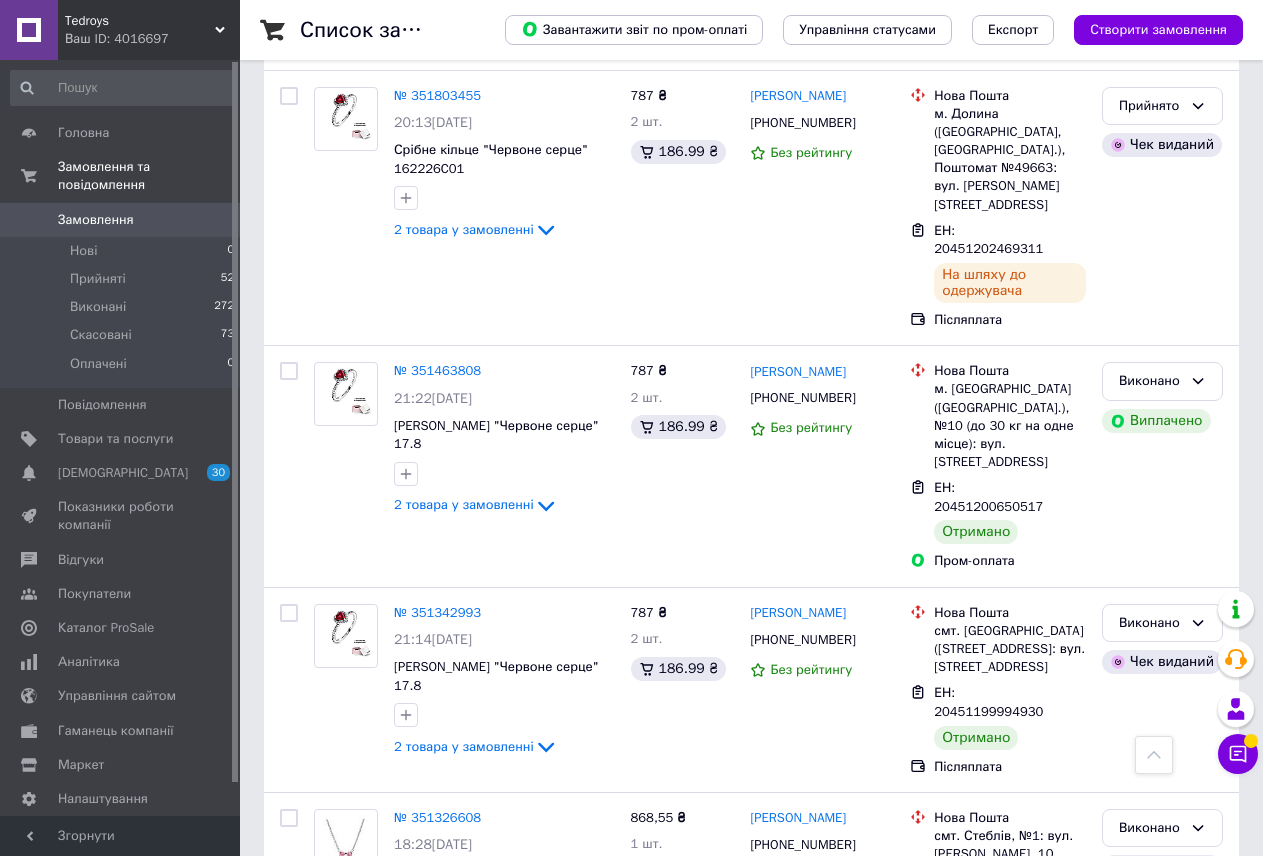 click on "[PERSON_NAME] Ваш ID: 4016697" at bounding box center (149, 30) 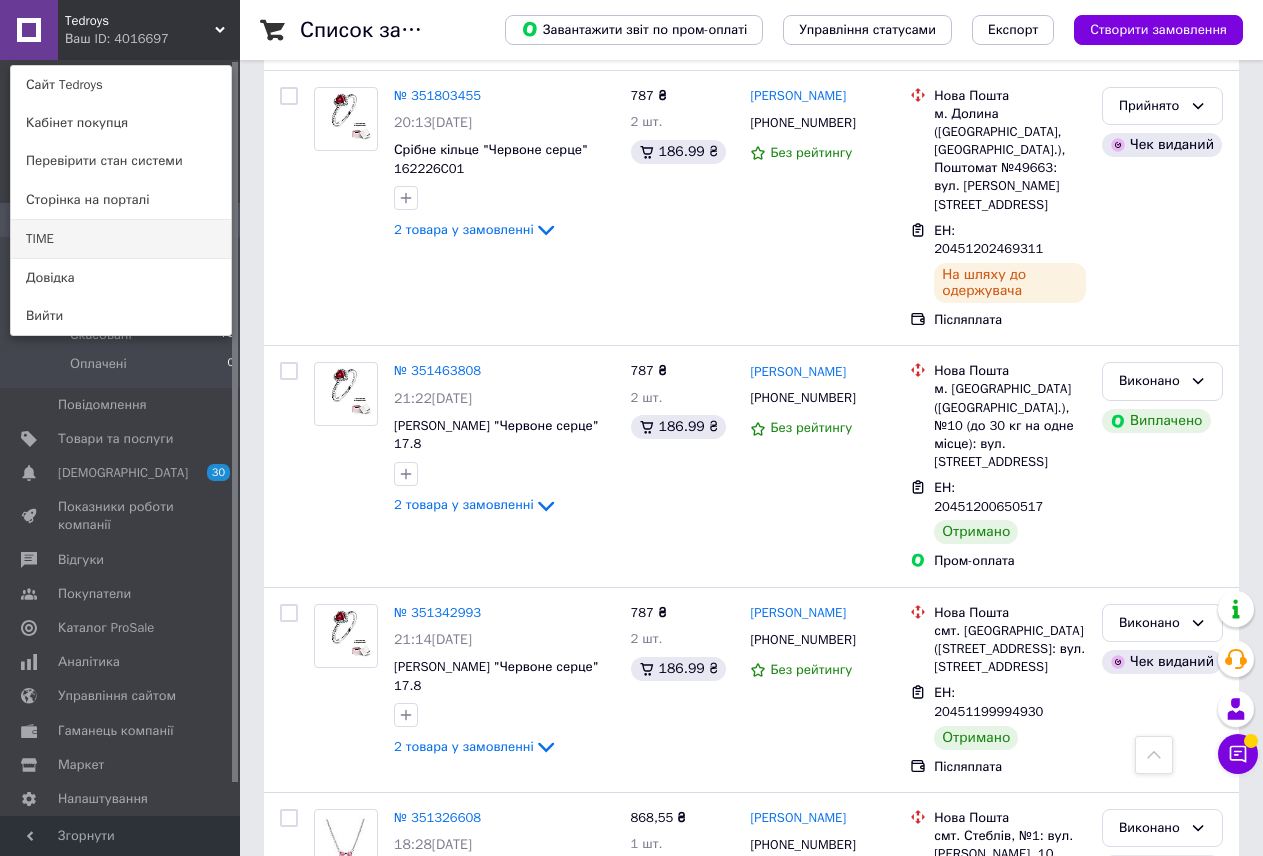 click on "TIME" at bounding box center [121, 239] 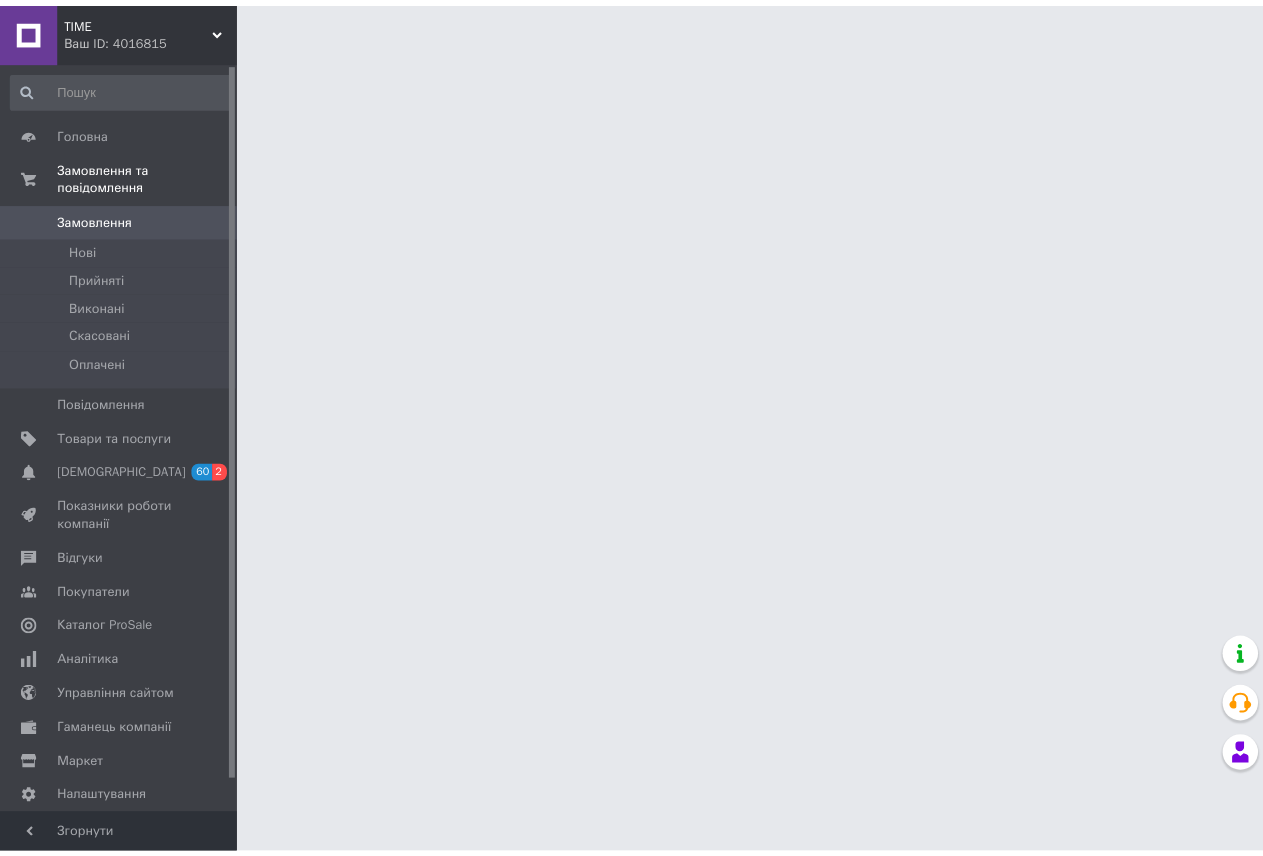scroll, scrollTop: 0, scrollLeft: 0, axis: both 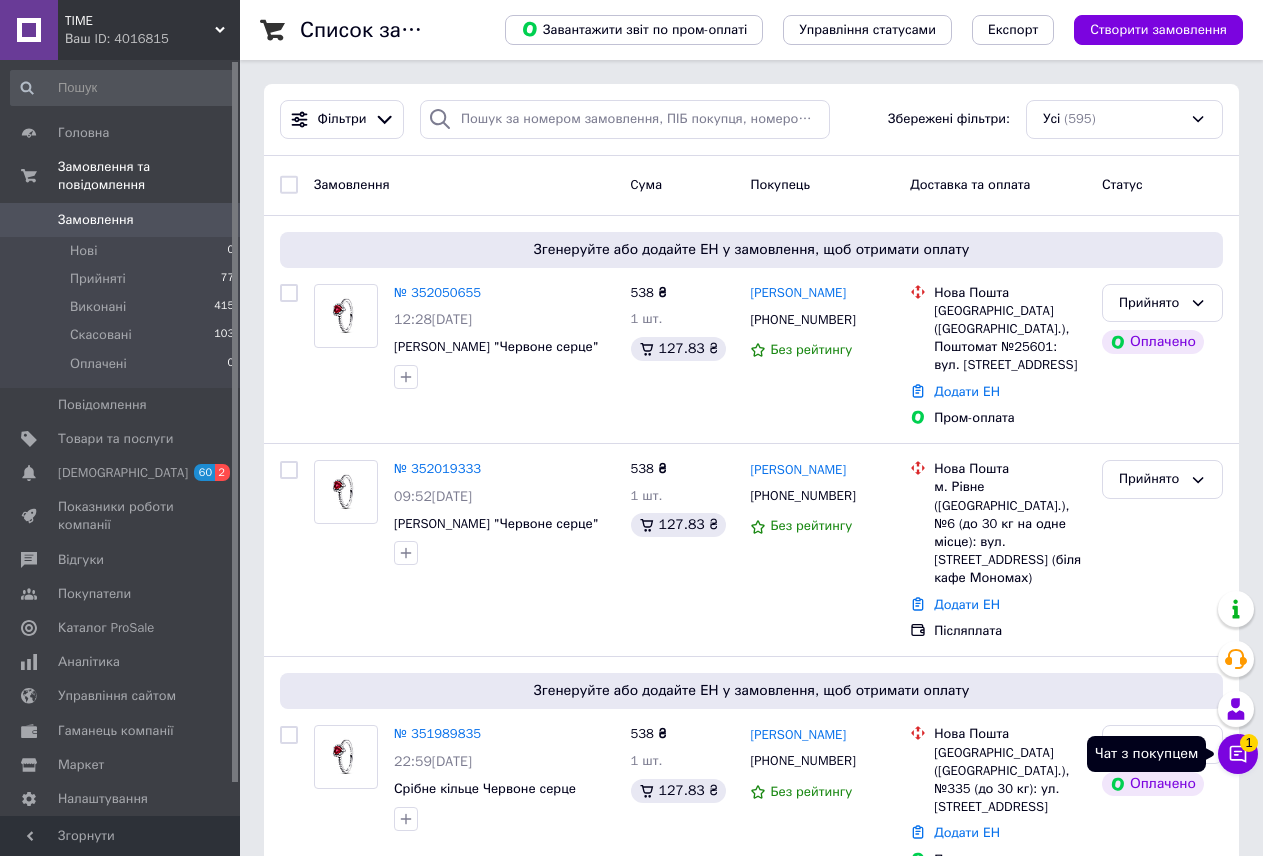 click 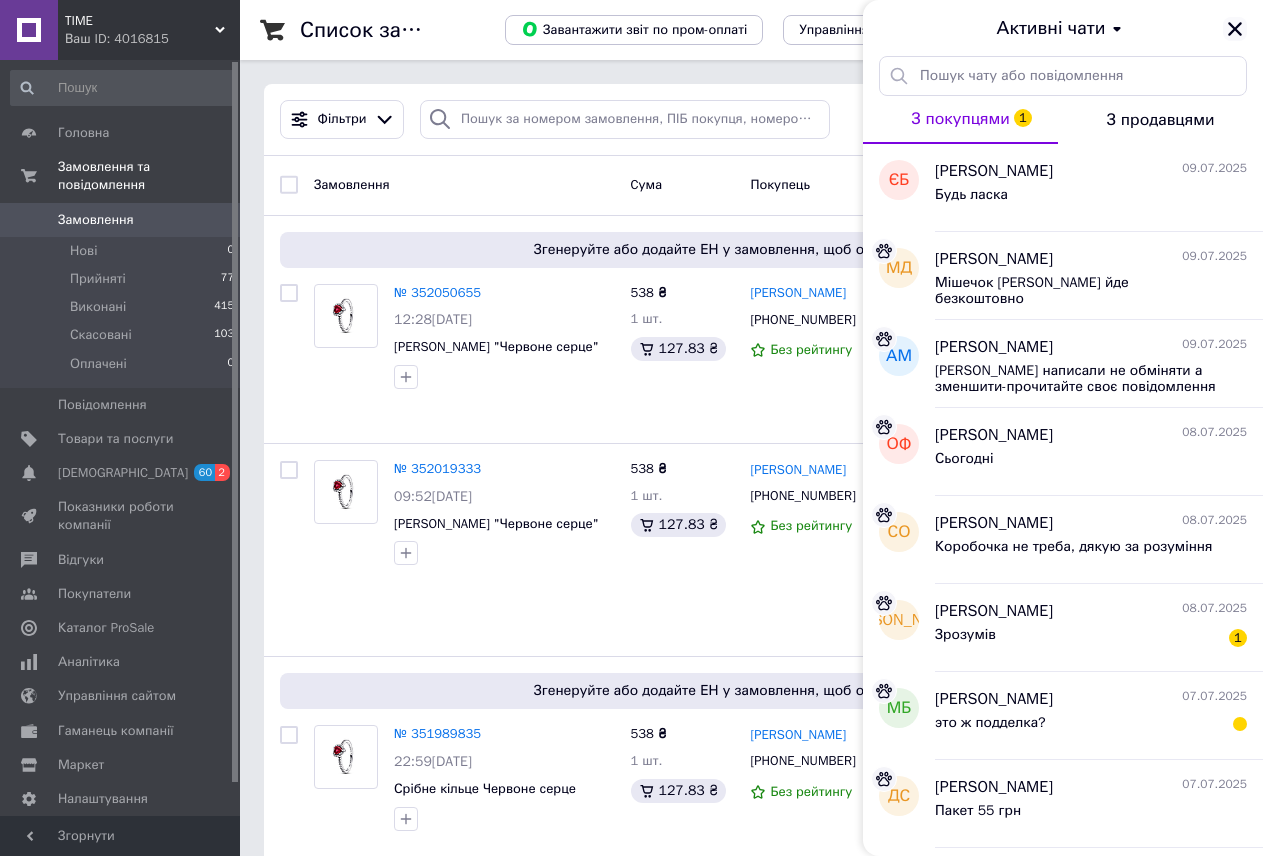 click 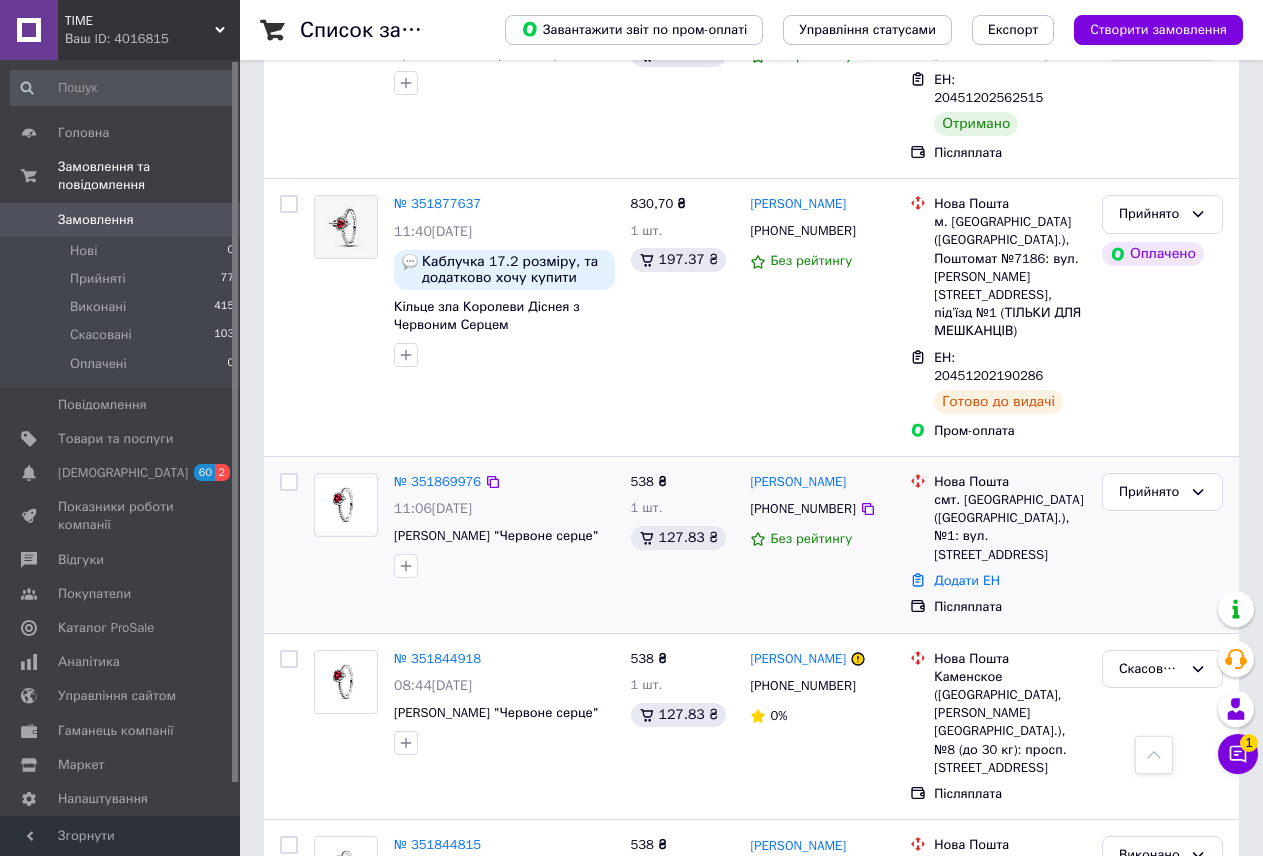 scroll, scrollTop: 1100, scrollLeft: 0, axis: vertical 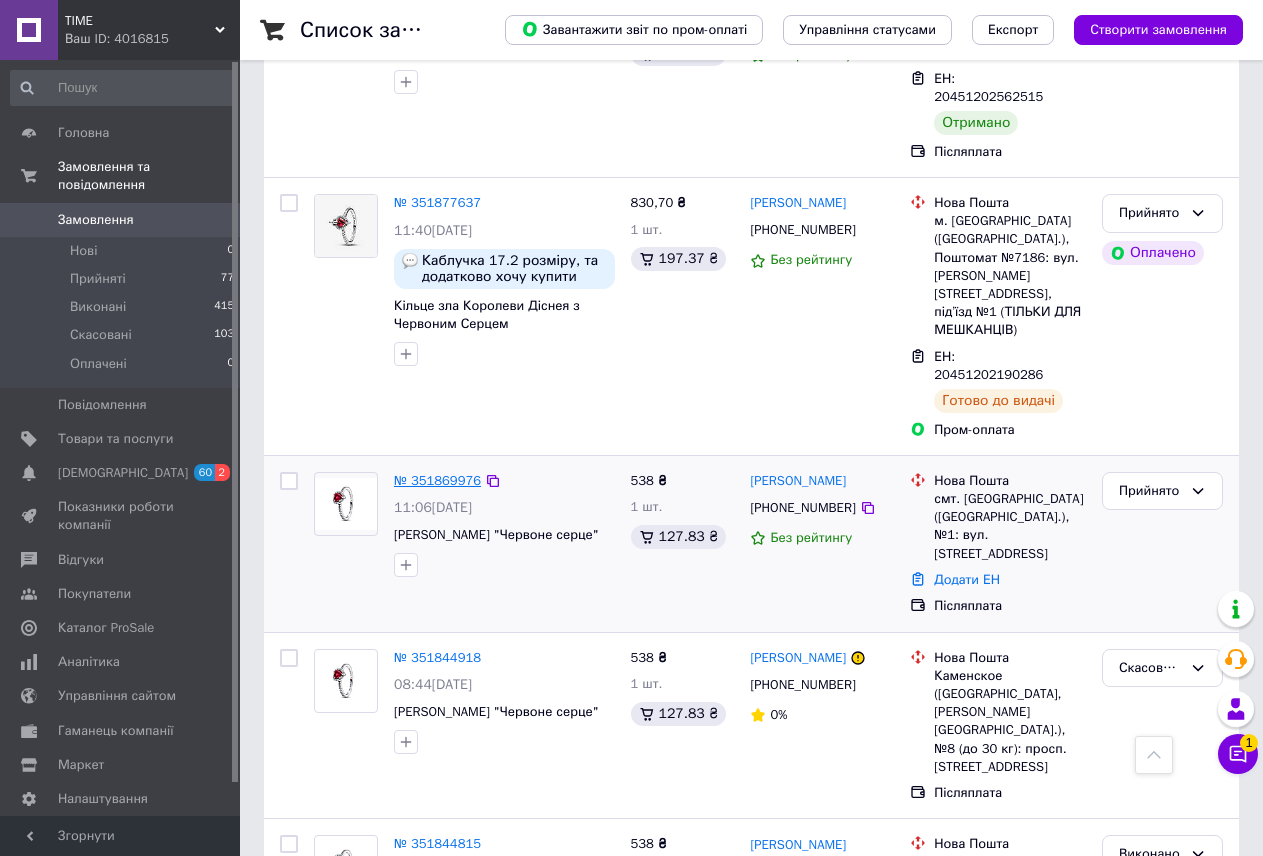click on "№ 351869976" at bounding box center (437, 480) 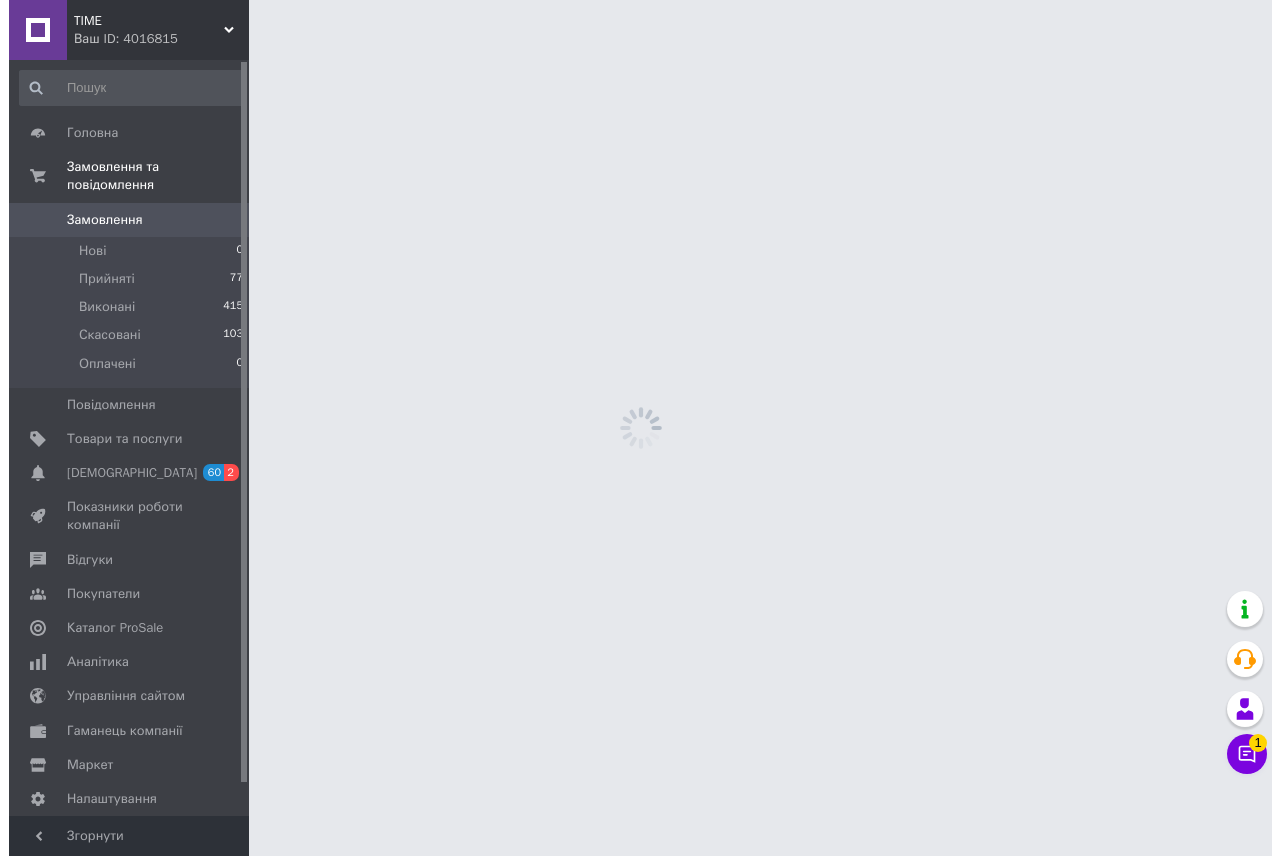 scroll, scrollTop: 0, scrollLeft: 0, axis: both 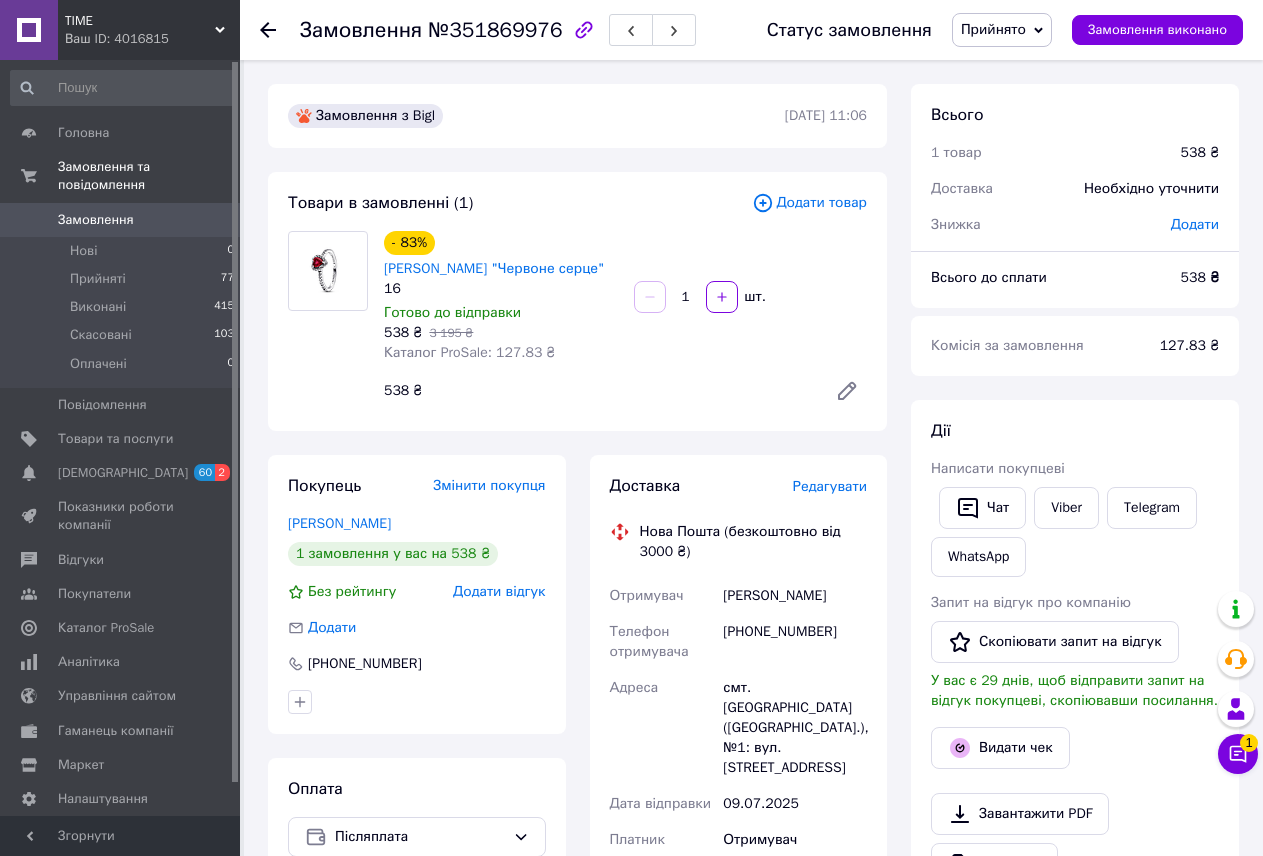 click on "Редагувати" at bounding box center [830, 486] 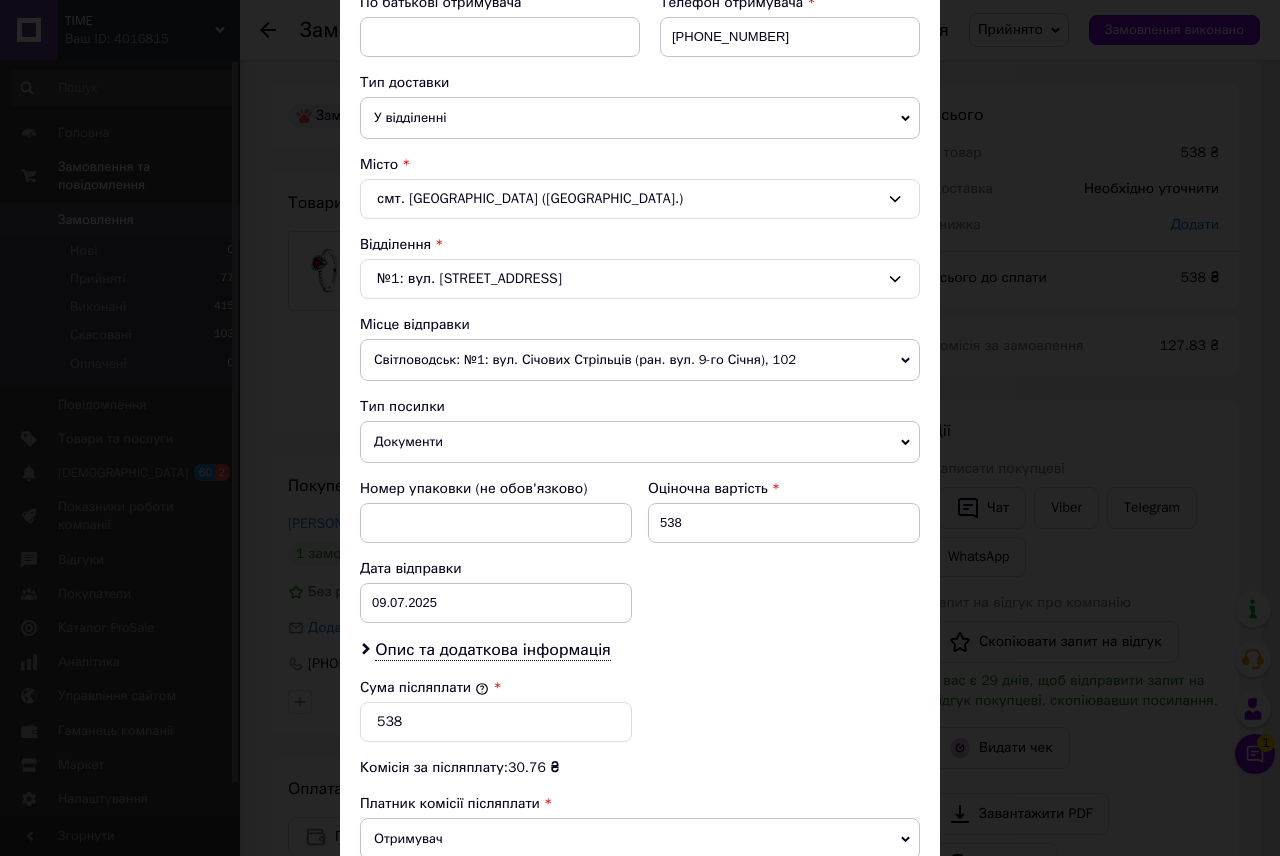 scroll, scrollTop: 690, scrollLeft: 0, axis: vertical 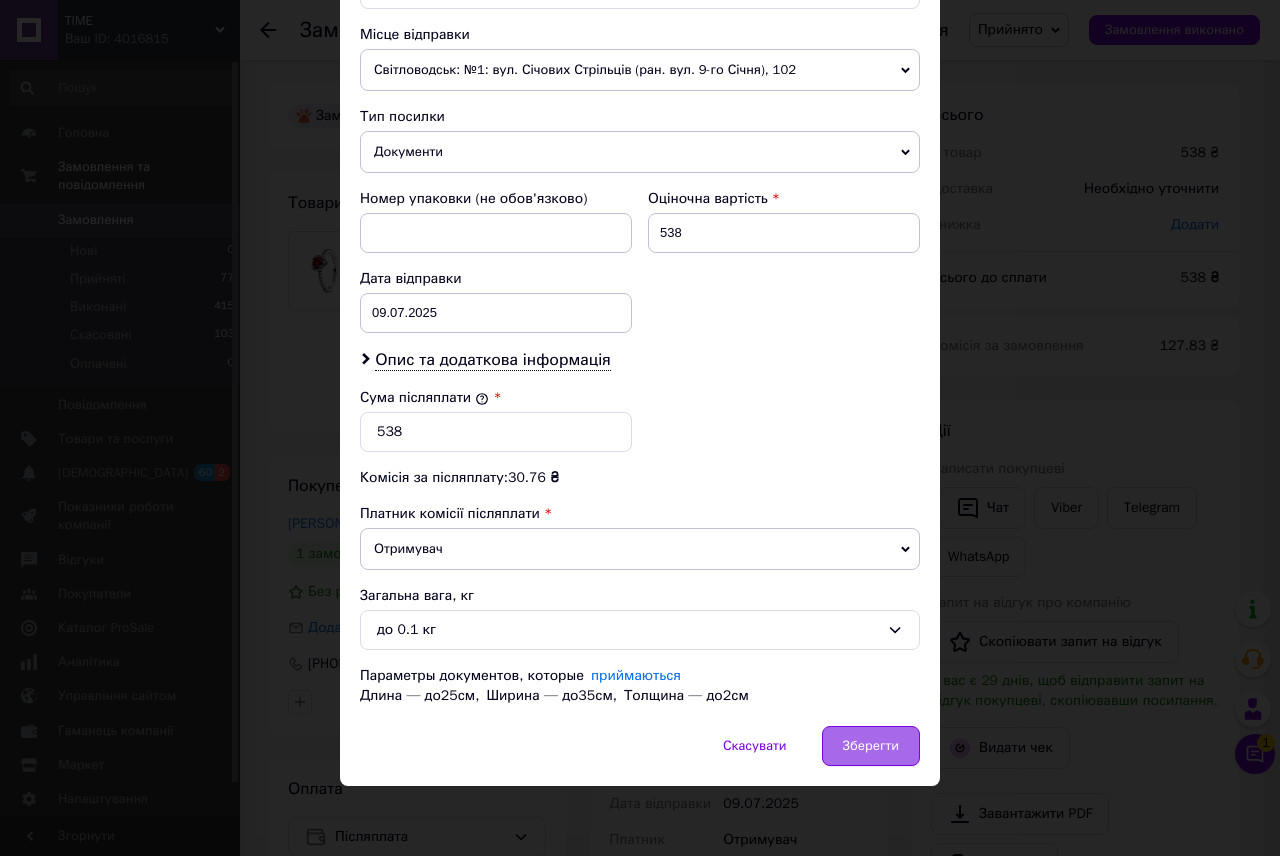 click on "Зберегти" at bounding box center (871, 746) 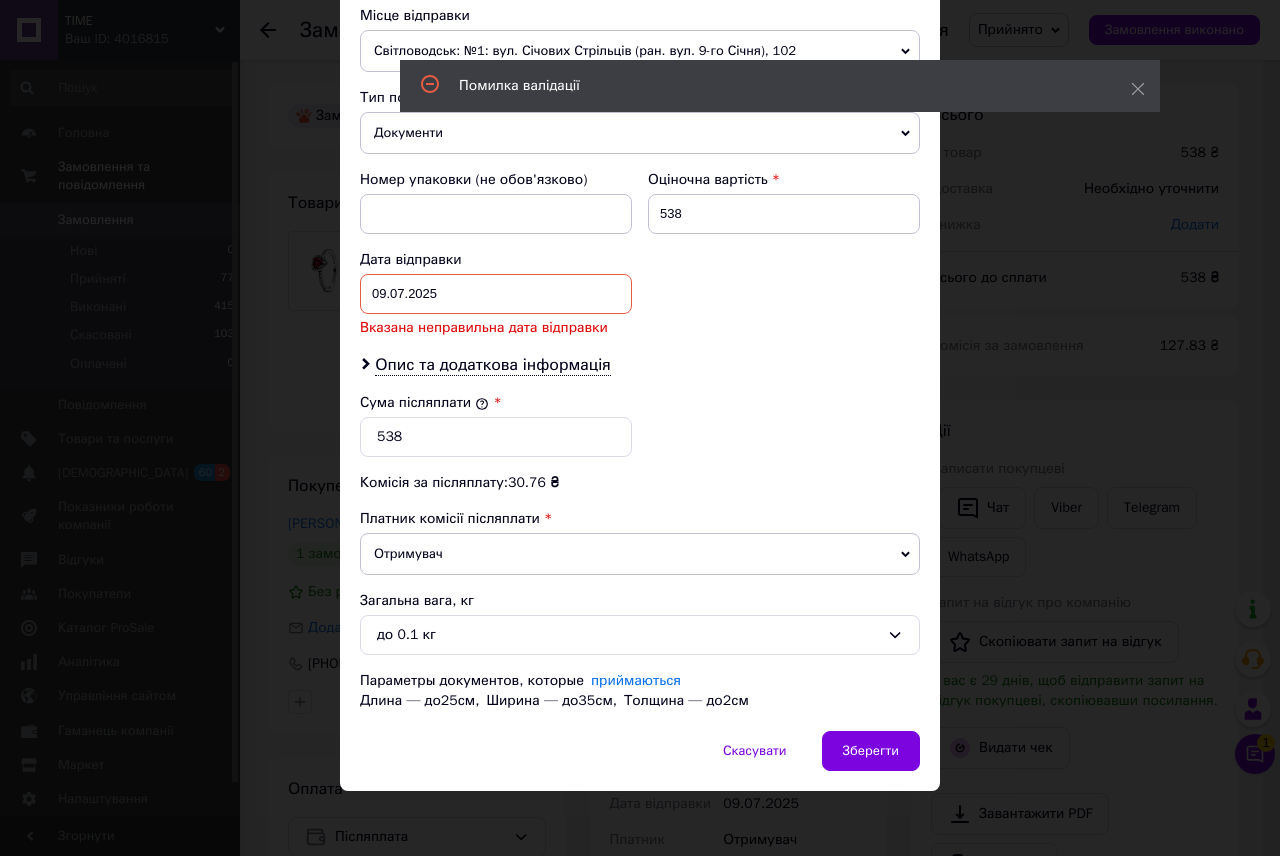 scroll, scrollTop: 714, scrollLeft: 0, axis: vertical 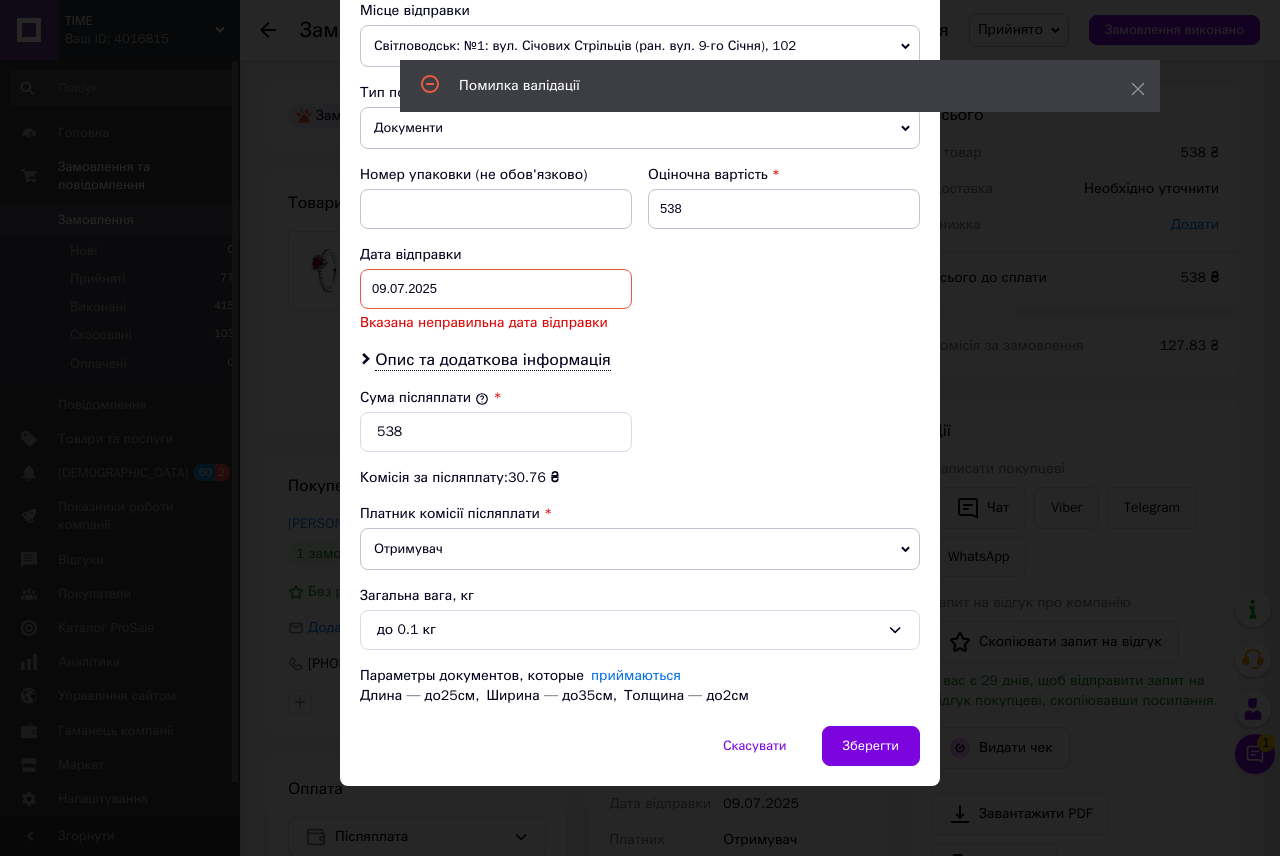 click on "09.07.2025 < 2025 > < Июль > Пн Вт Ср Чт Пт Сб Вс 30 1 2 3 4 5 6 7 8 9 10 11 12 13 14 15 16 17 18 19 20 21 22 23 24 25 26 27 28 29 30 31 1 2 3 4 5 6 7 8 9 10" at bounding box center (496, 289) 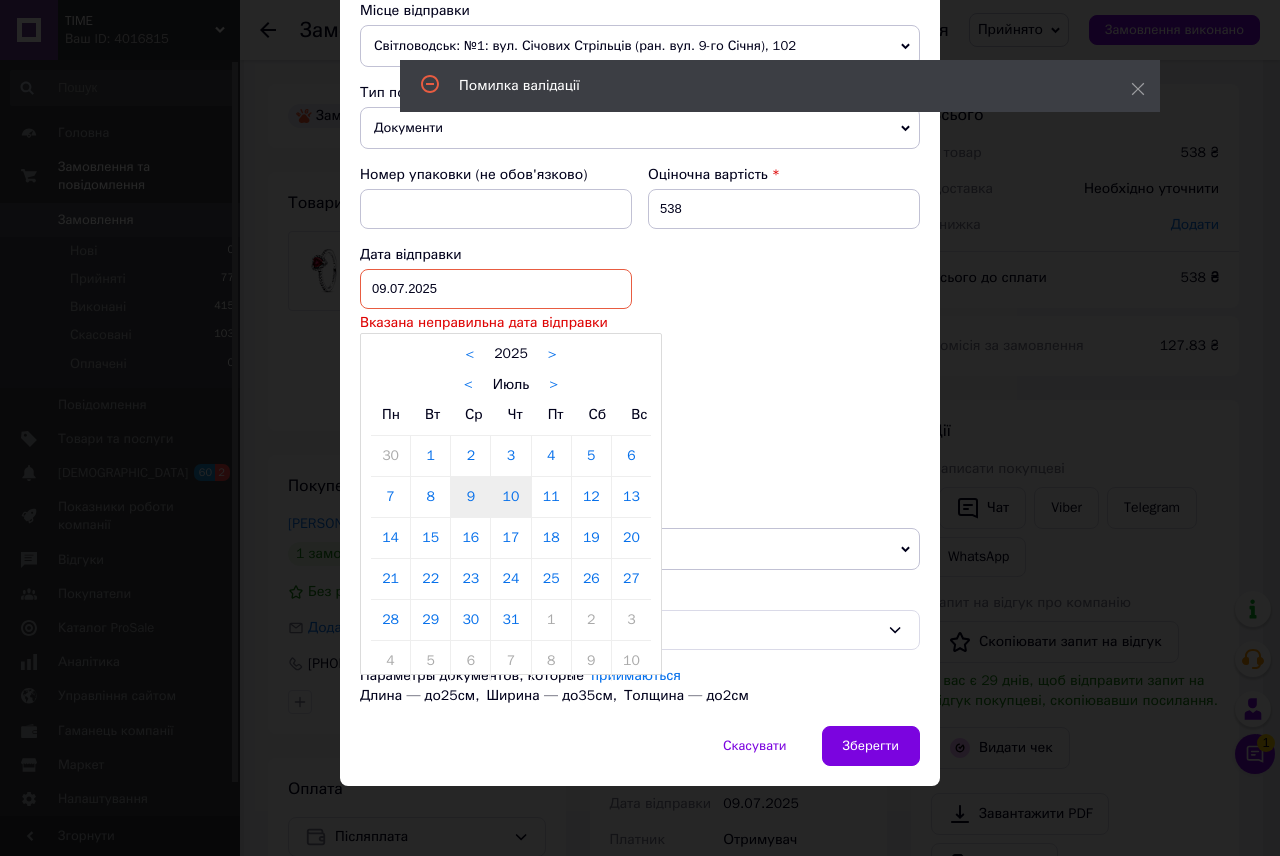 click on "10" at bounding box center [510, 497] 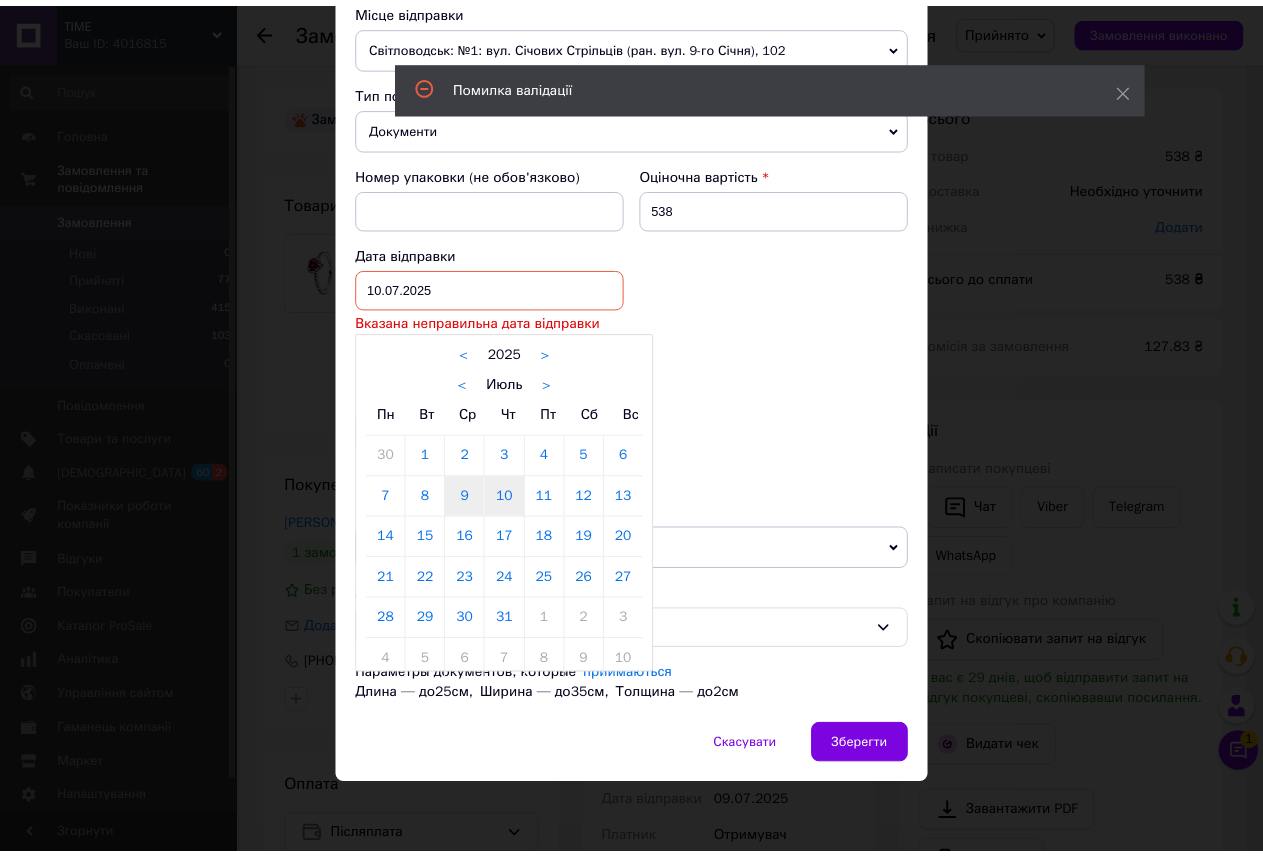 scroll, scrollTop: 690, scrollLeft: 0, axis: vertical 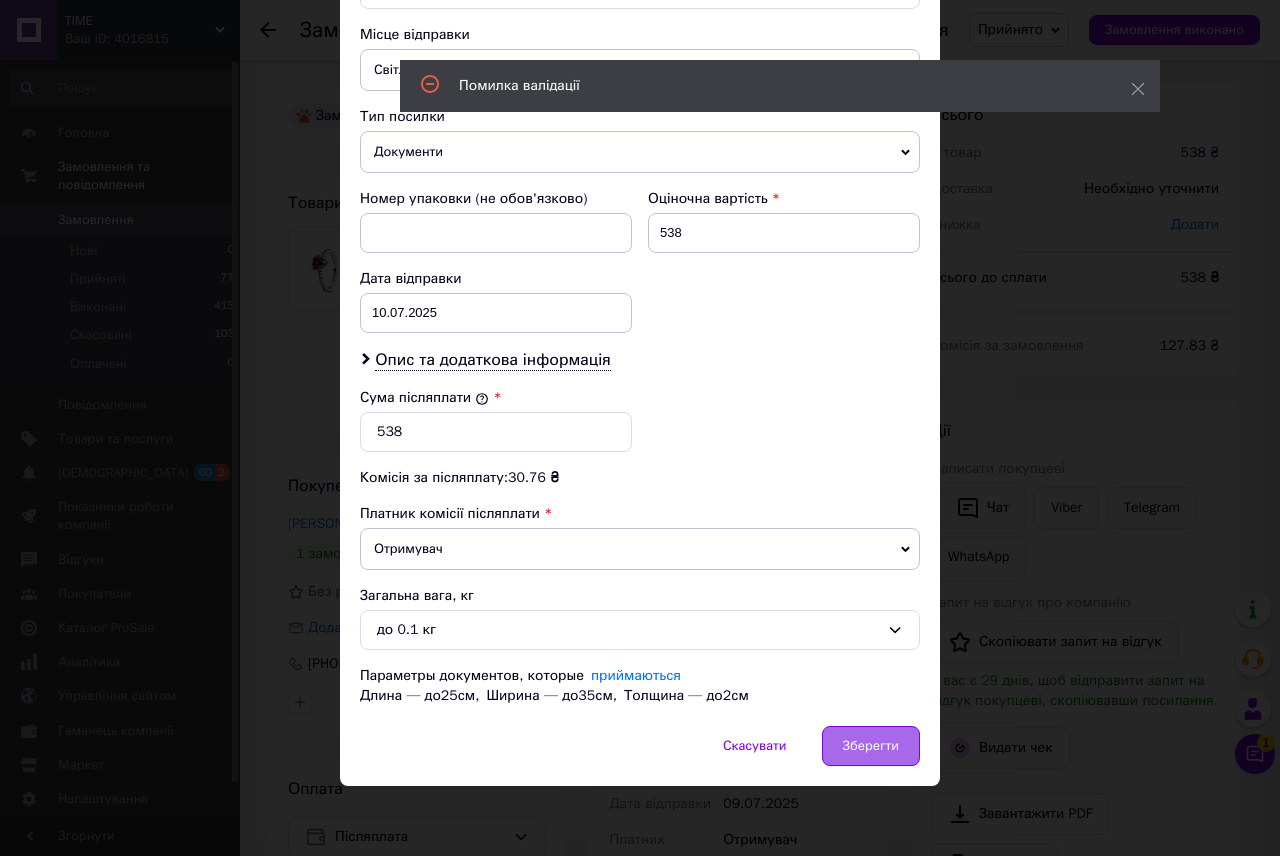 click on "Зберегти" at bounding box center [871, 746] 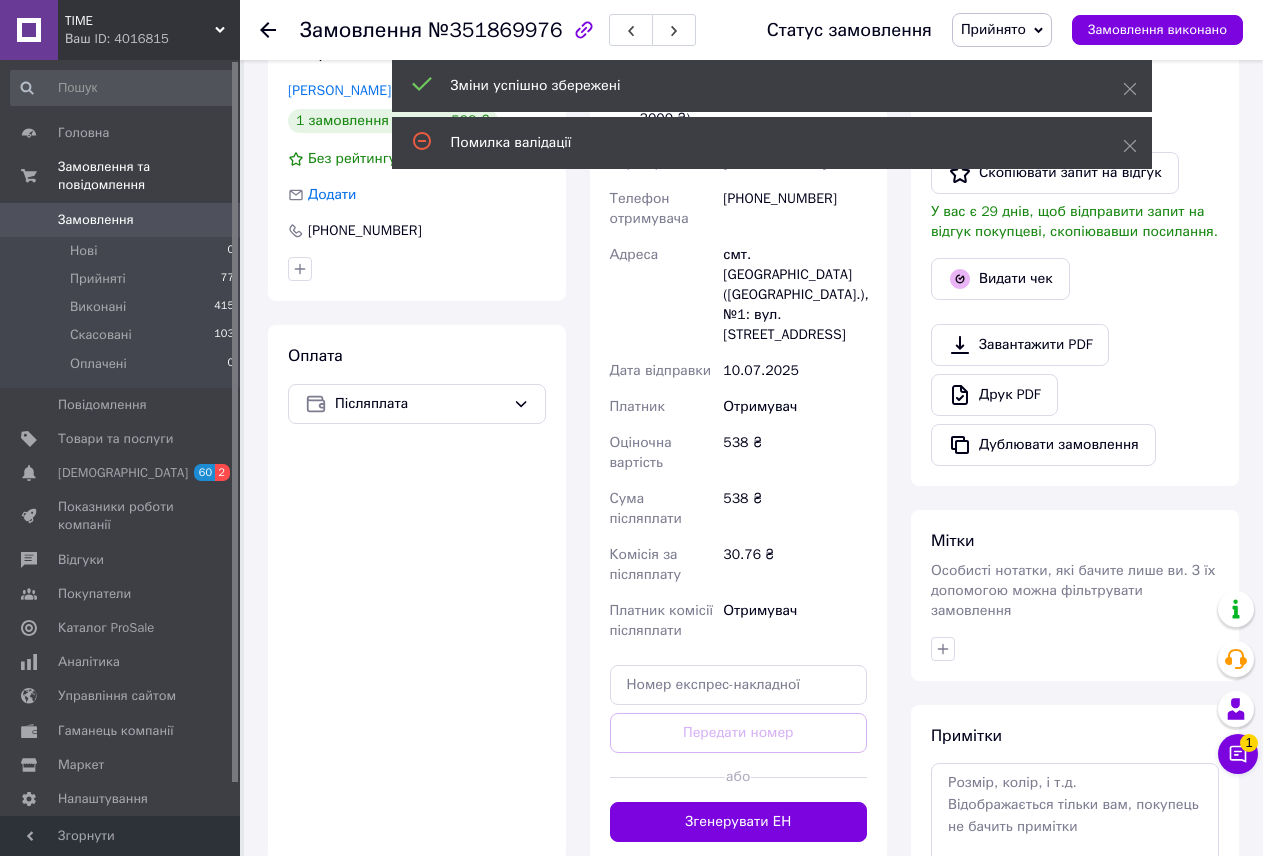 scroll, scrollTop: 700, scrollLeft: 0, axis: vertical 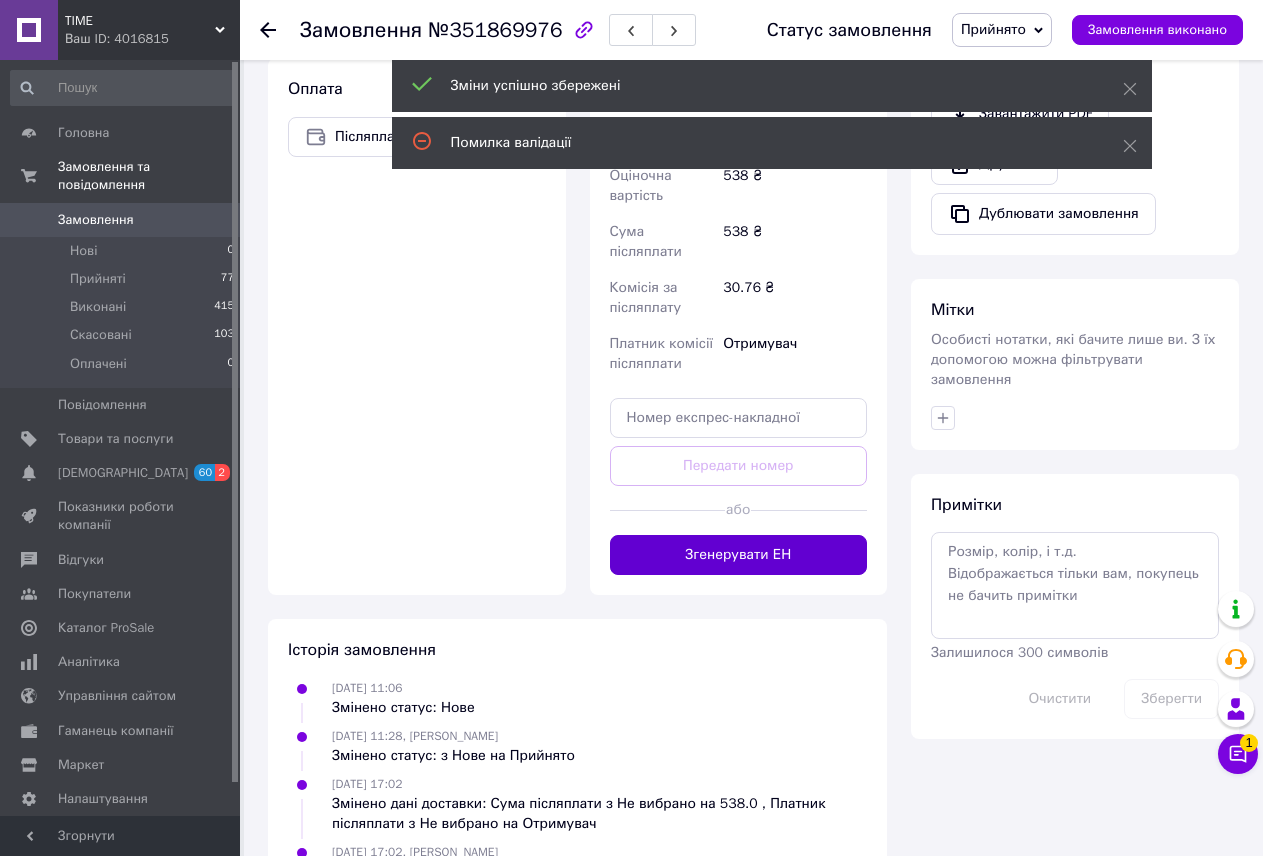 click on "Згенерувати ЕН" at bounding box center [739, 555] 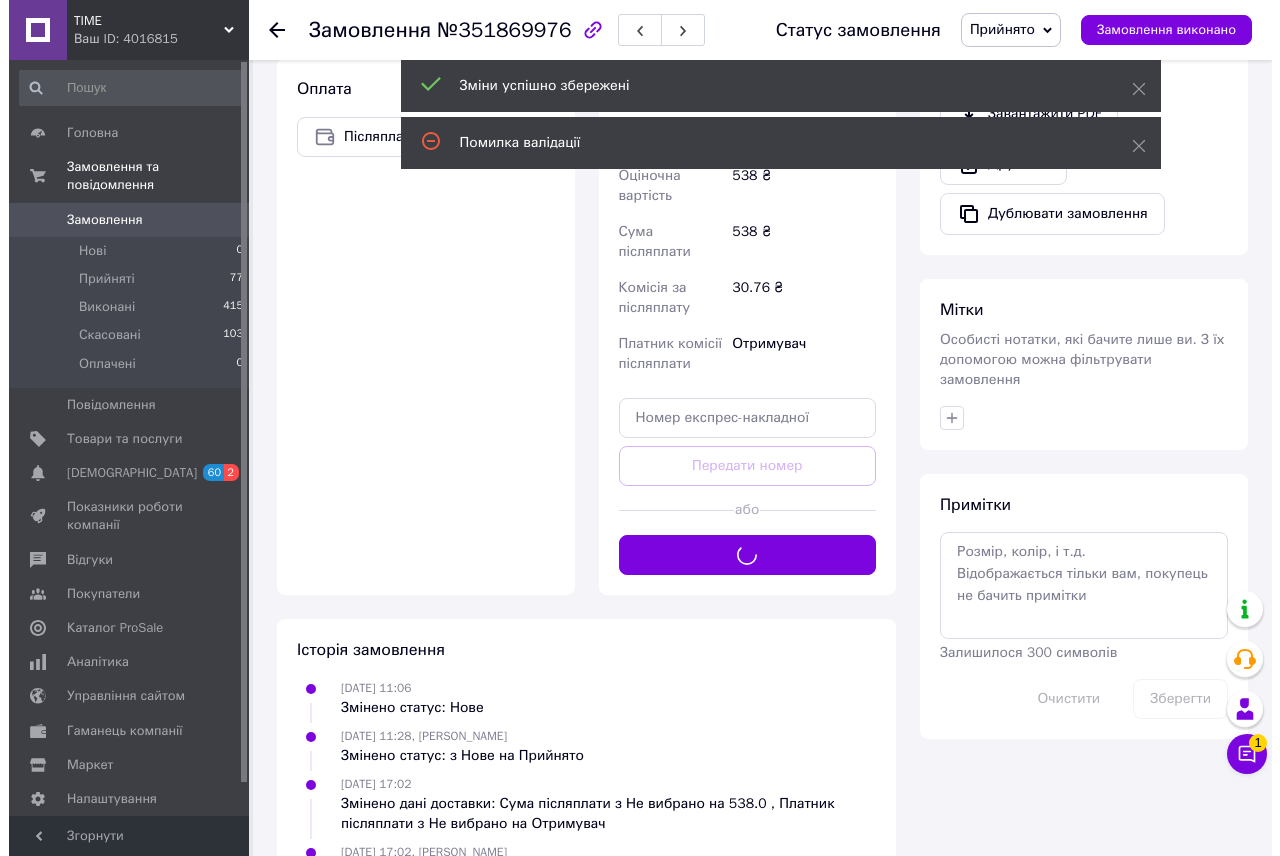 scroll, scrollTop: 0, scrollLeft: 0, axis: both 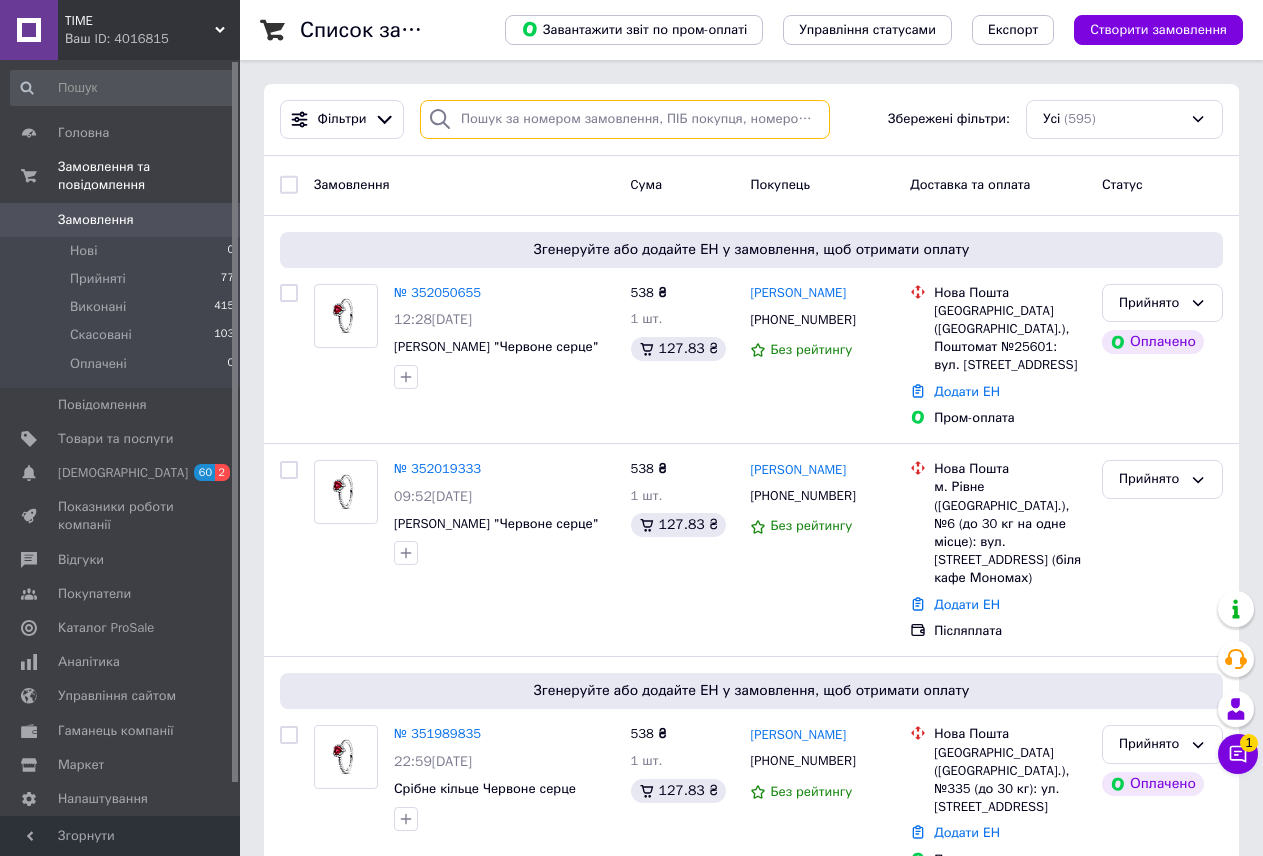 click at bounding box center [625, 119] 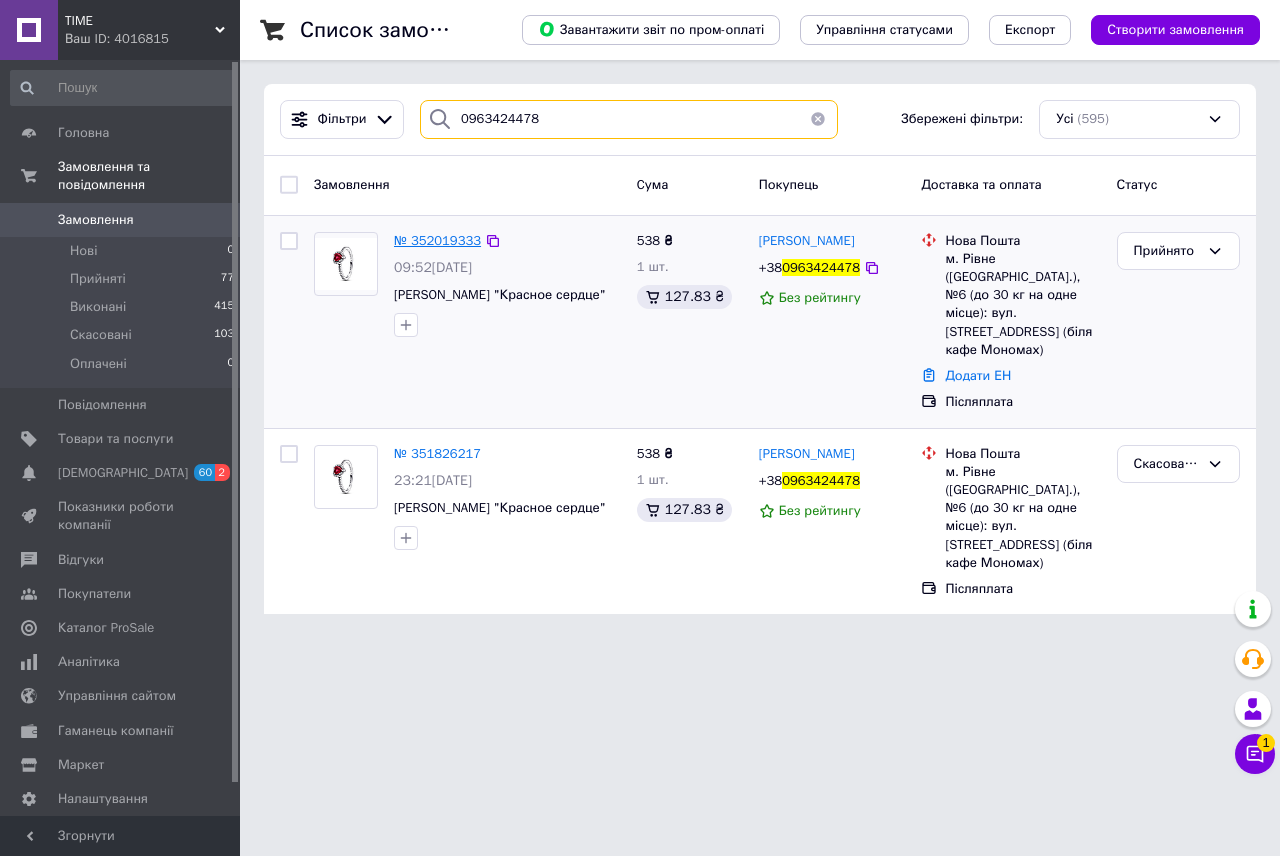 type on "0963424478" 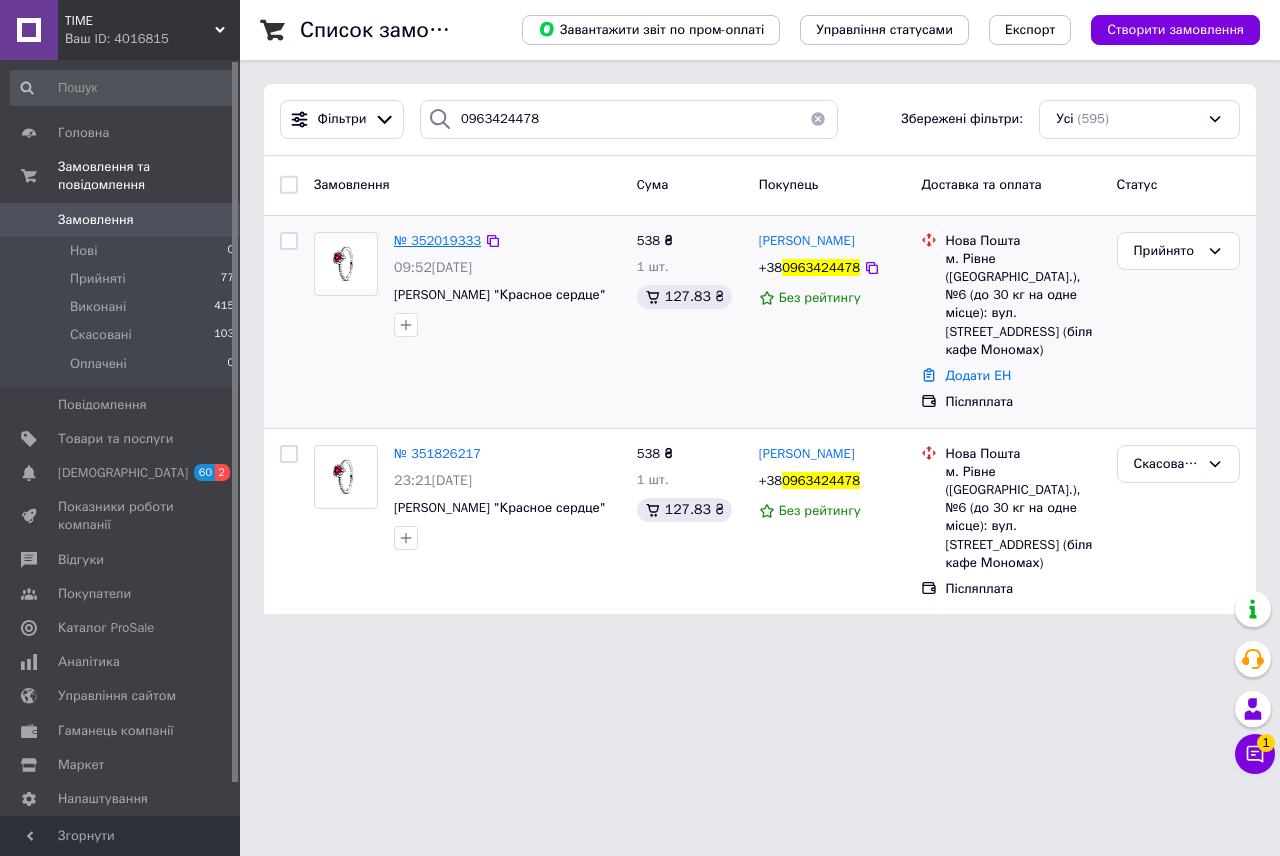 click on "№ 352019333" at bounding box center [437, 240] 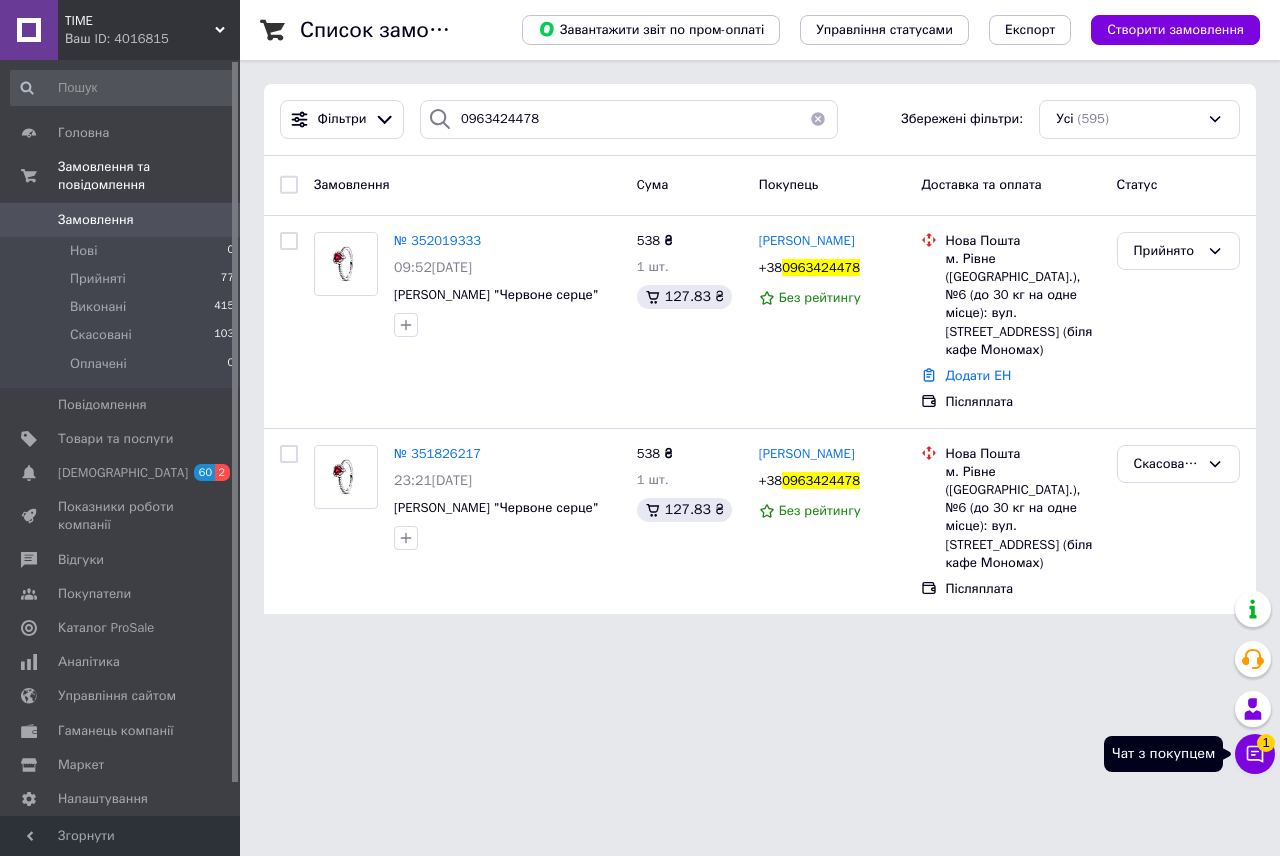 click 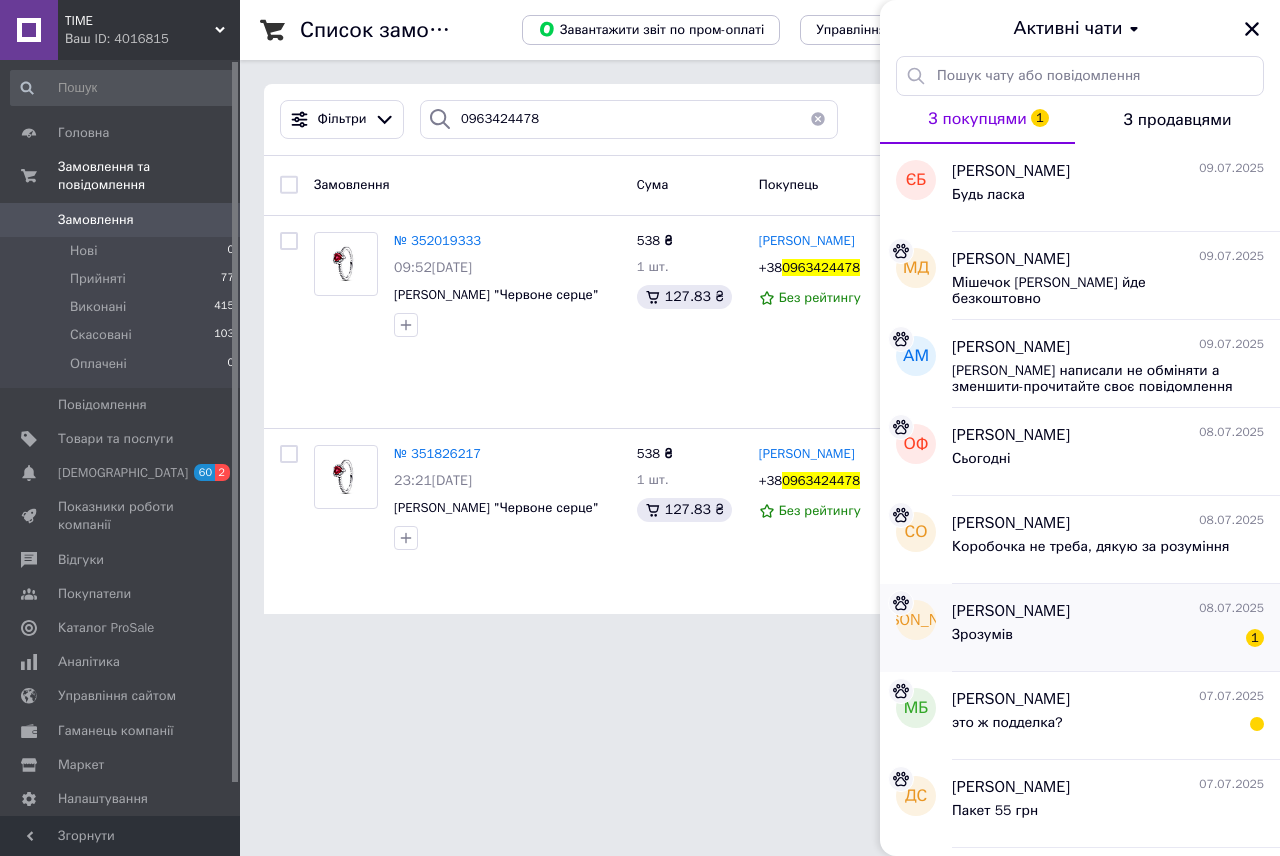 click on "Юрій Латуша" at bounding box center [1011, 611] 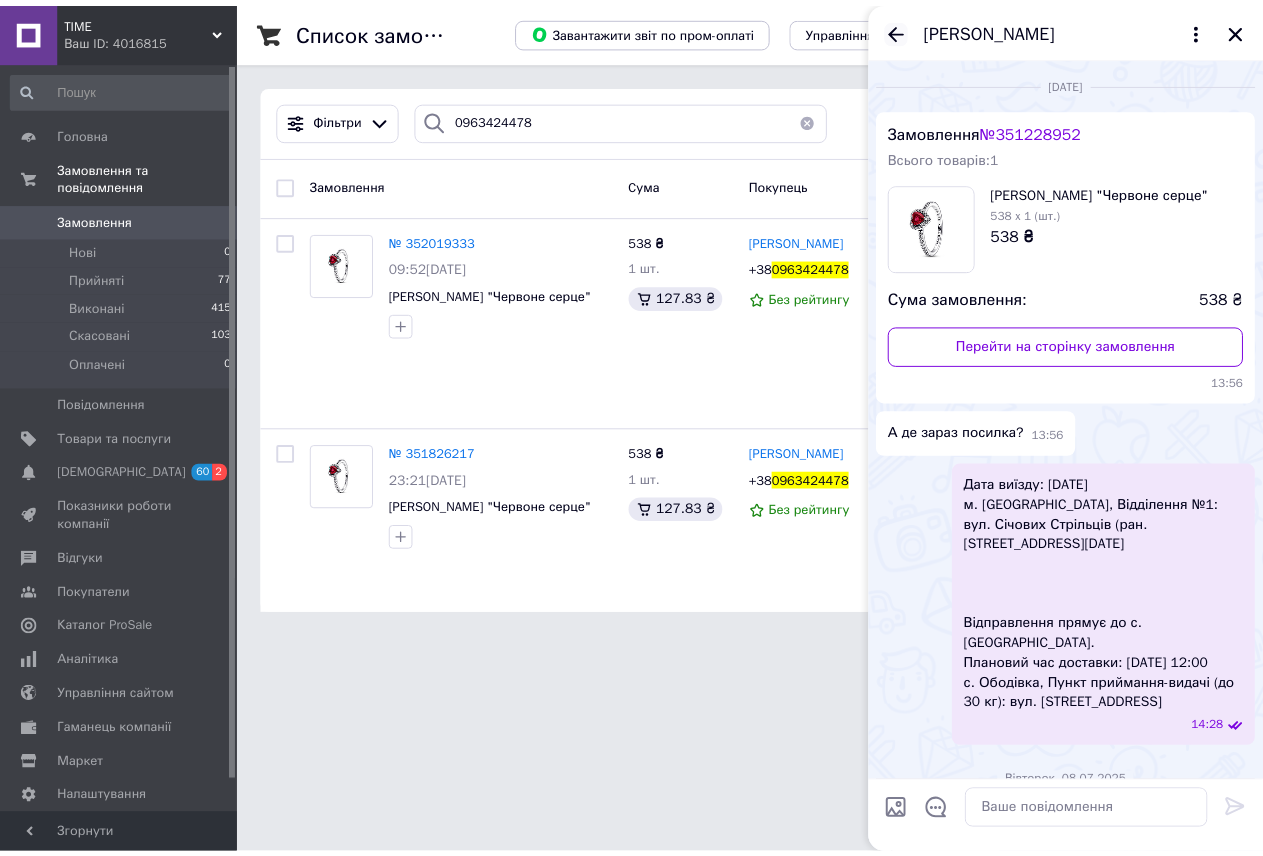 scroll, scrollTop: 71, scrollLeft: 0, axis: vertical 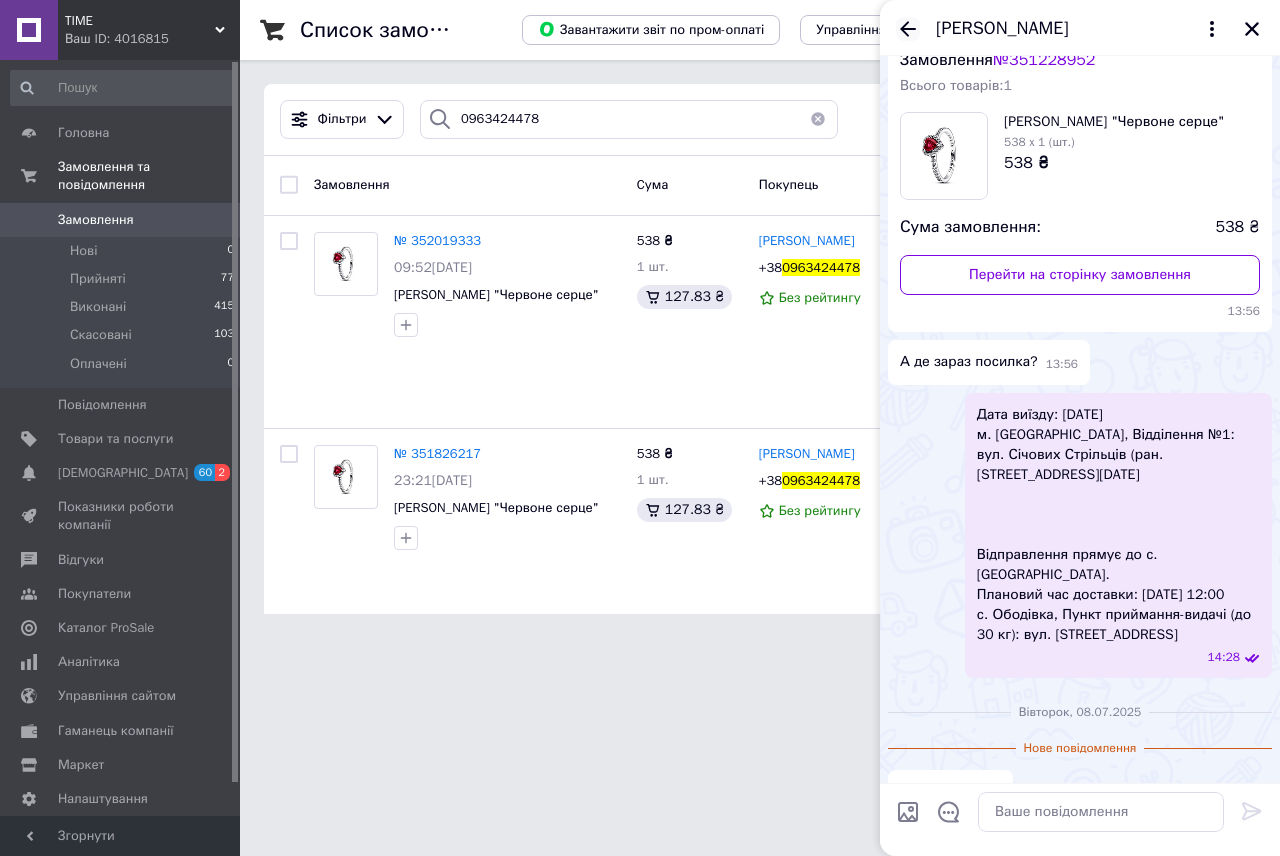 click 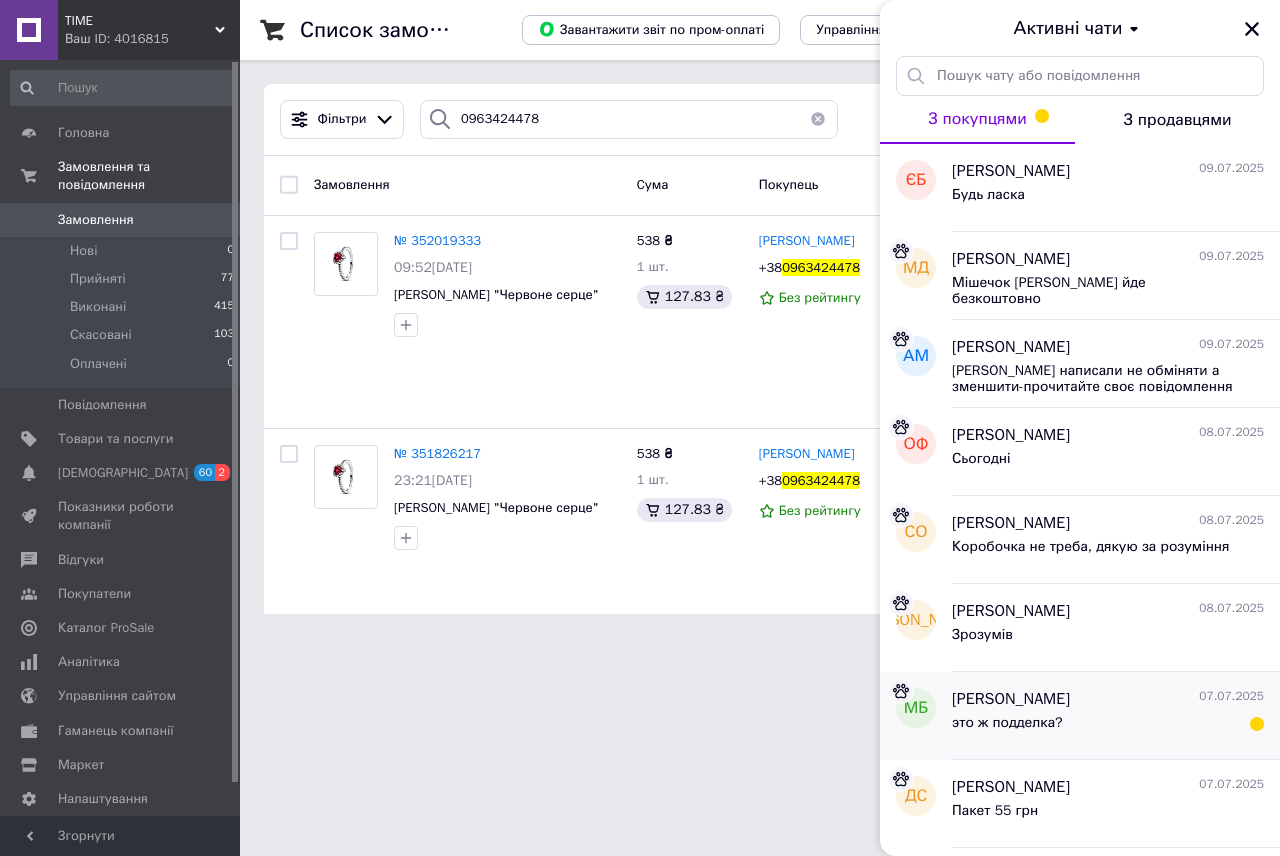 click on "это ж подделка?" at bounding box center [1108, 727] 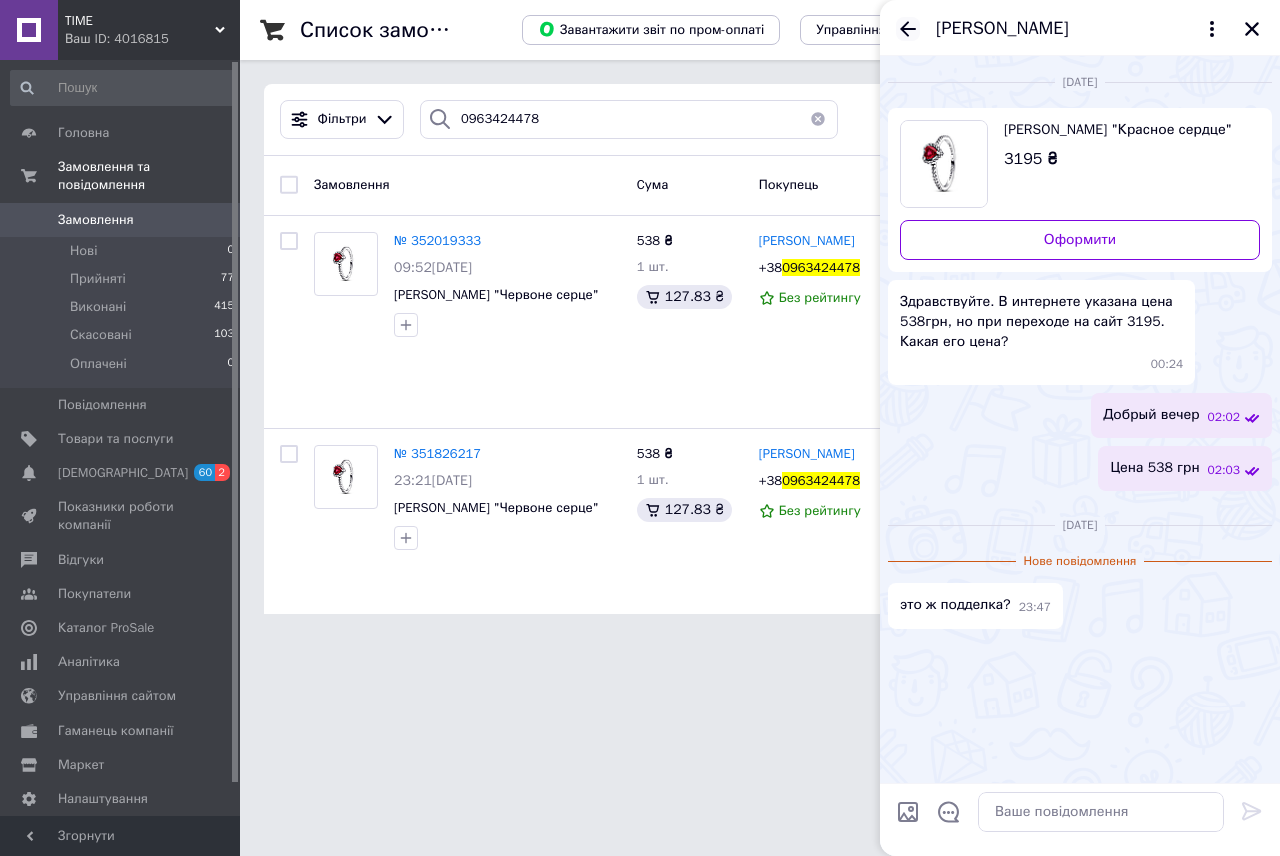 click 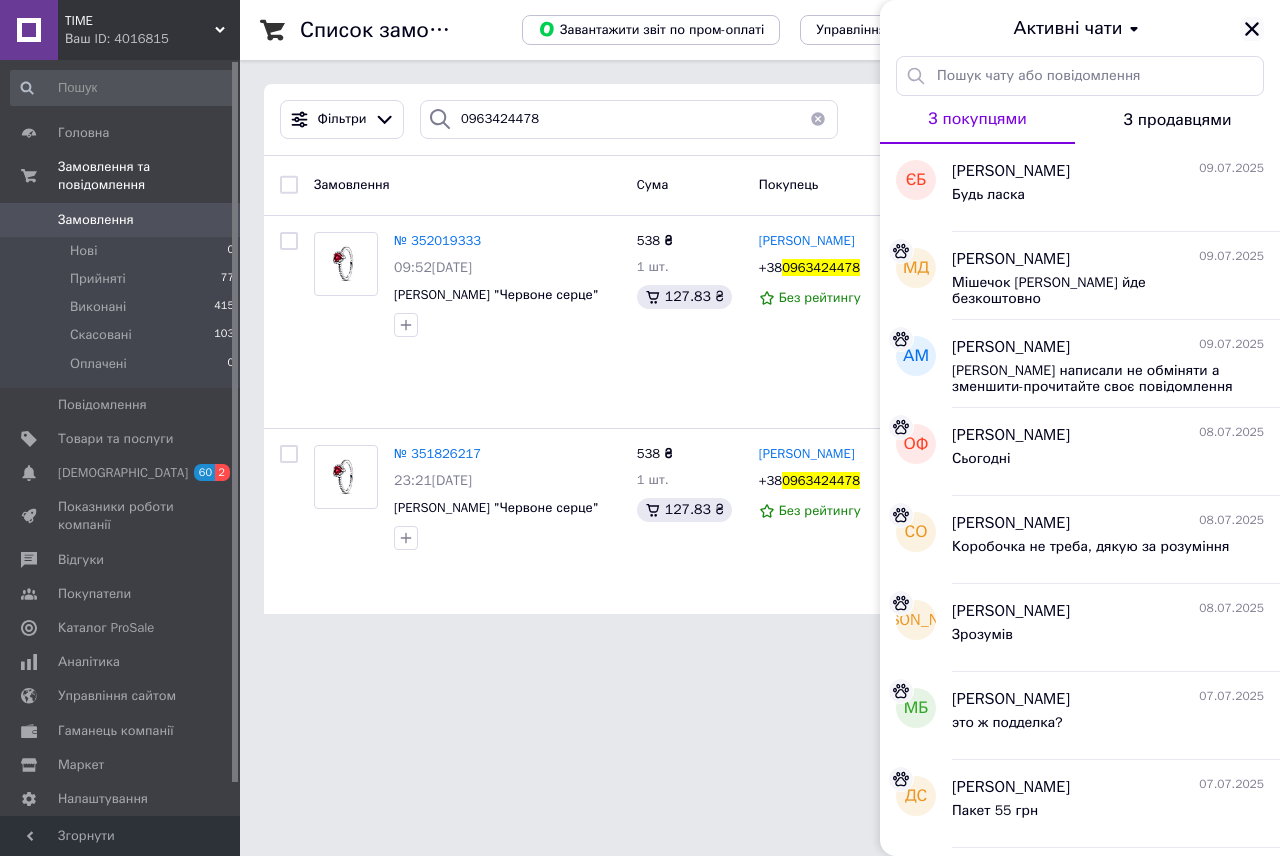 click 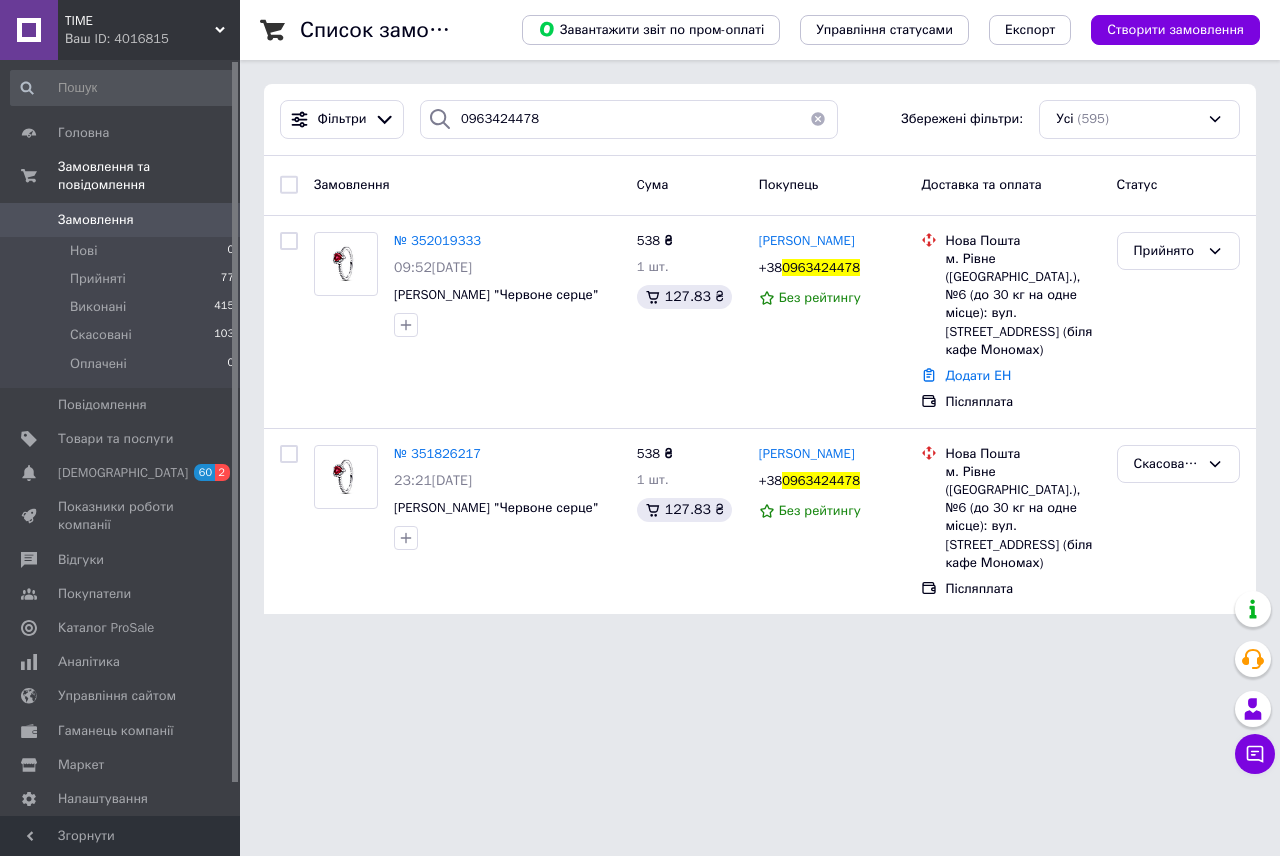 click at bounding box center [818, 119] 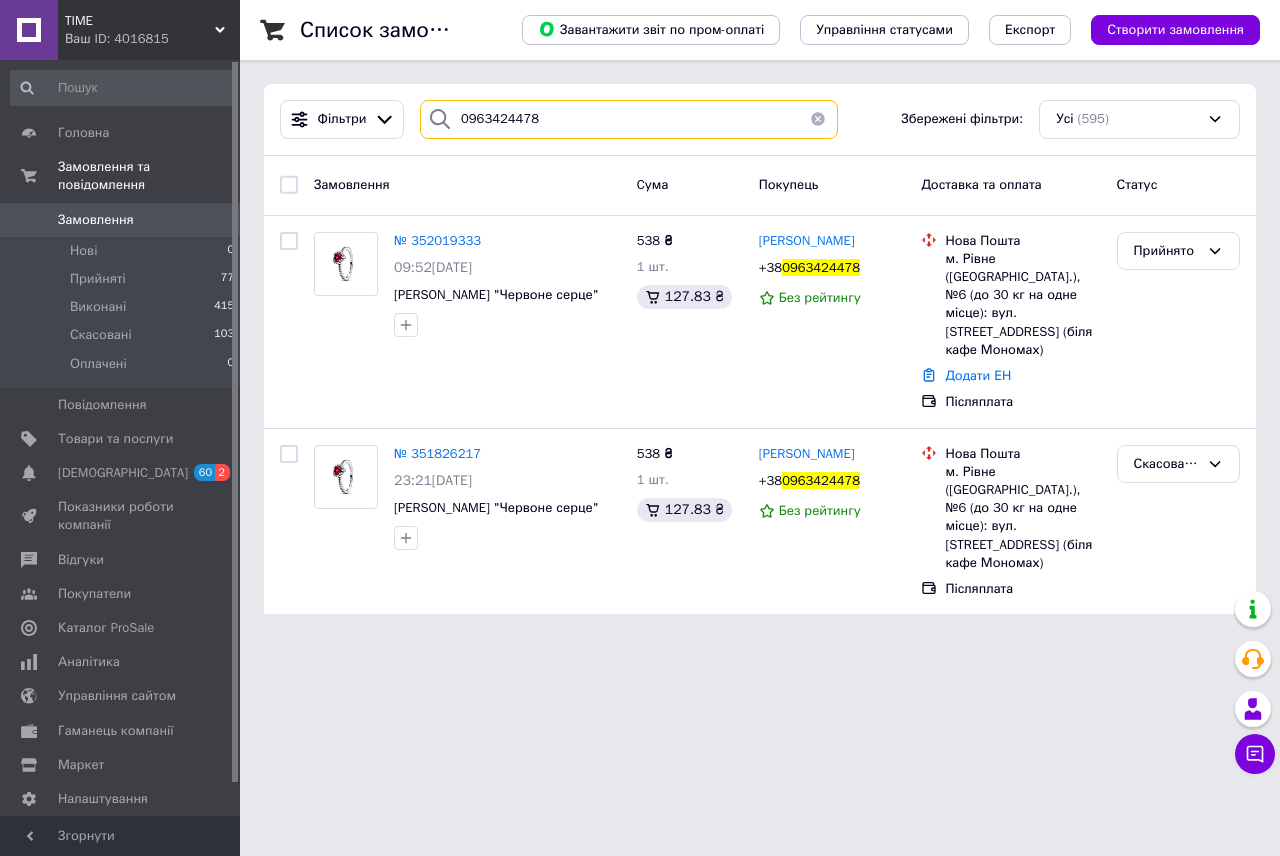 type 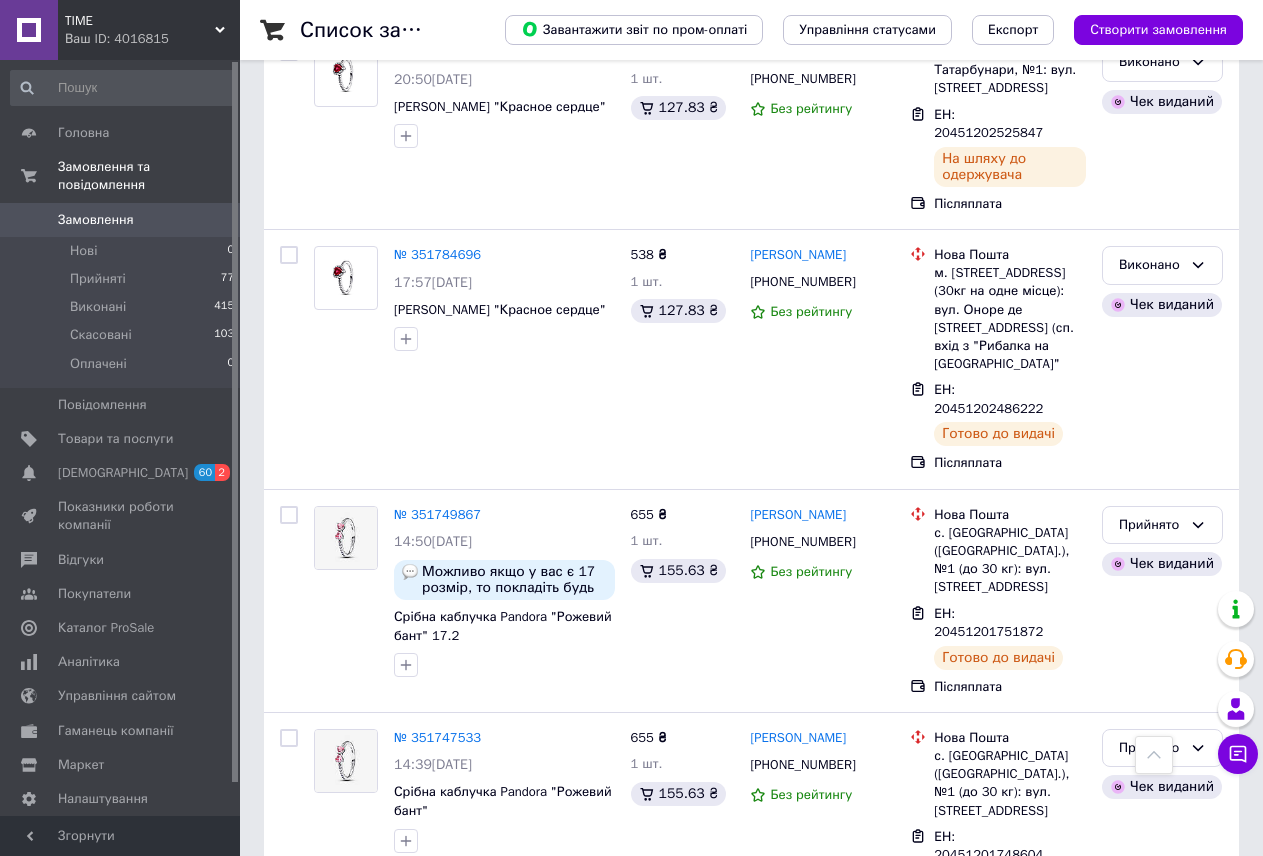 scroll, scrollTop: 3200, scrollLeft: 0, axis: vertical 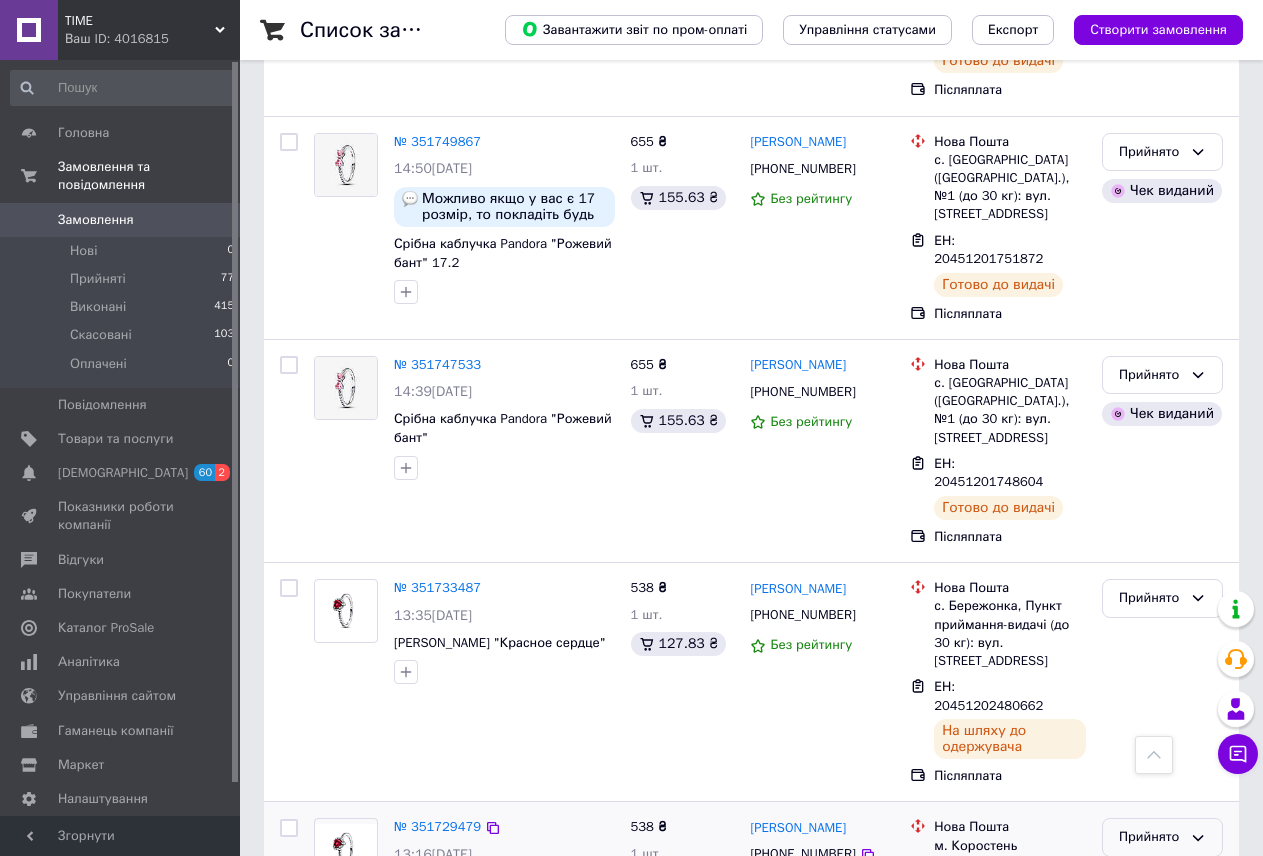 click on "Прийнято" at bounding box center [1150, 837] 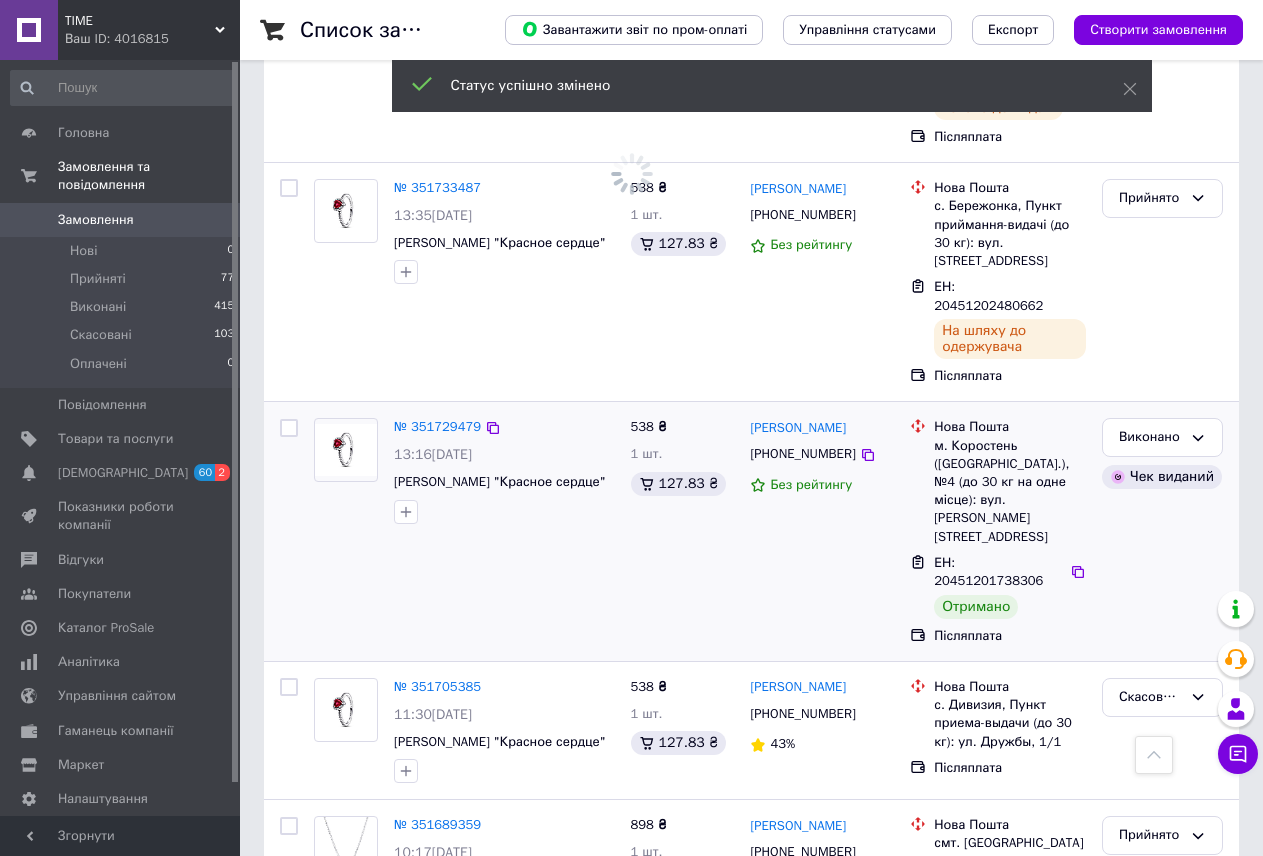 scroll, scrollTop: 3800, scrollLeft: 0, axis: vertical 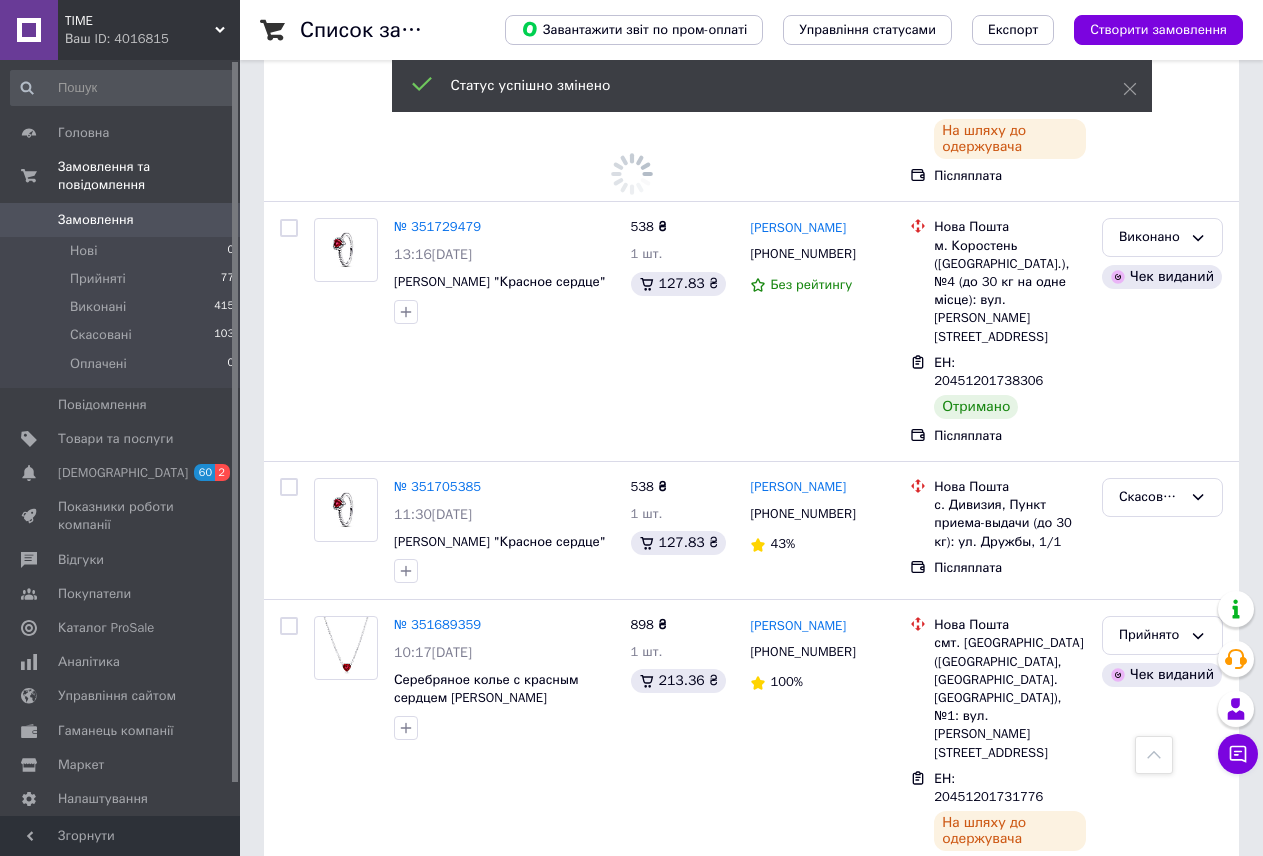 click on "Прийнято" at bounding box center [1150, 929] 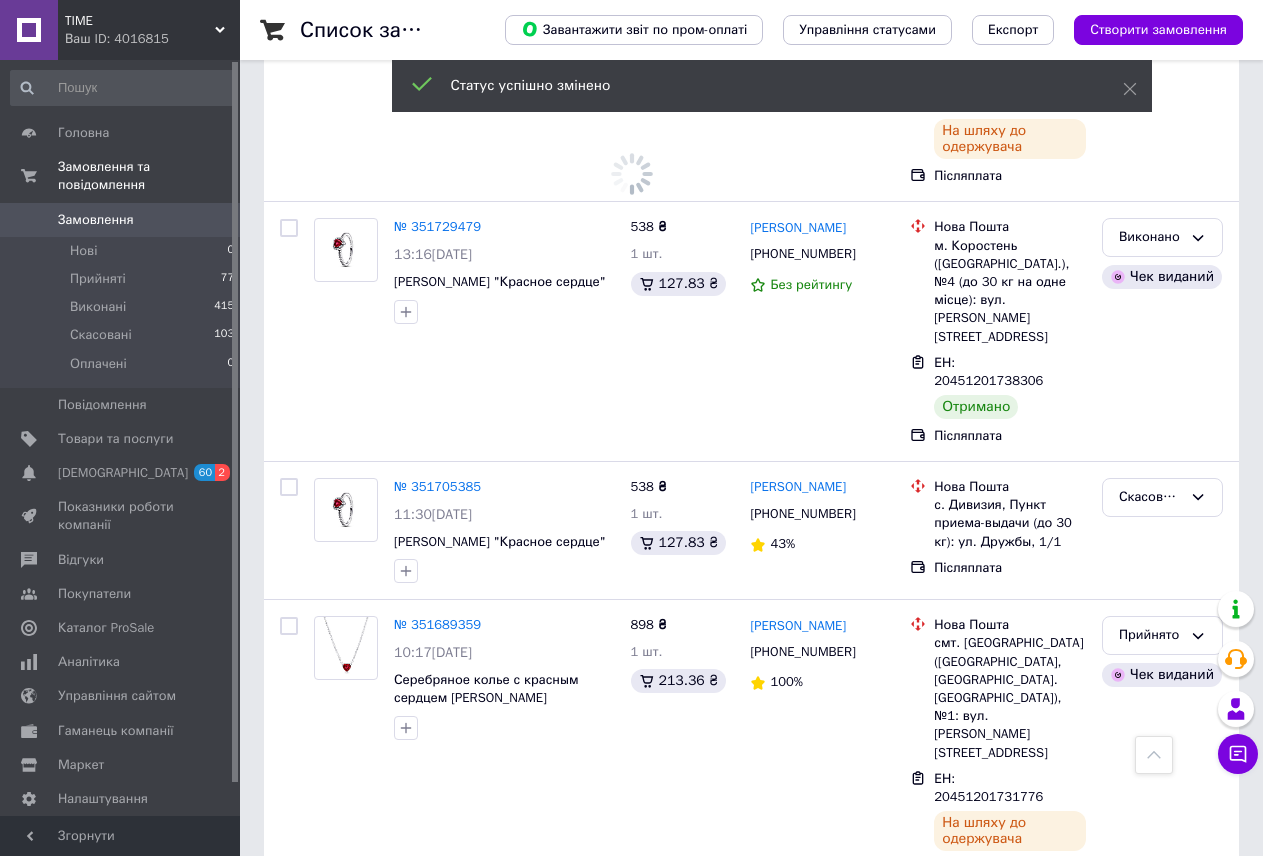 click on "Виконано" at bounding box center [1162, 971] 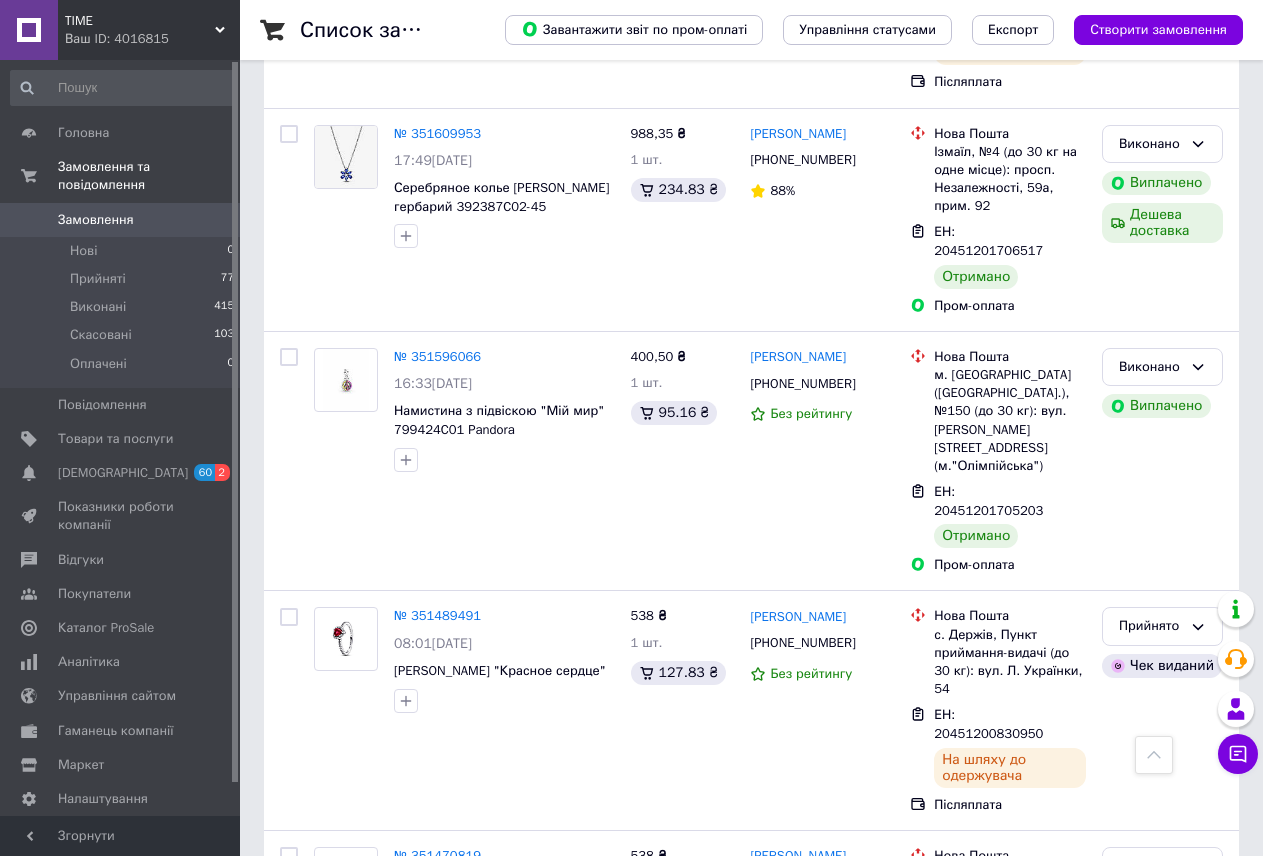 scroll, scrollTop: 6700, scrollLeft: 0, axis: vertical 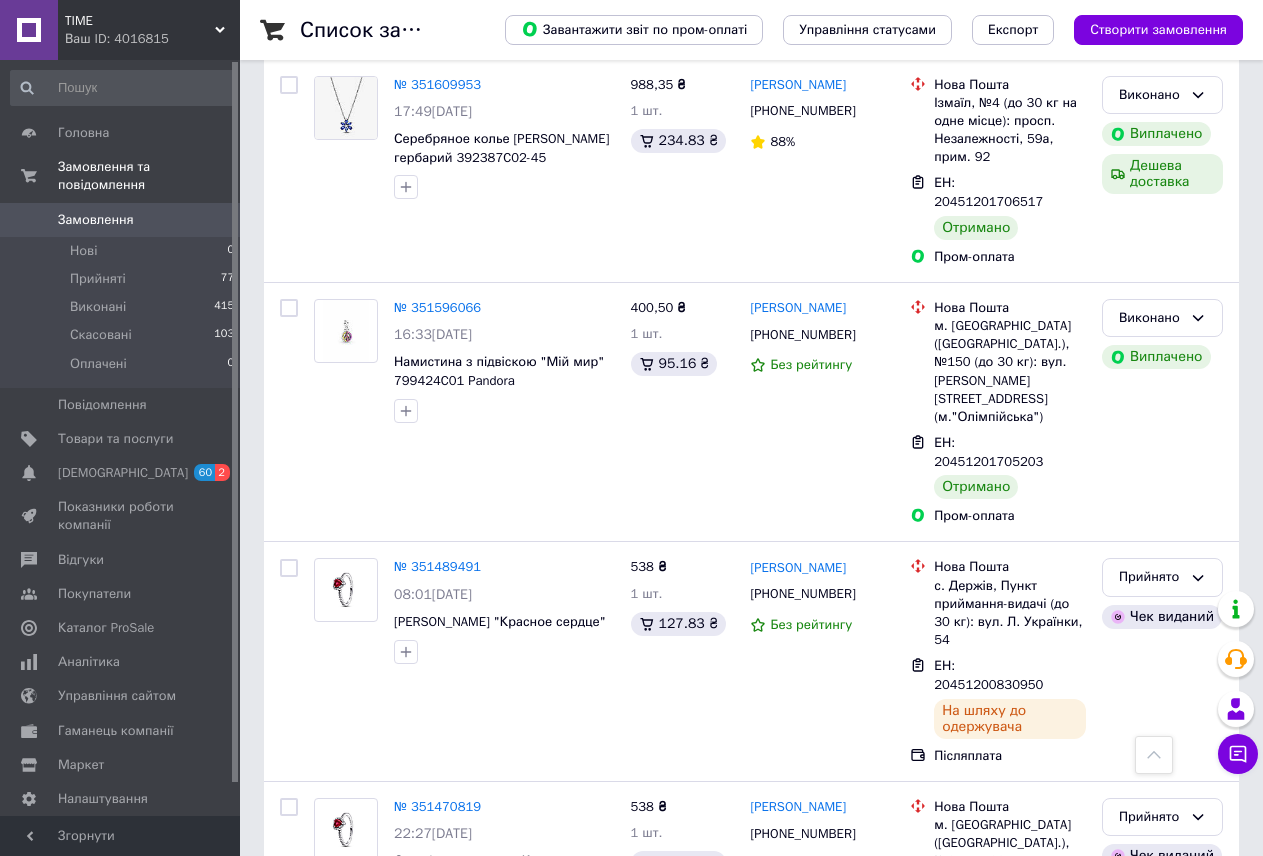 click on "Прийнято" at bounding box center [1162, 1263] 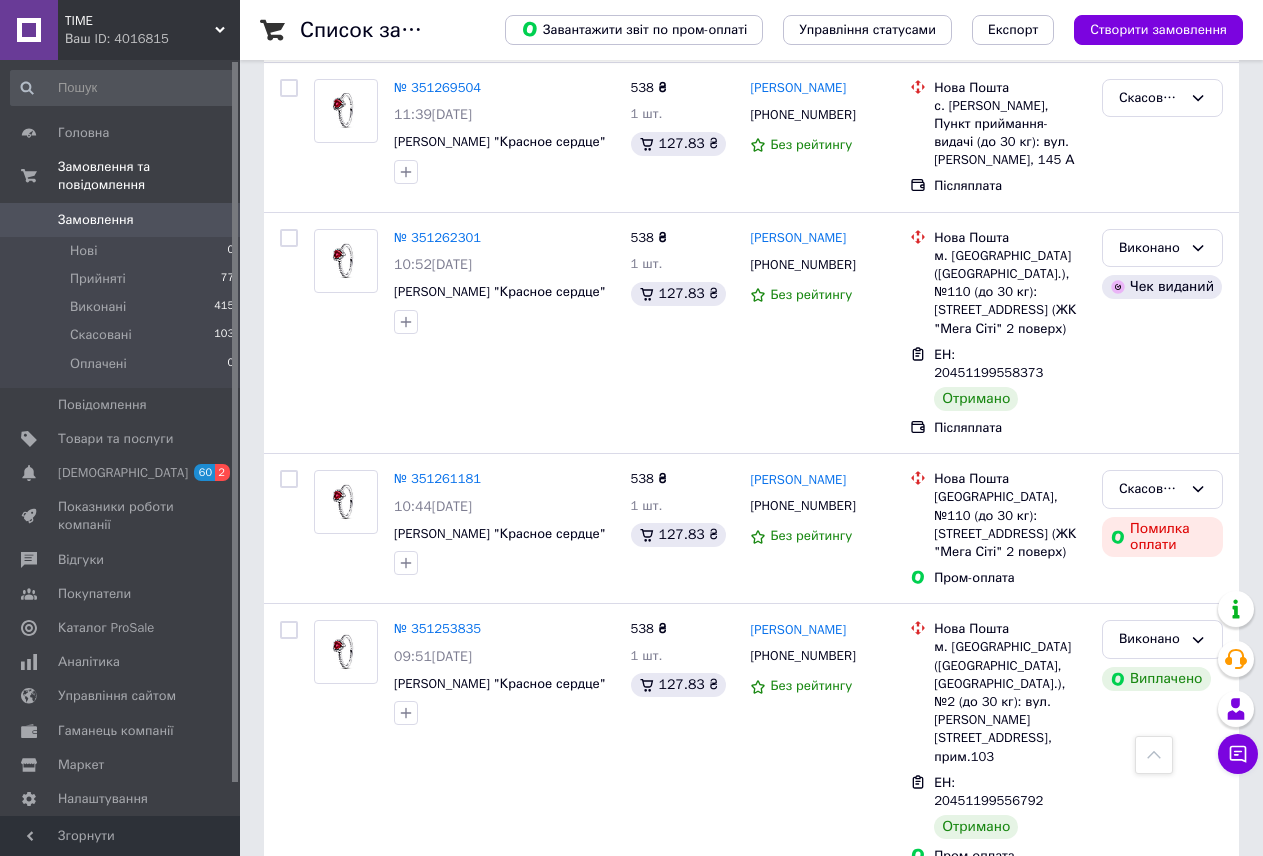 scroll, scrollTop: 8975, scrollLeft: 0, axis: vertical 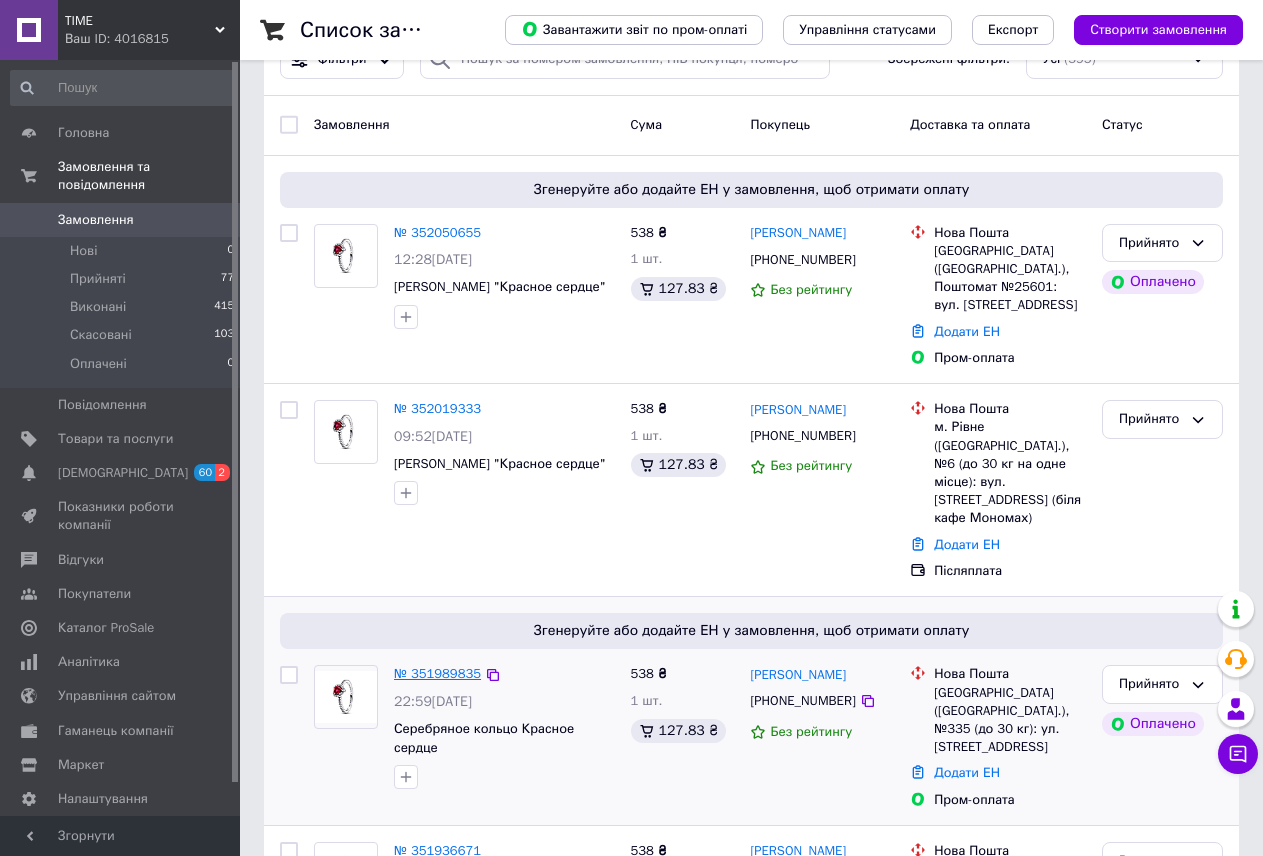 click on "№ 351989835" at bounding box center (437, 673) 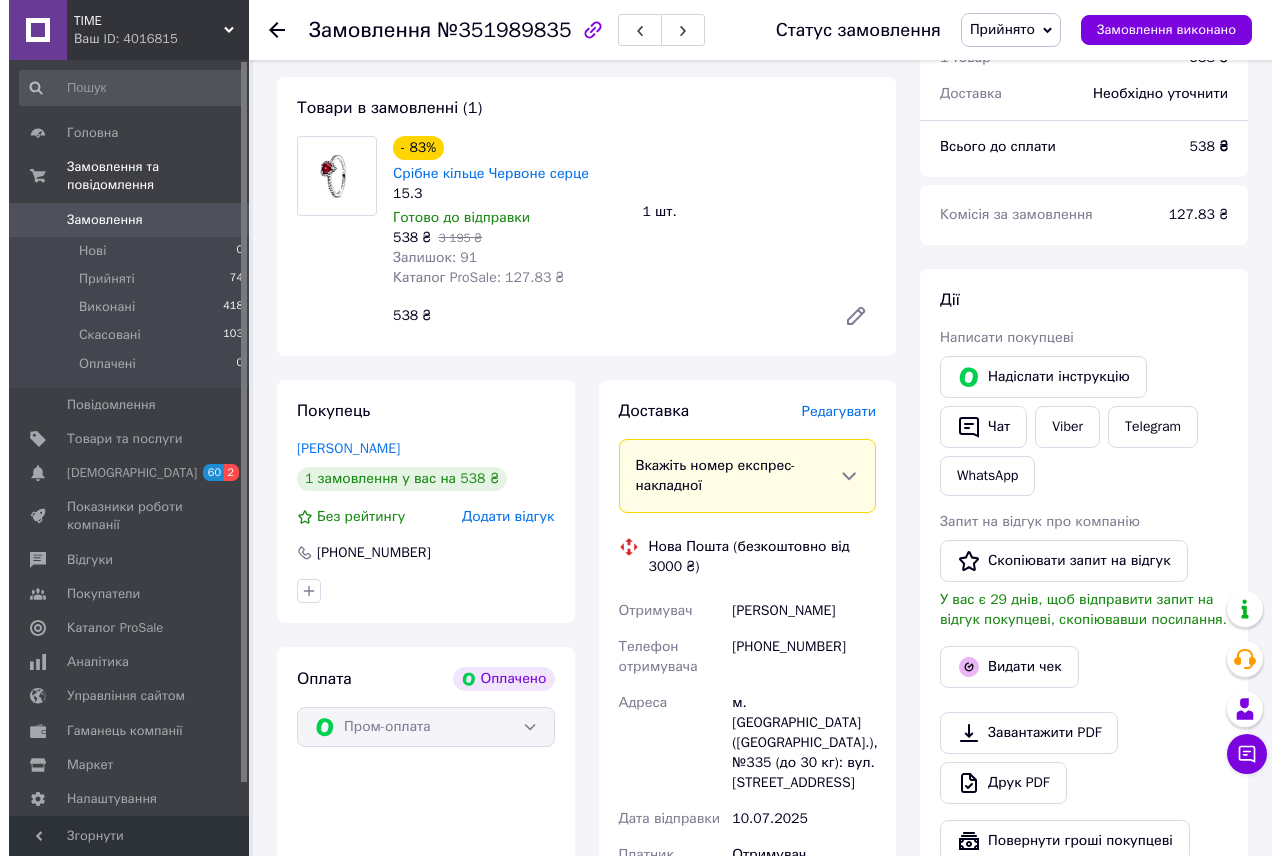 scroll, scrollTop: 760, scrollLeft: 0, axis: vertical 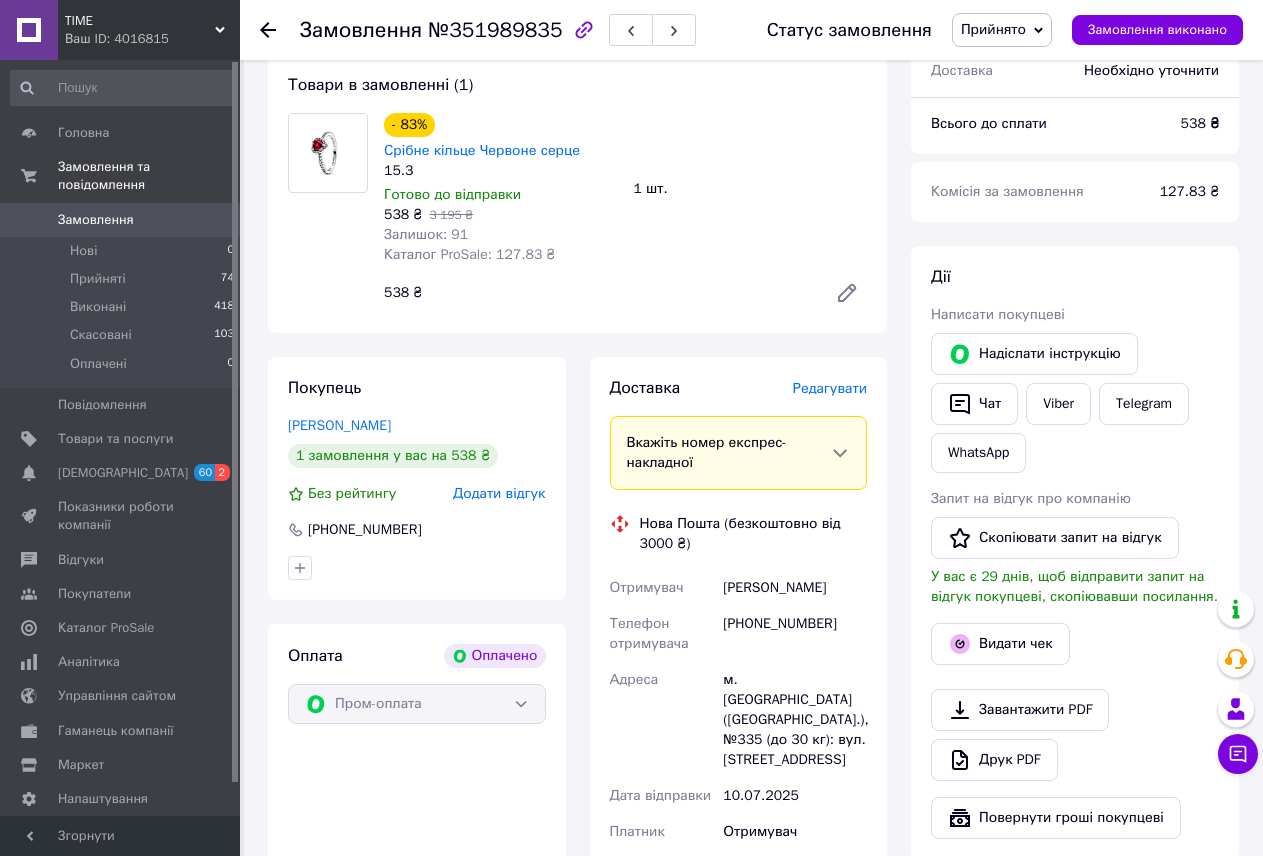 click on "Редагувати" at bounding box center (830, 388) 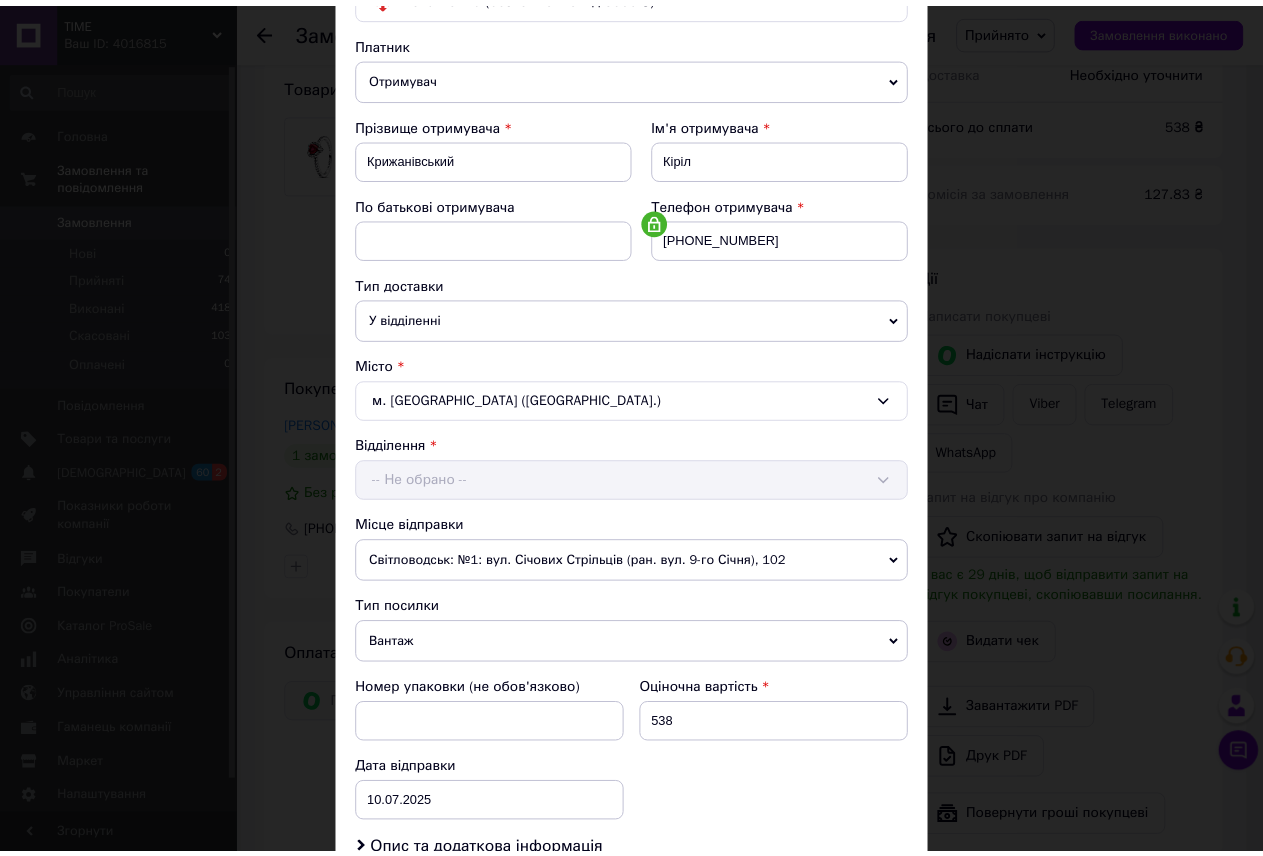 scroll, scrollTop: 472, scrollLeft: 0, axis: vertical 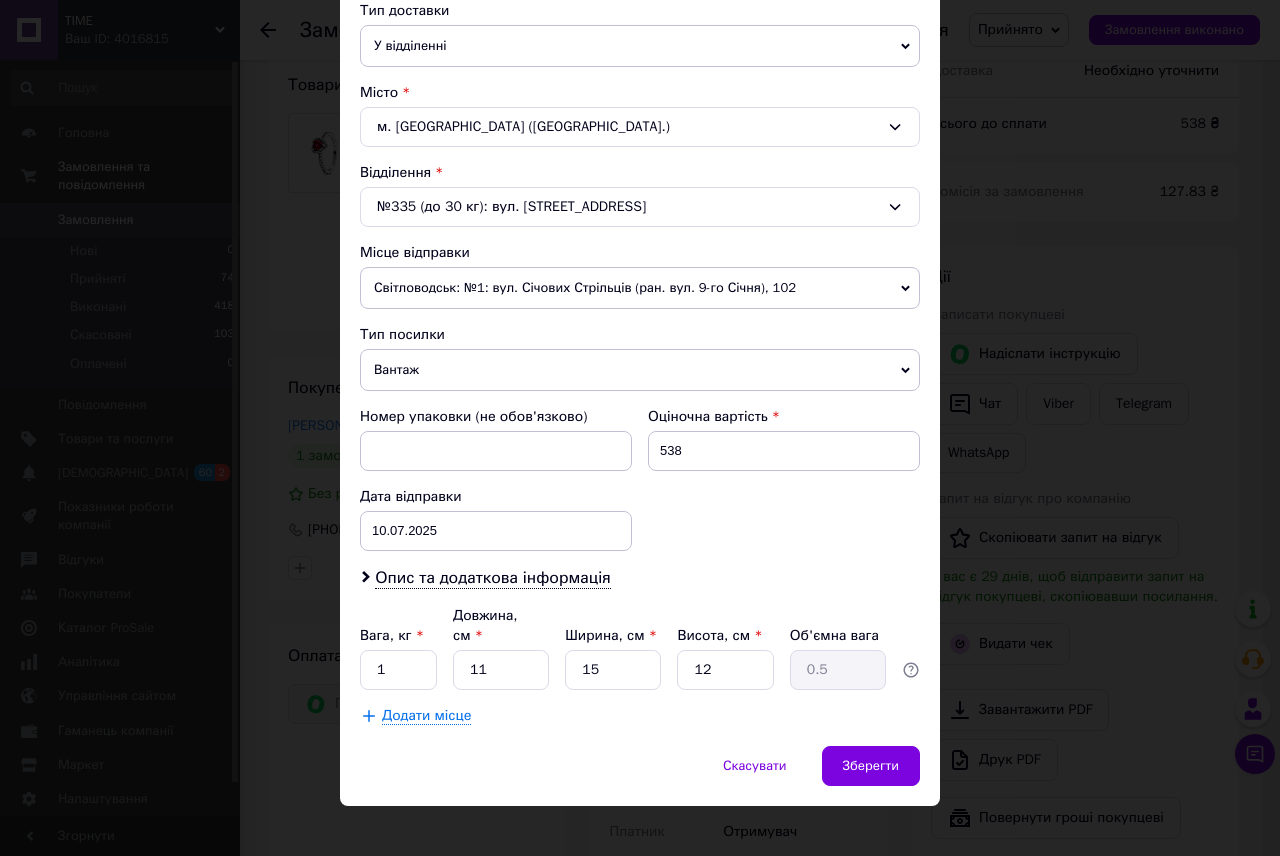 click on "Вантаж" at bounding box center [640, 370] 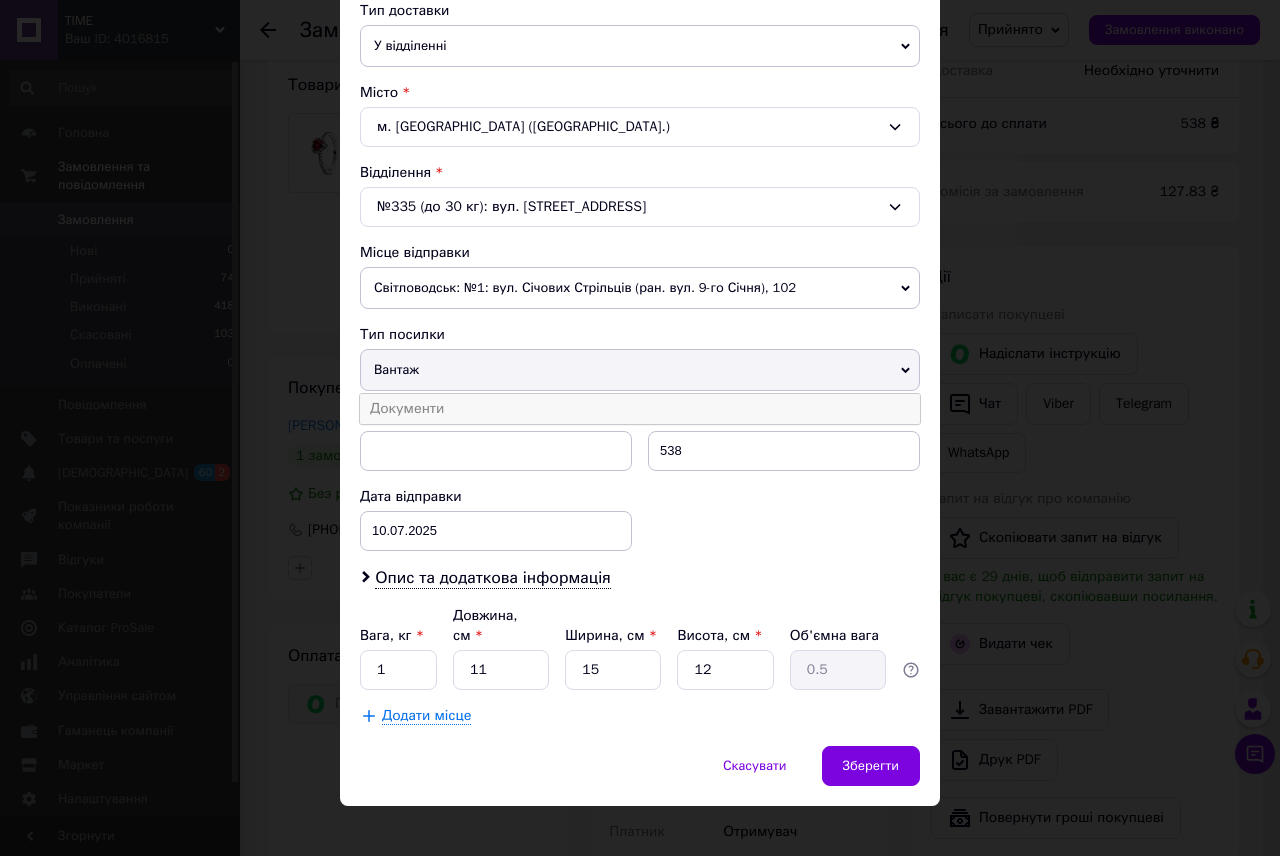 click on "Документи" at bounding box center (640, 409) 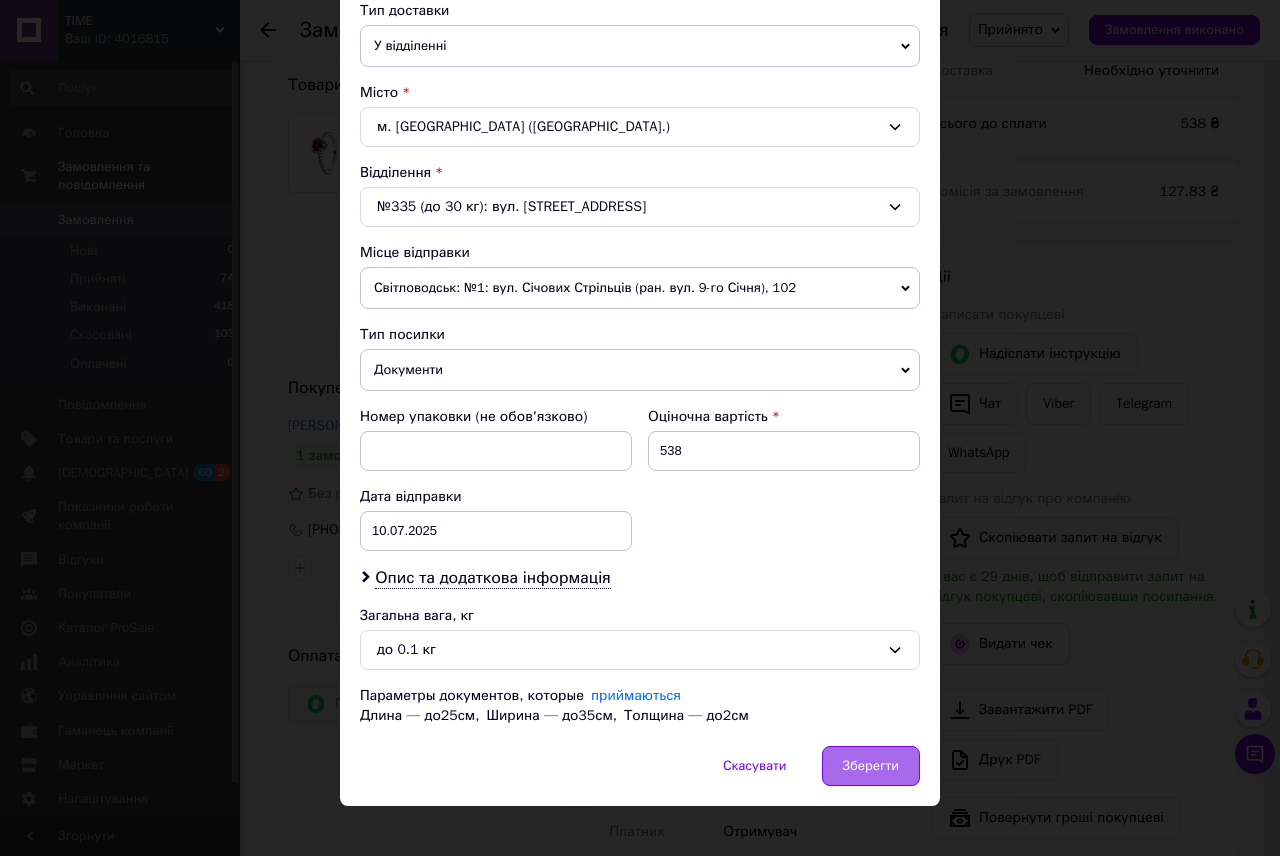 click on "Зберегти" at bounding box center (871, 766) 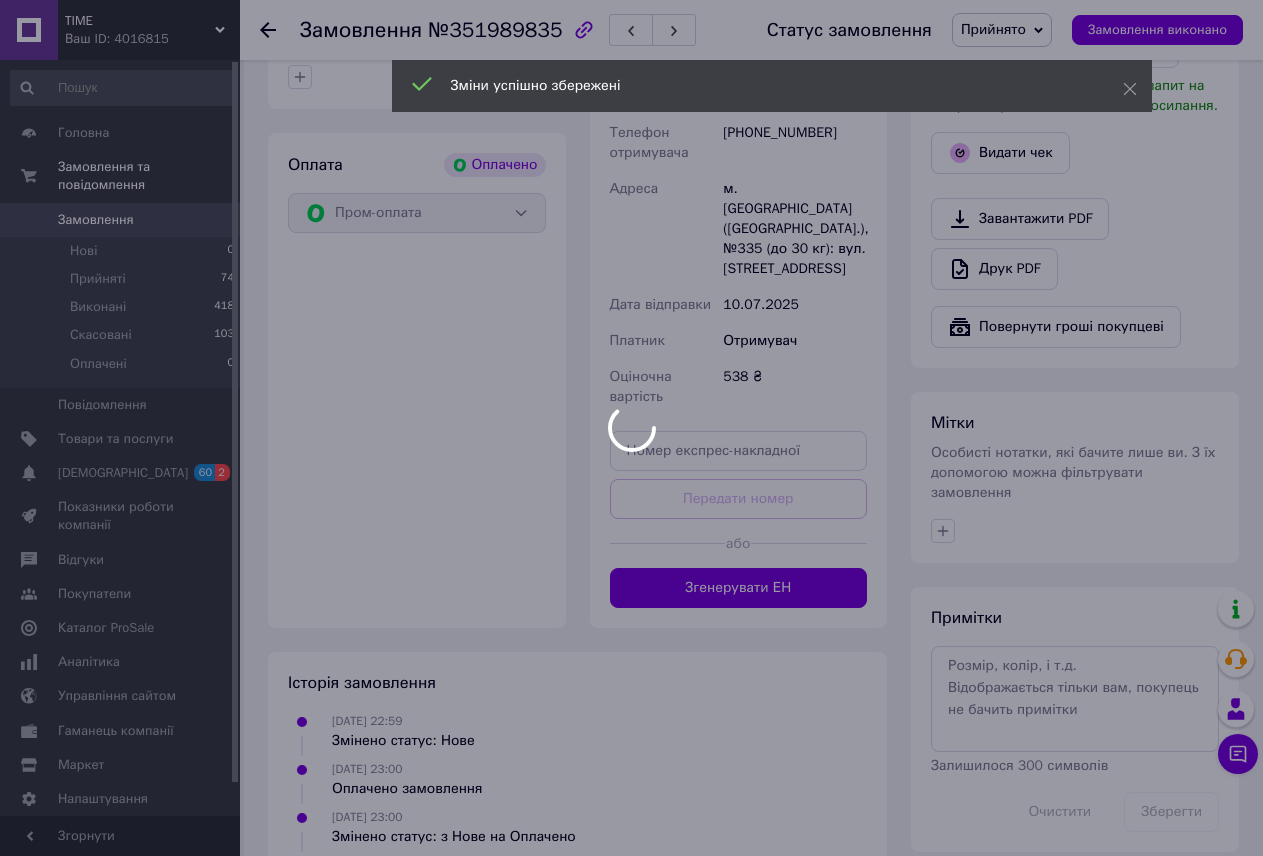 scroll, scrollTop: 1260, scrollLeft: 0, axis: vertical 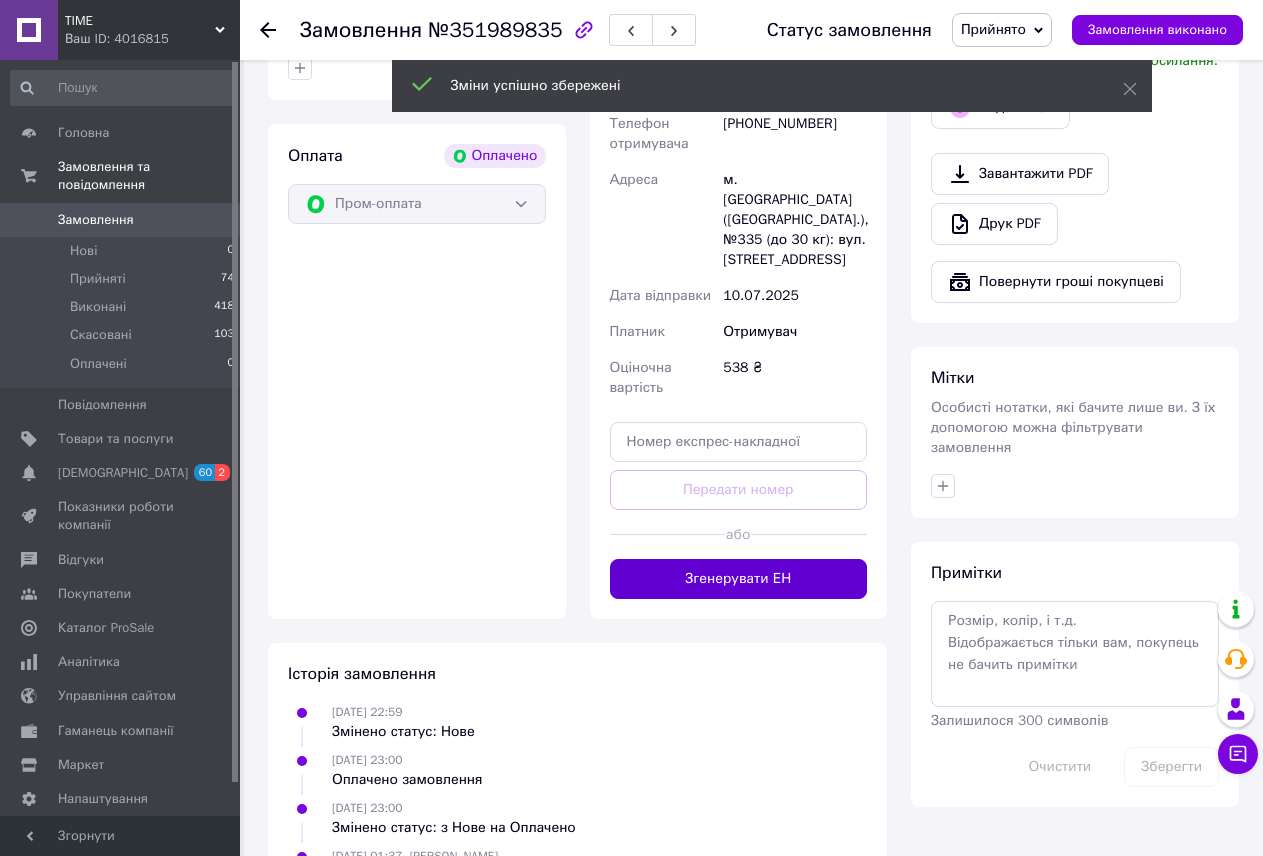 click on "Згенерувати ЕН" at bounding box center [739, 579] 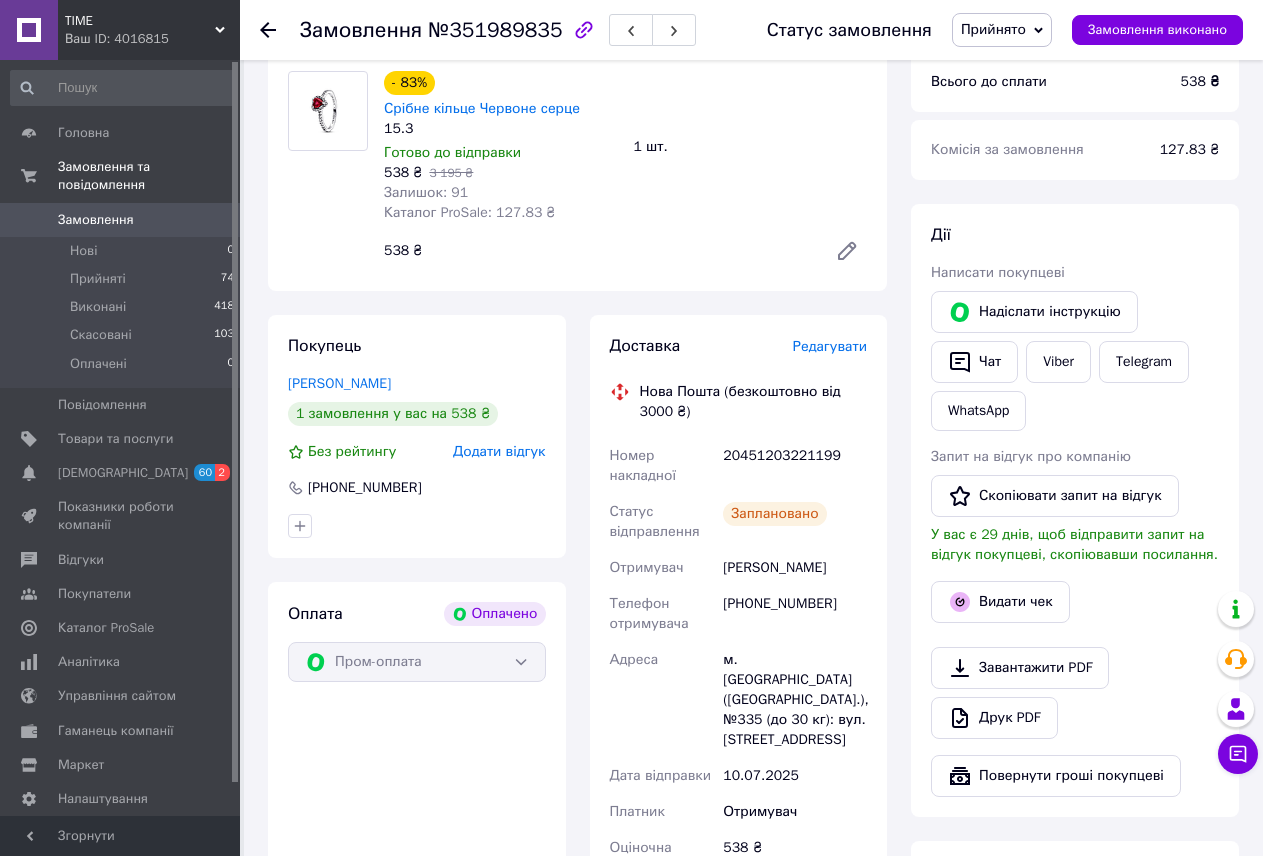 scroll, scrollTop: 660, scrollLeft: 0, axis: vertical 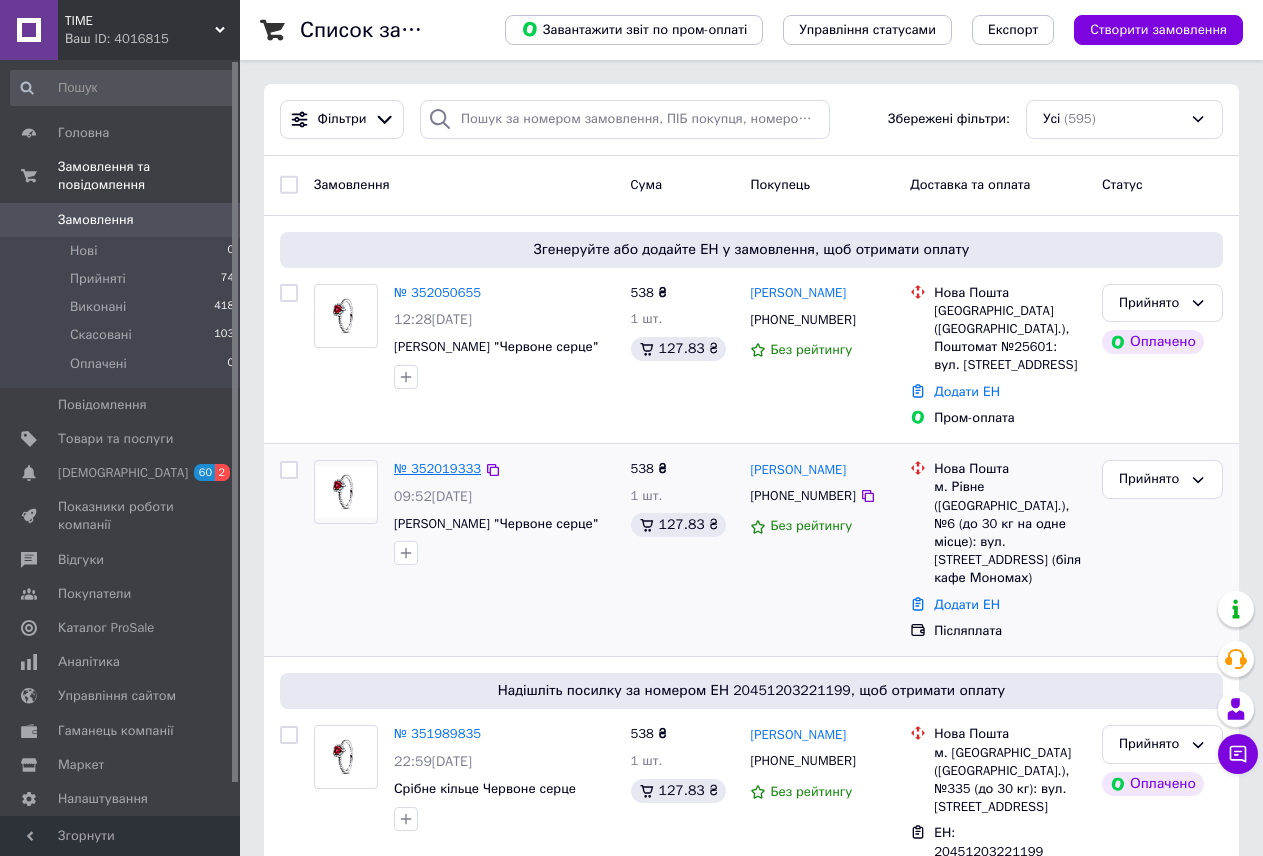 click on "№ 352019333" at bounding box center (437, 468) 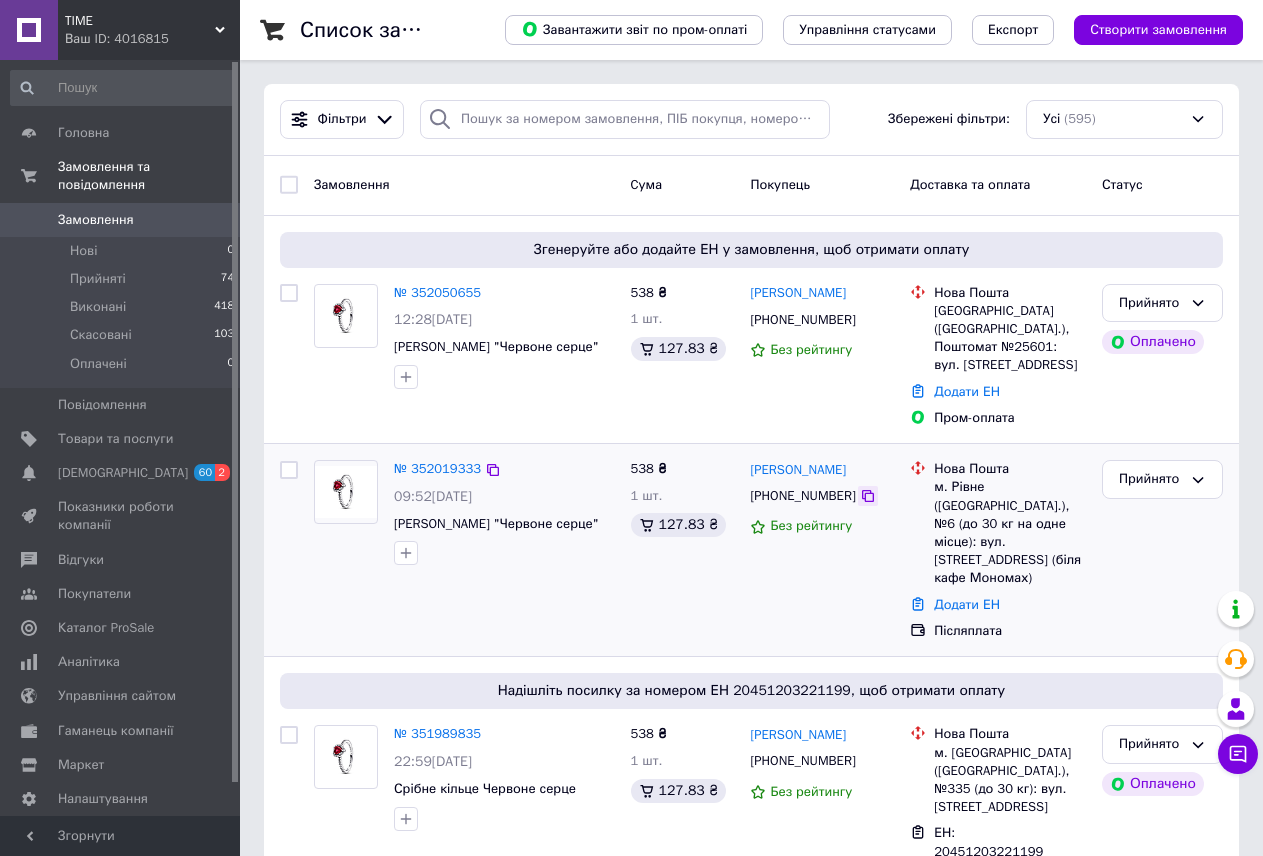 click 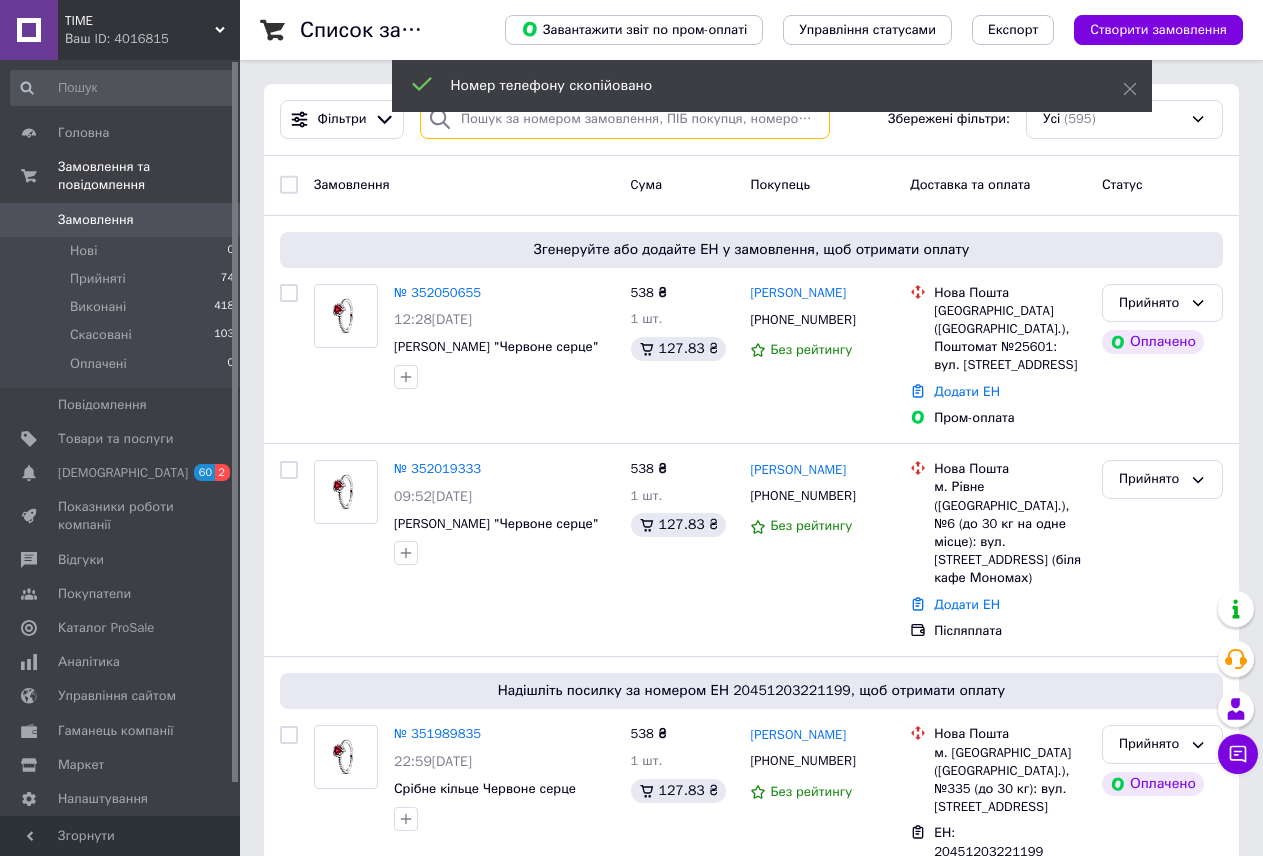 click at bounding box center (625, 119) 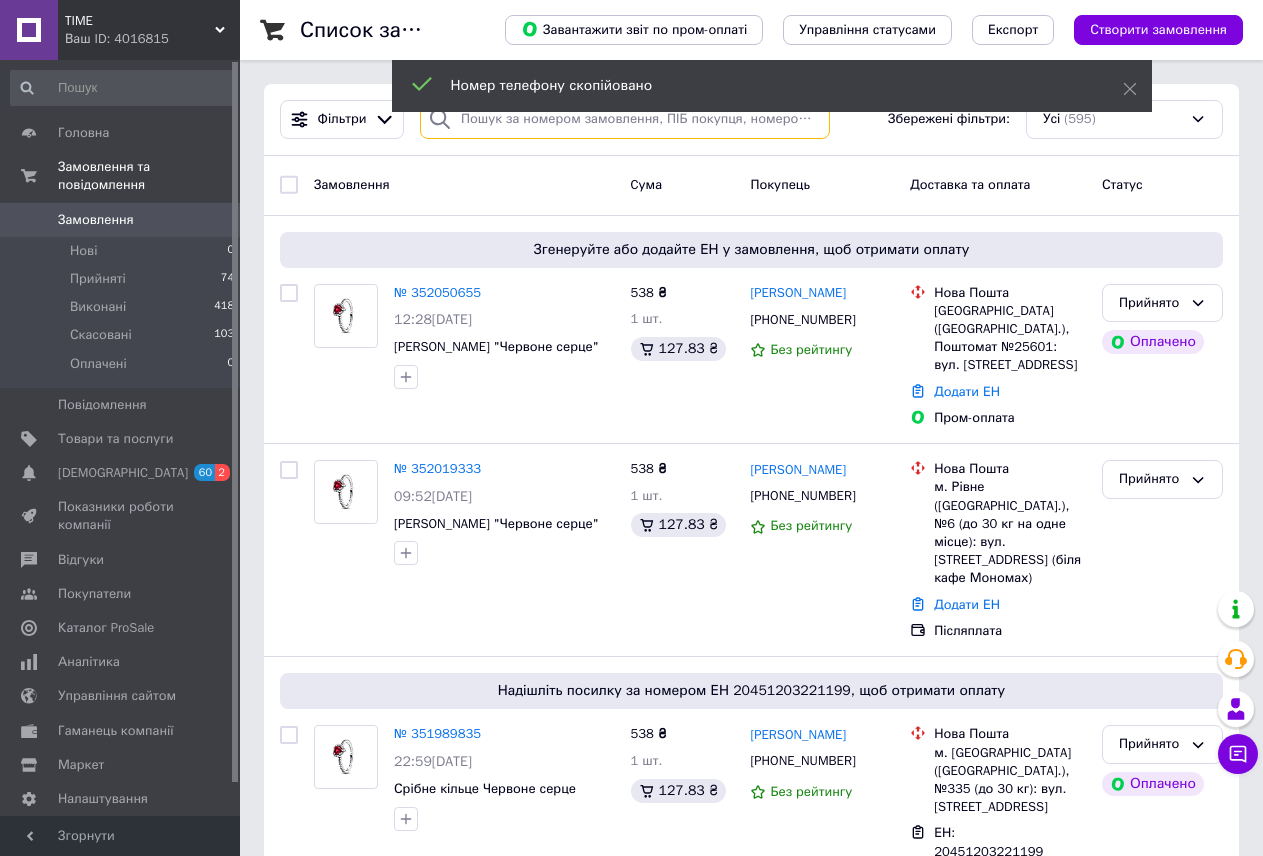 paste on "+380963424478" 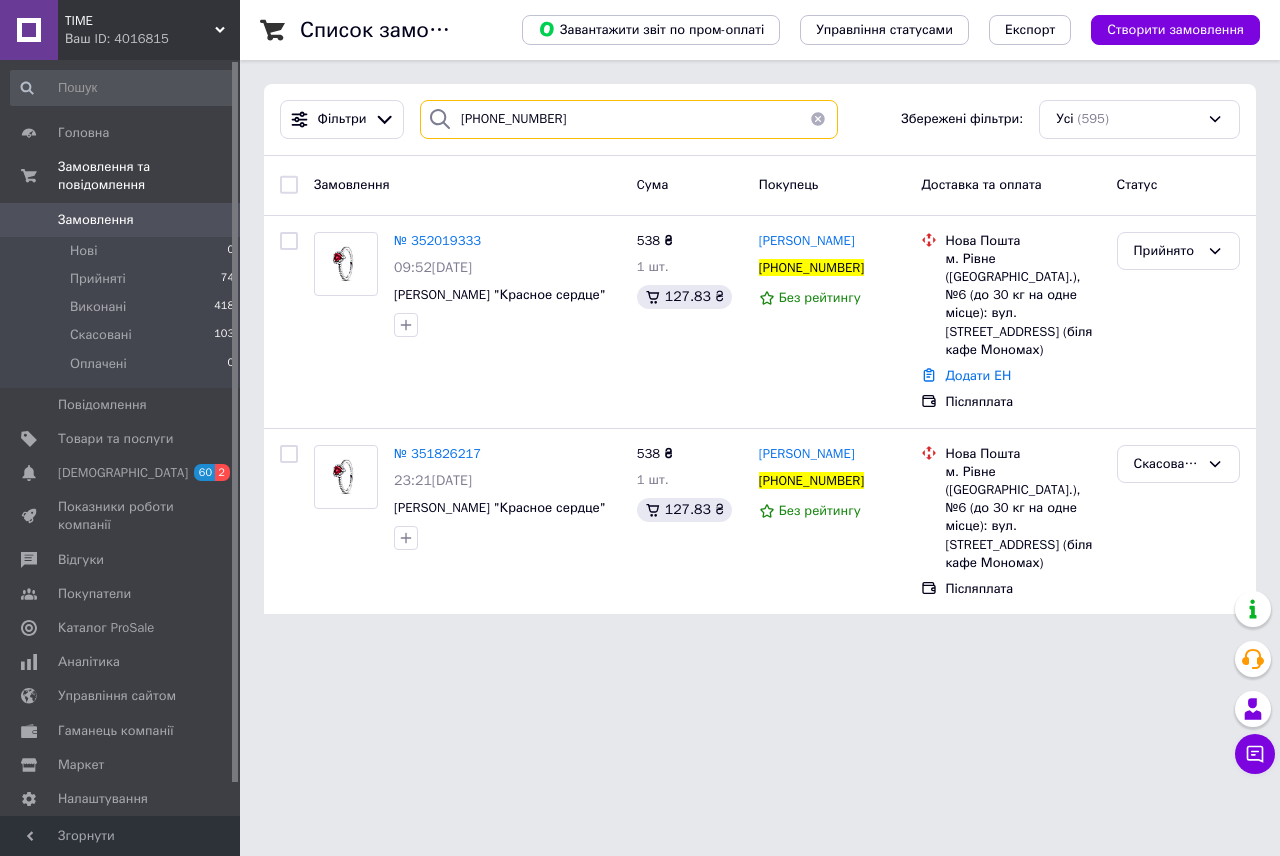 type on "+380963424478" 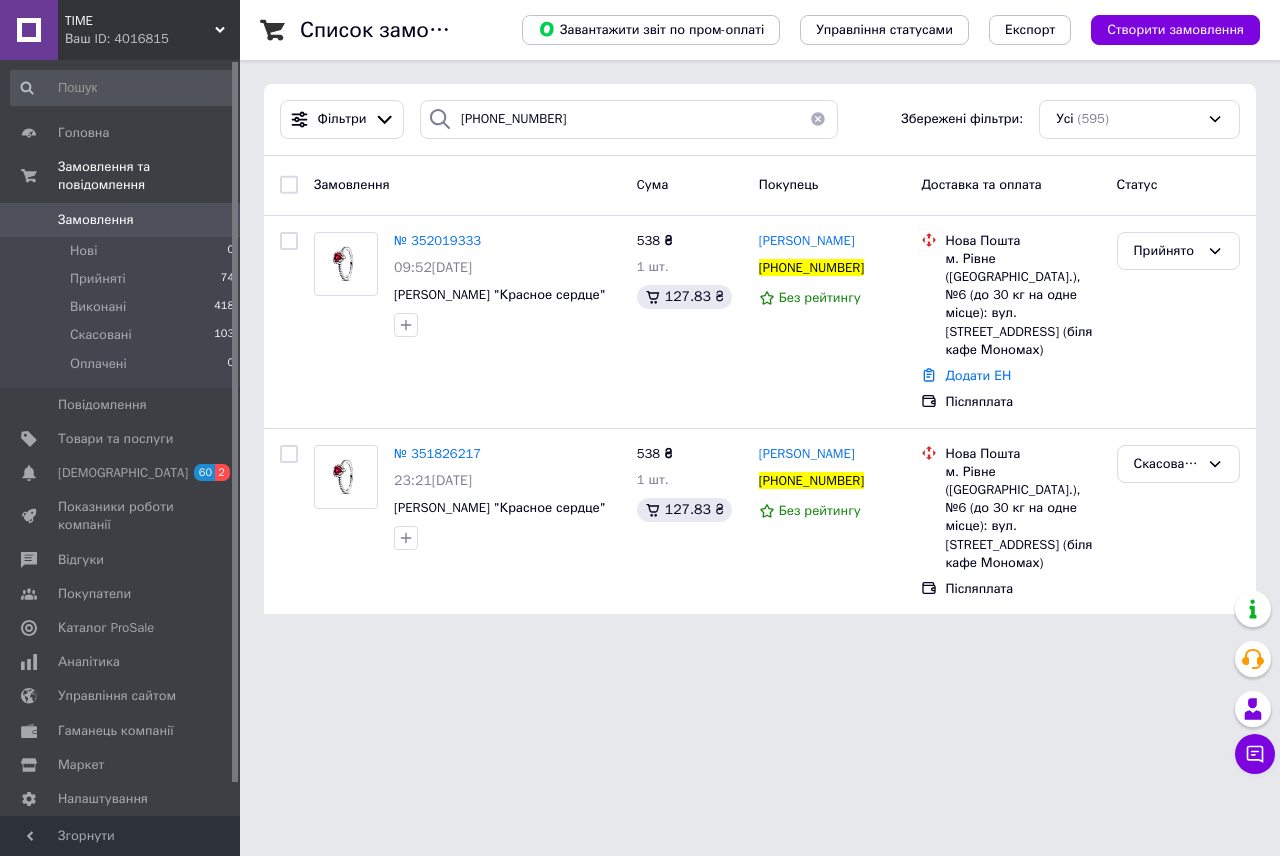 click at bounding box center (818, 119) 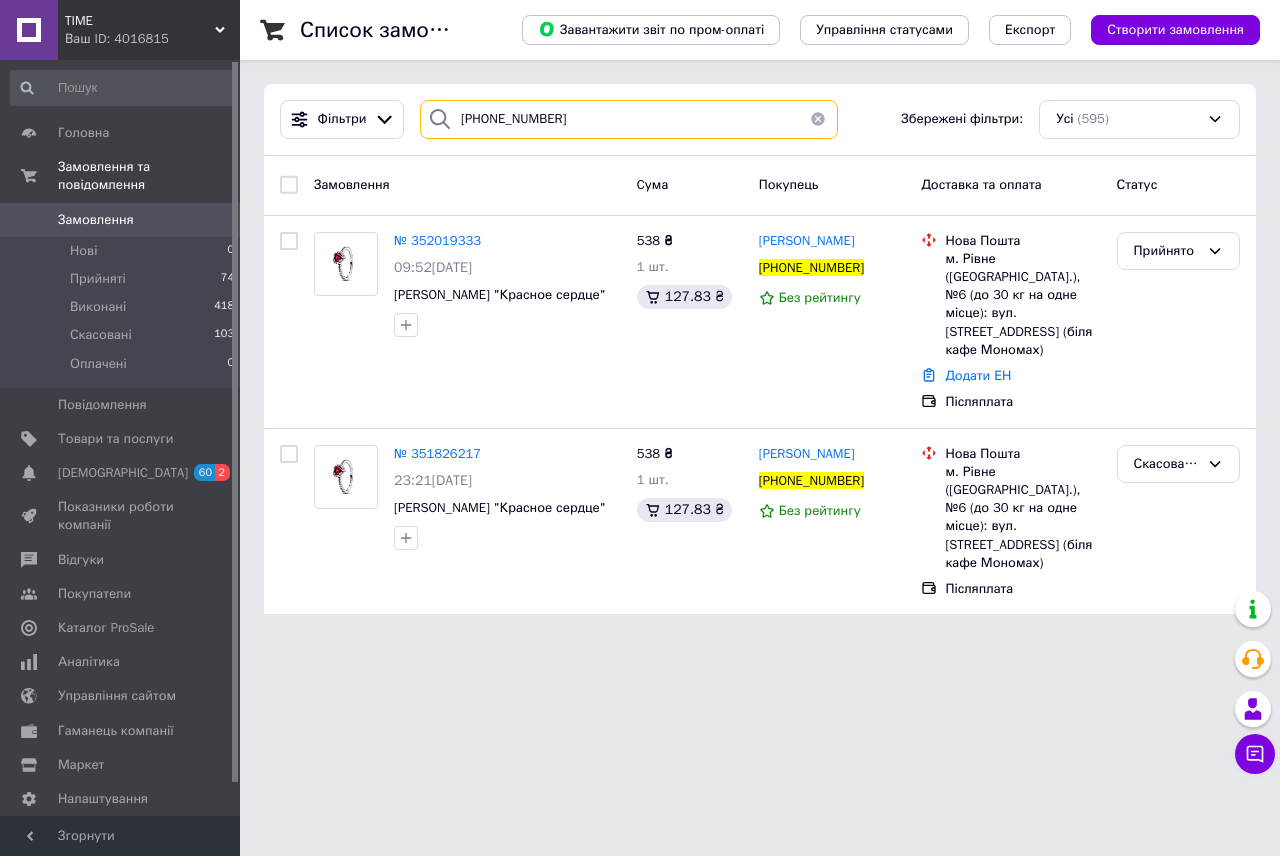 type 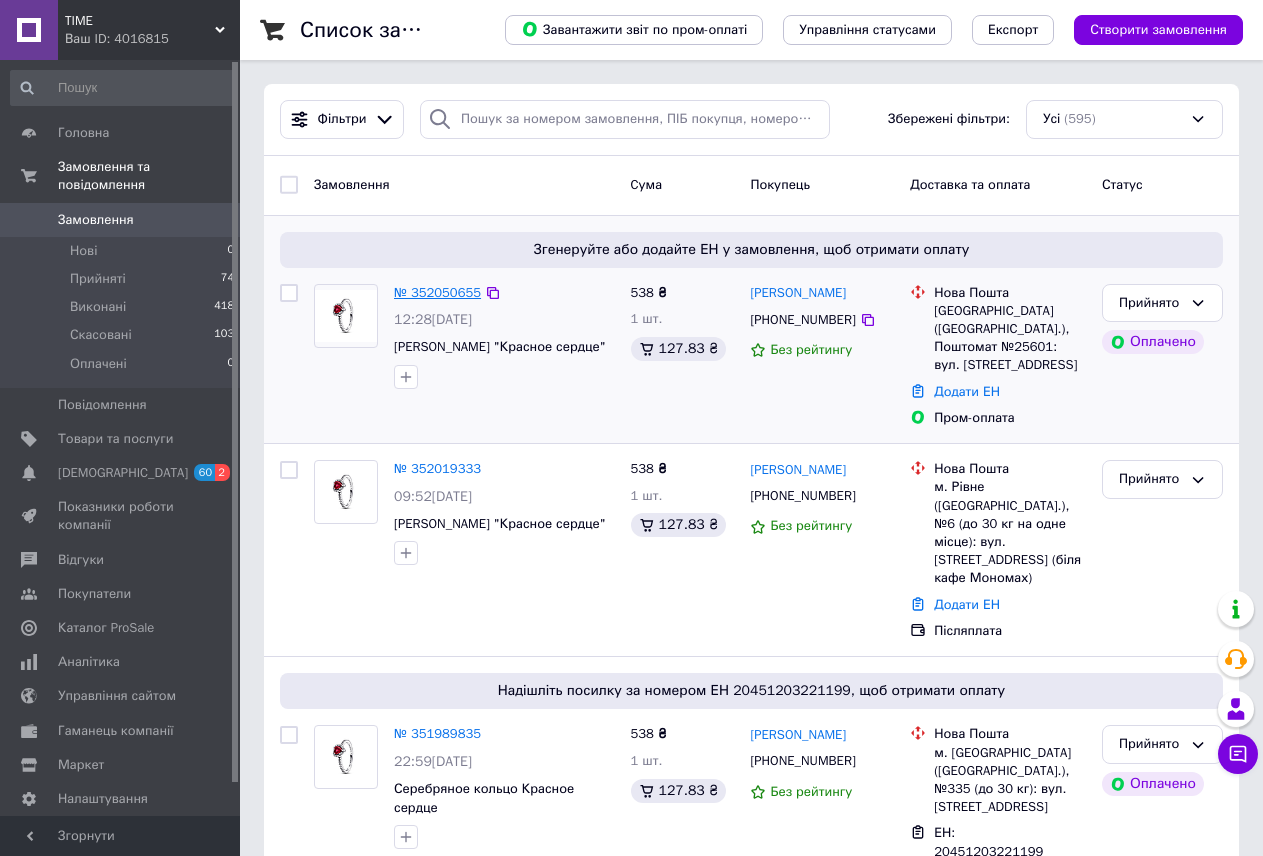 click on "№ 352050655" at bounding box center [437, 292] 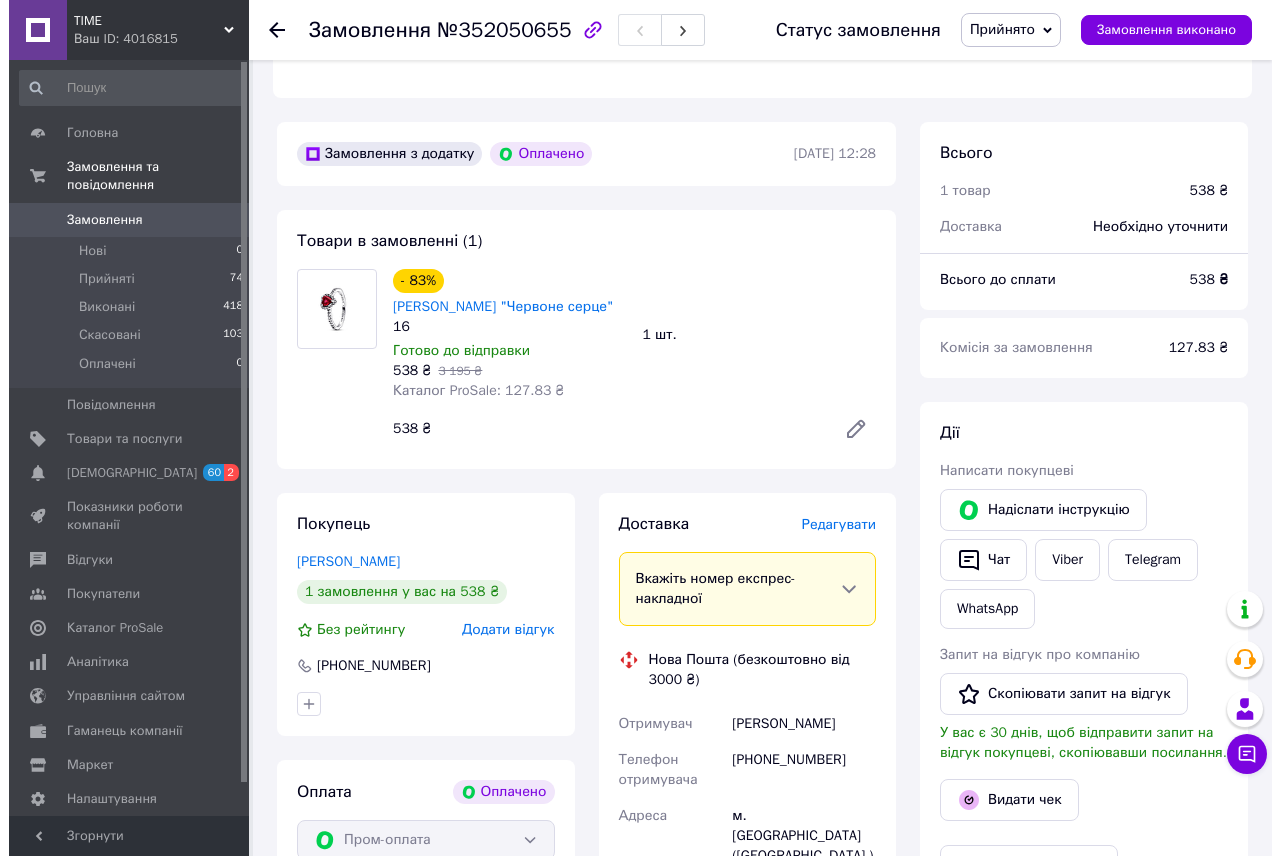 scroll, scrollTop: 600, scrollLeft: 0, axis: vertical 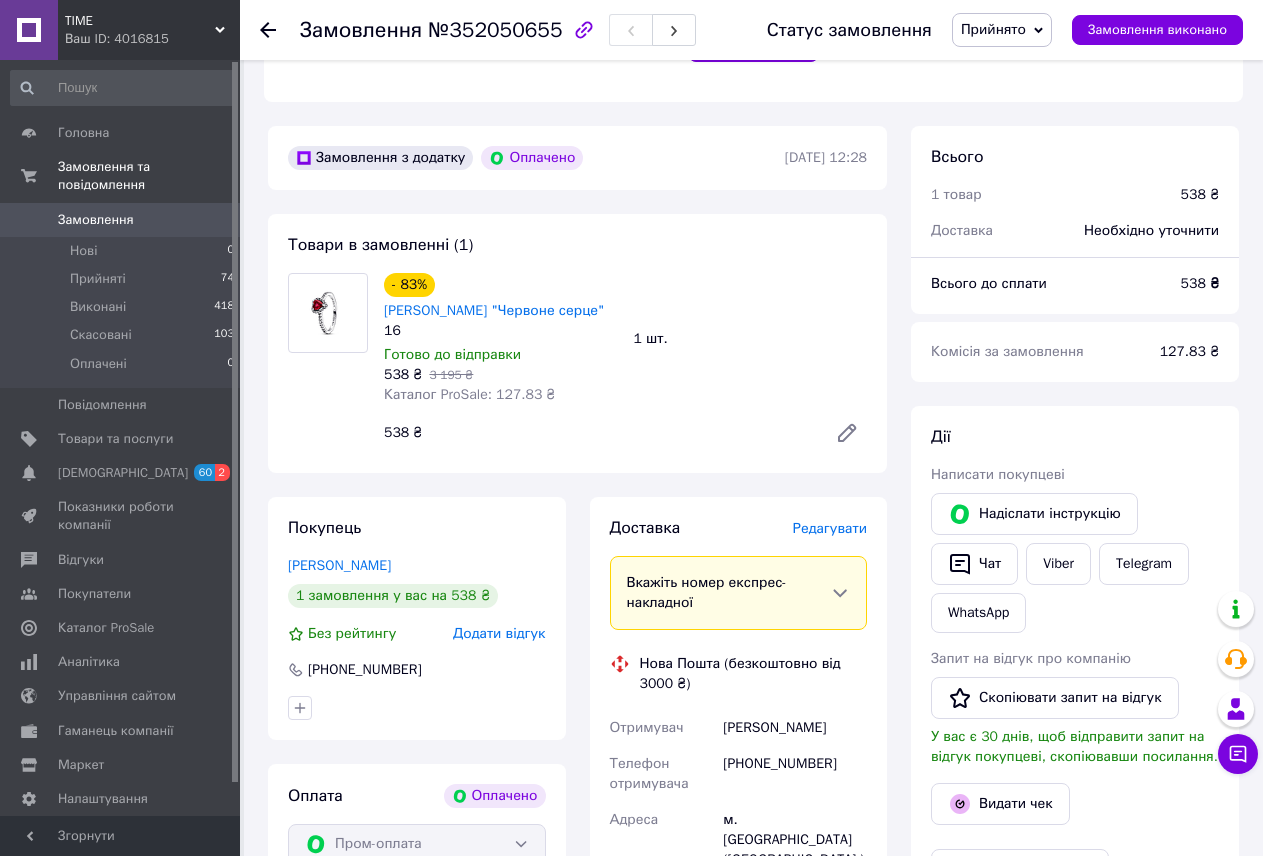 click on "Редагувати" at bounding box center [830, 528] 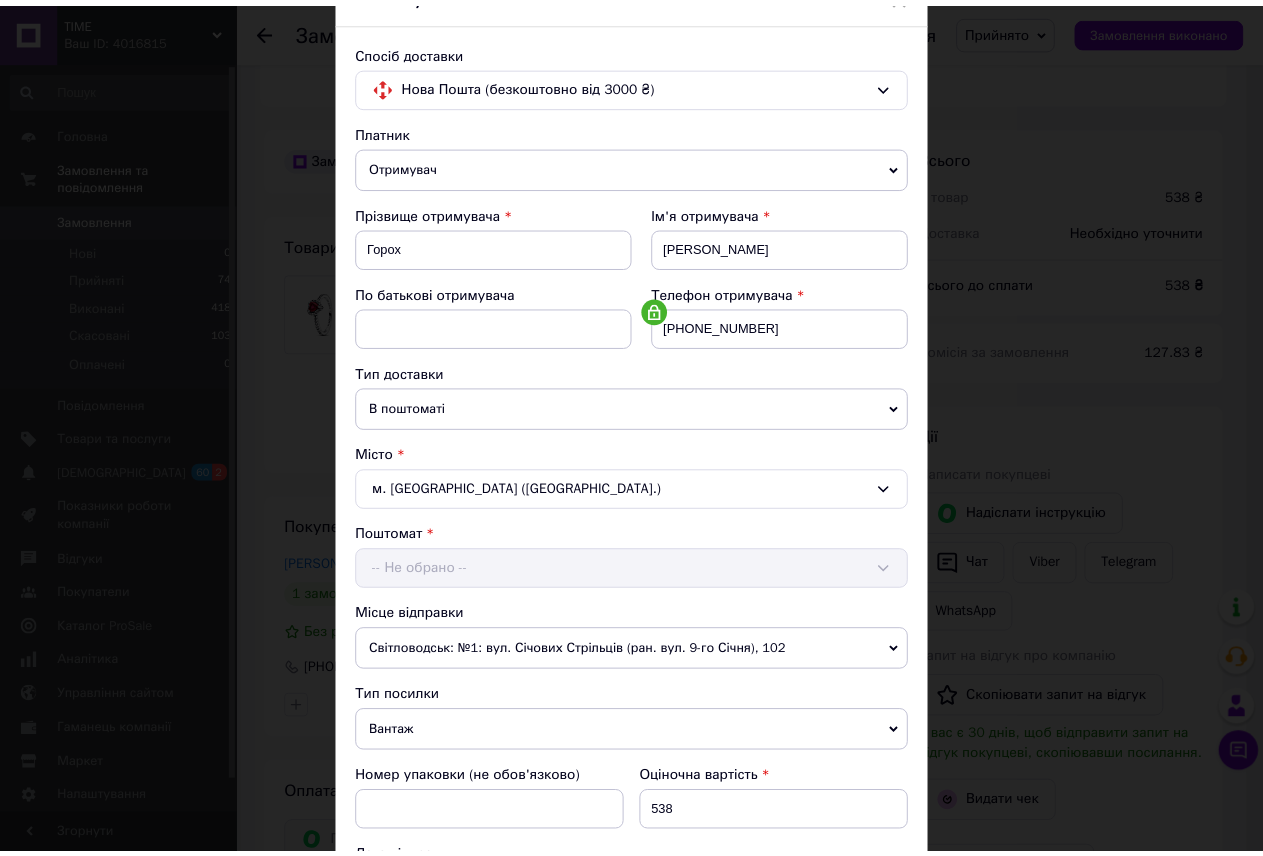 scroll, scrollTop: 472, scrollLeft: 0, axis: vertical 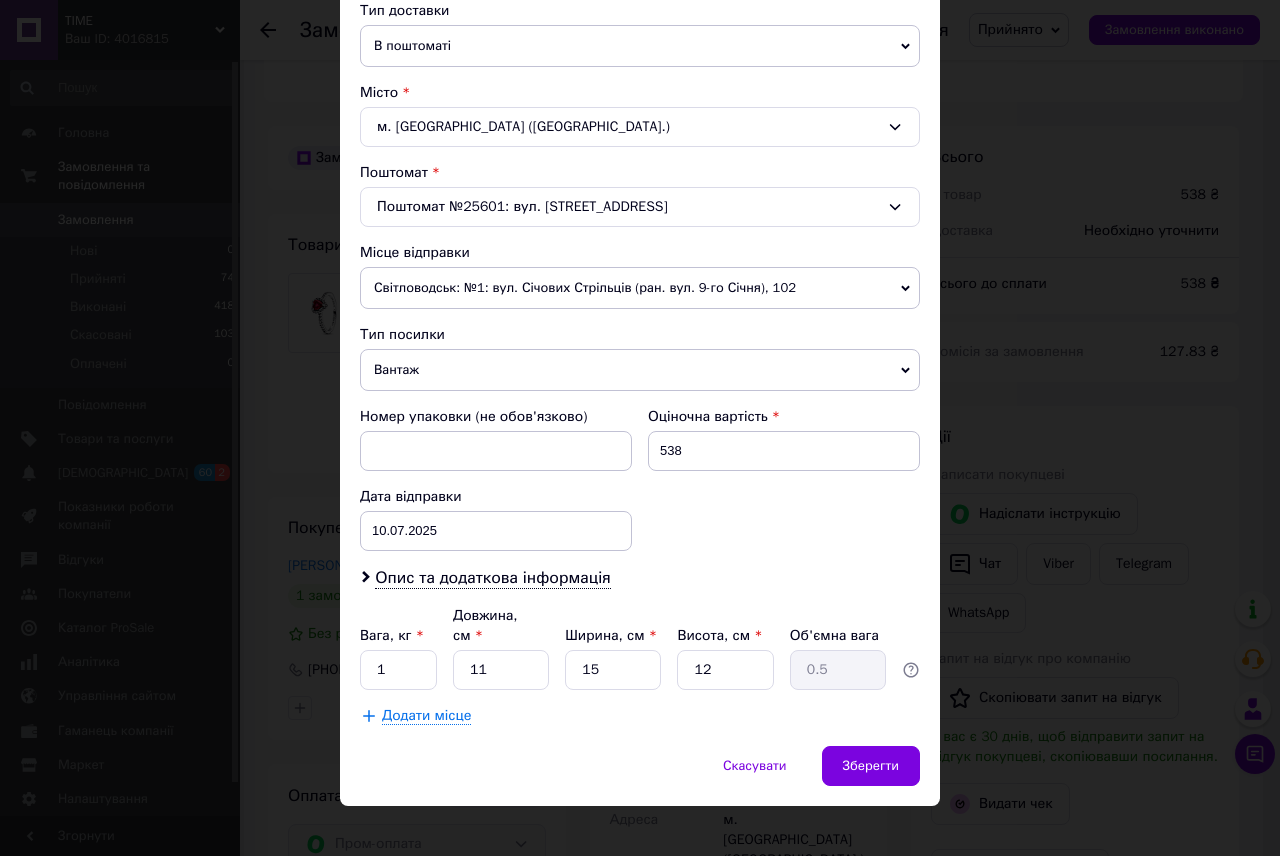 click on "Вантаж" at bounding box center (640, 370) 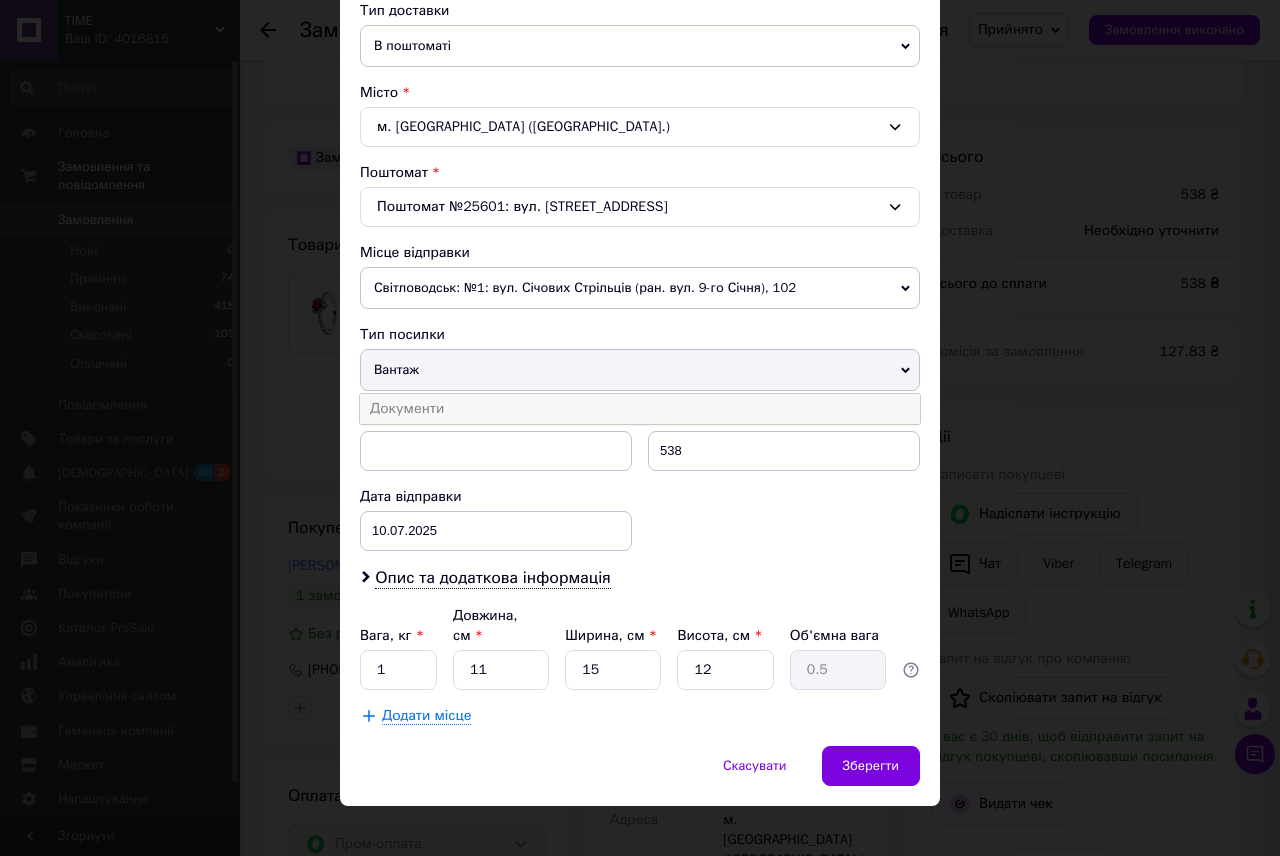 click on "Документи" at bounding box center [640, 409] 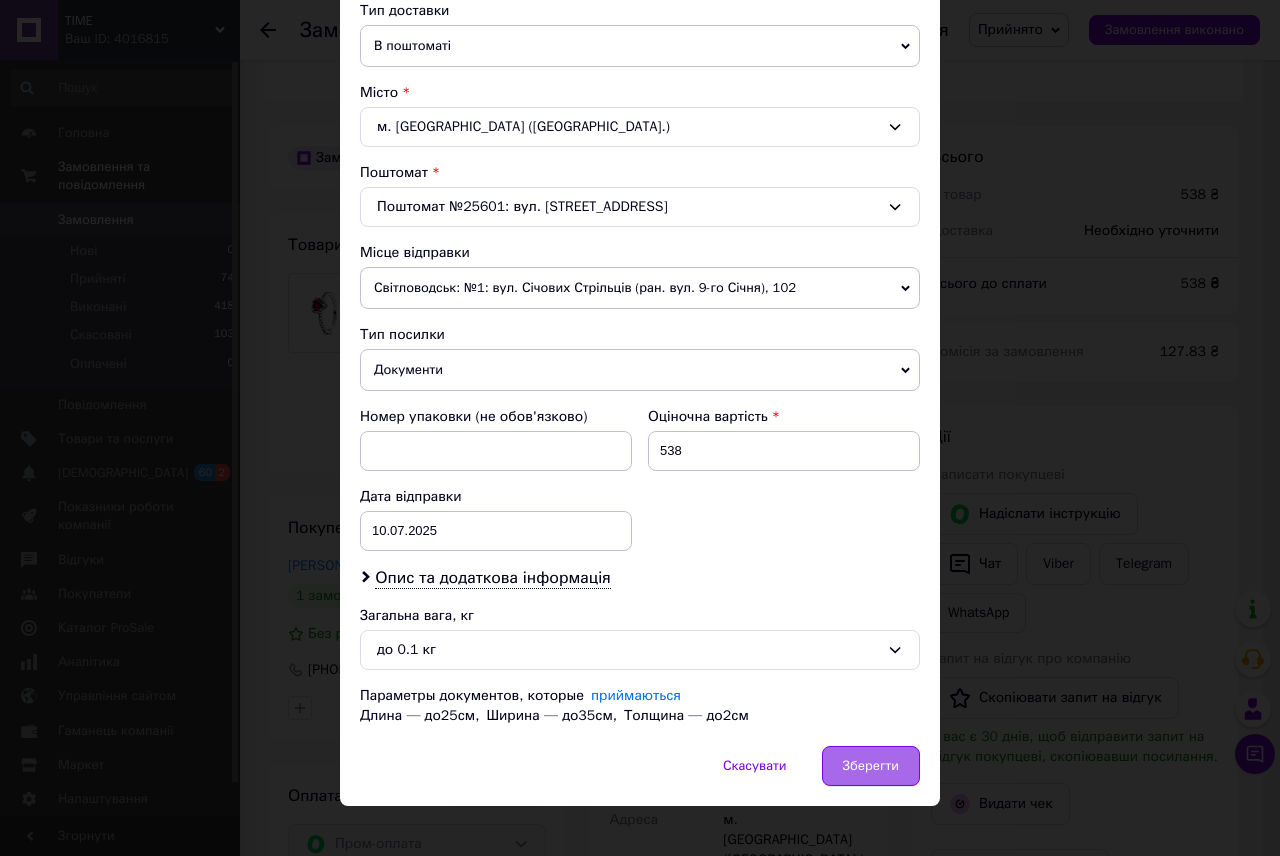 click on "Зберегти" at bounding box center [871, 766] 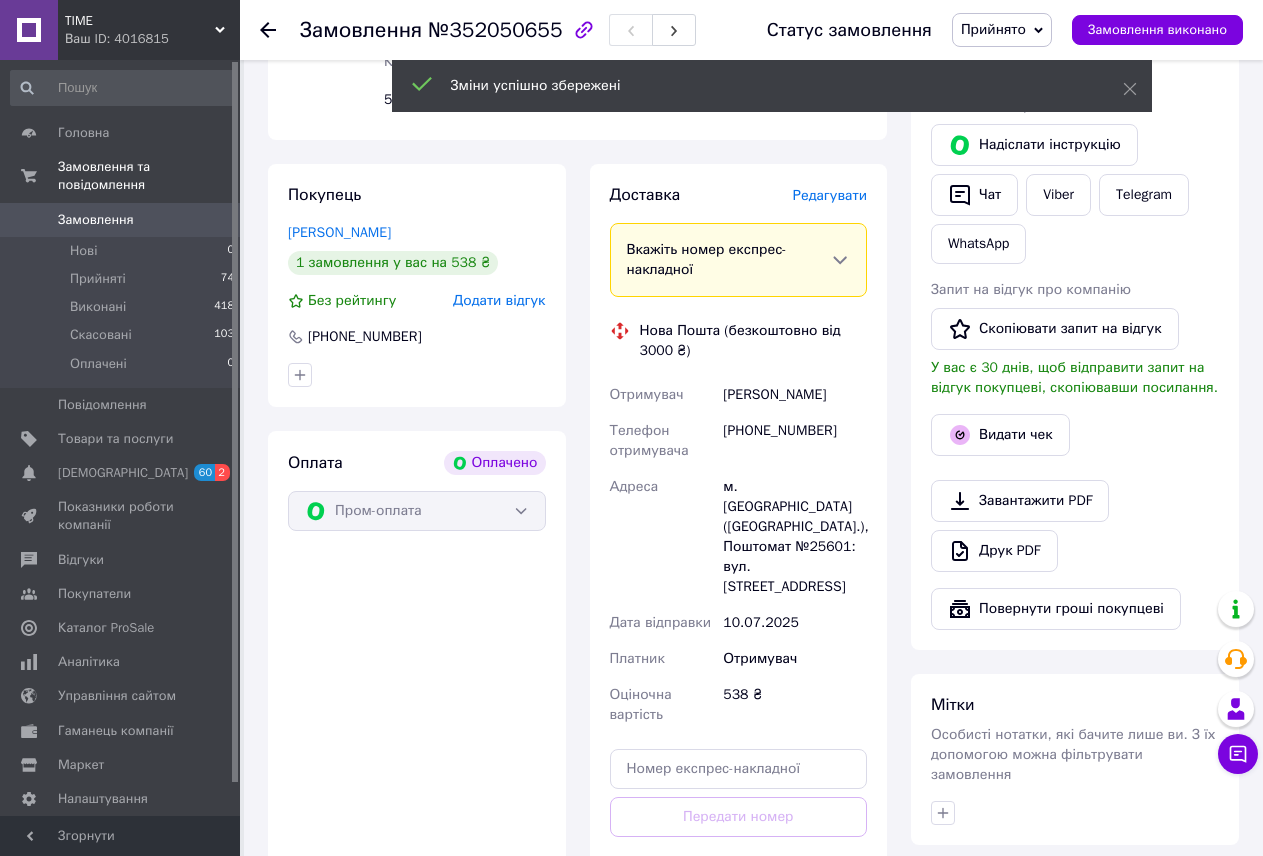 scroll, scrollTop: 1000, scrollLeft: 0, axis: vertical 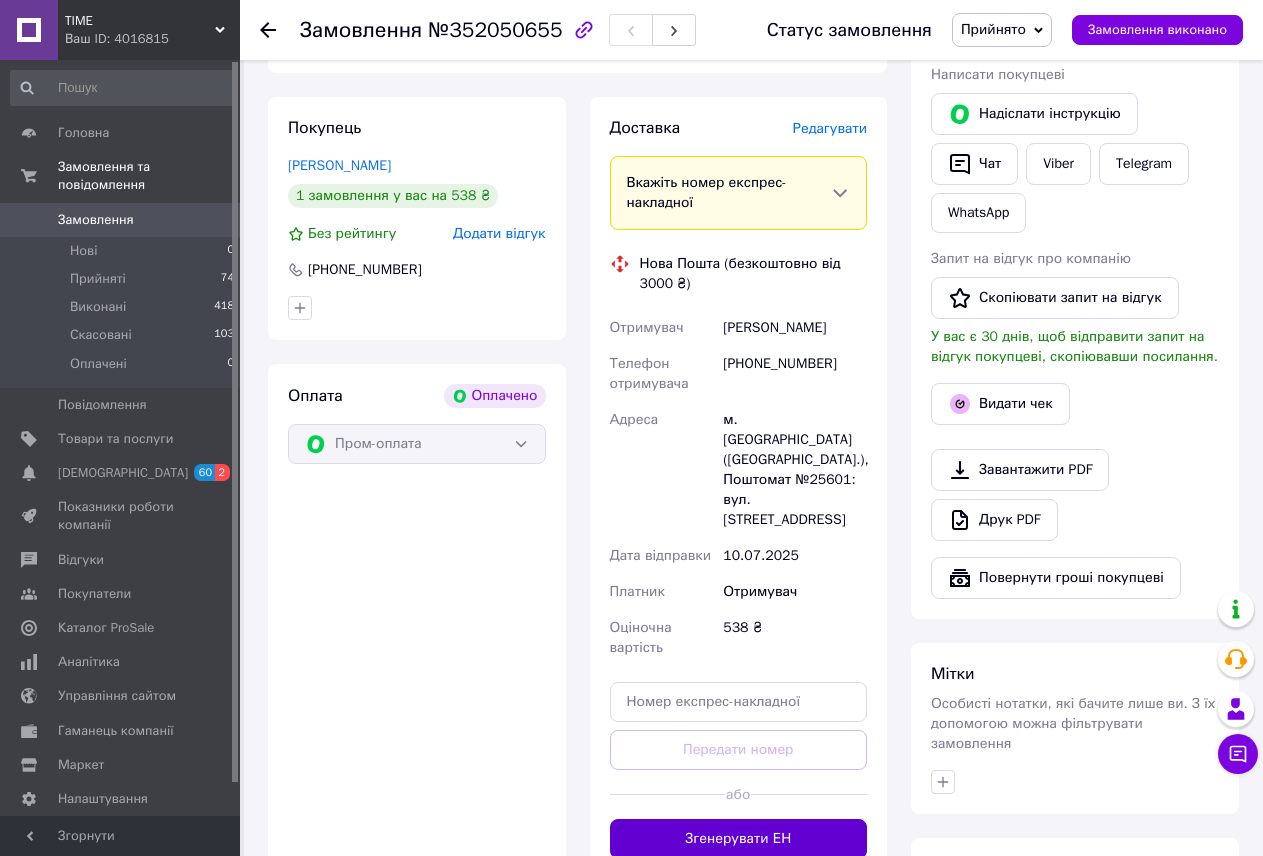 click on "Згенерувати ЕН" at bounding box center (739, 839) 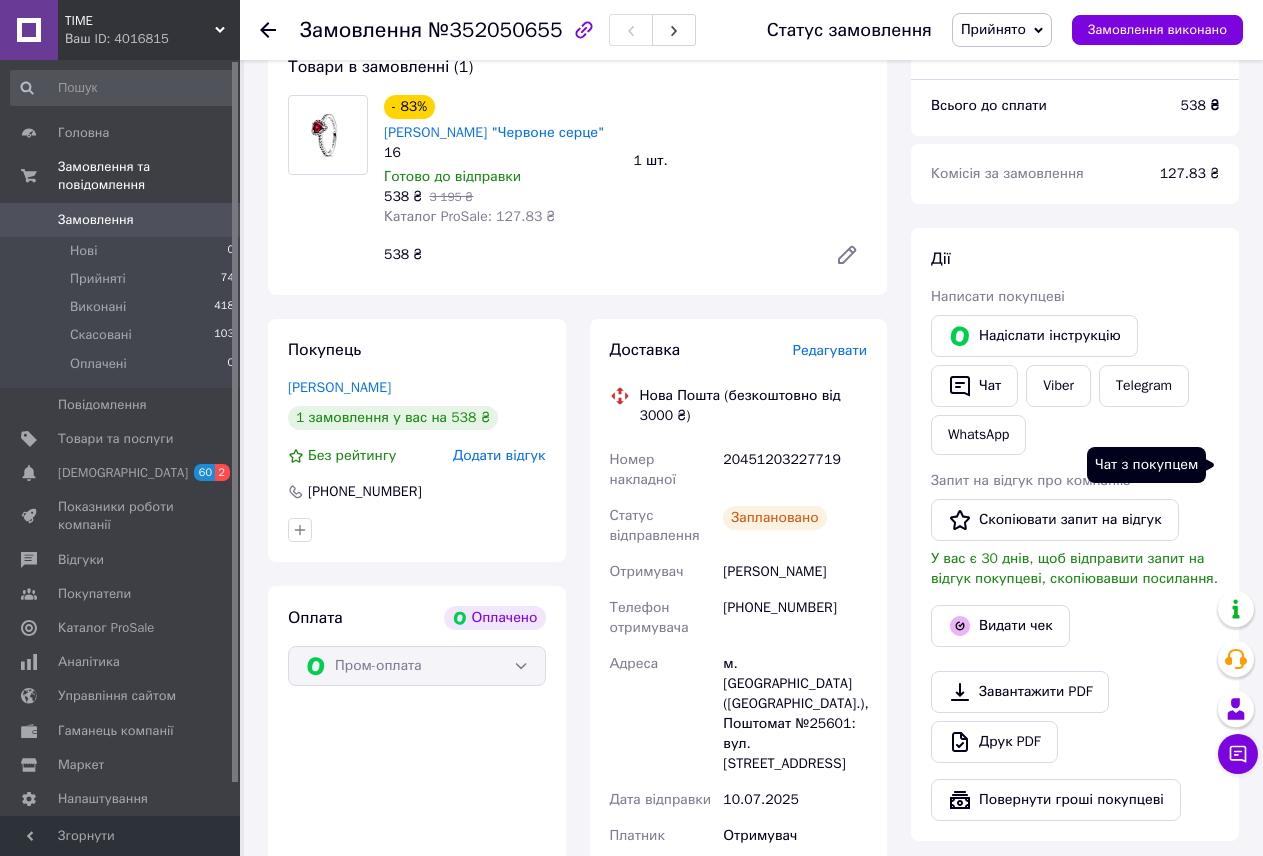 scroll, scrollTop: 400, scrollLeft: 0, axis: vertical 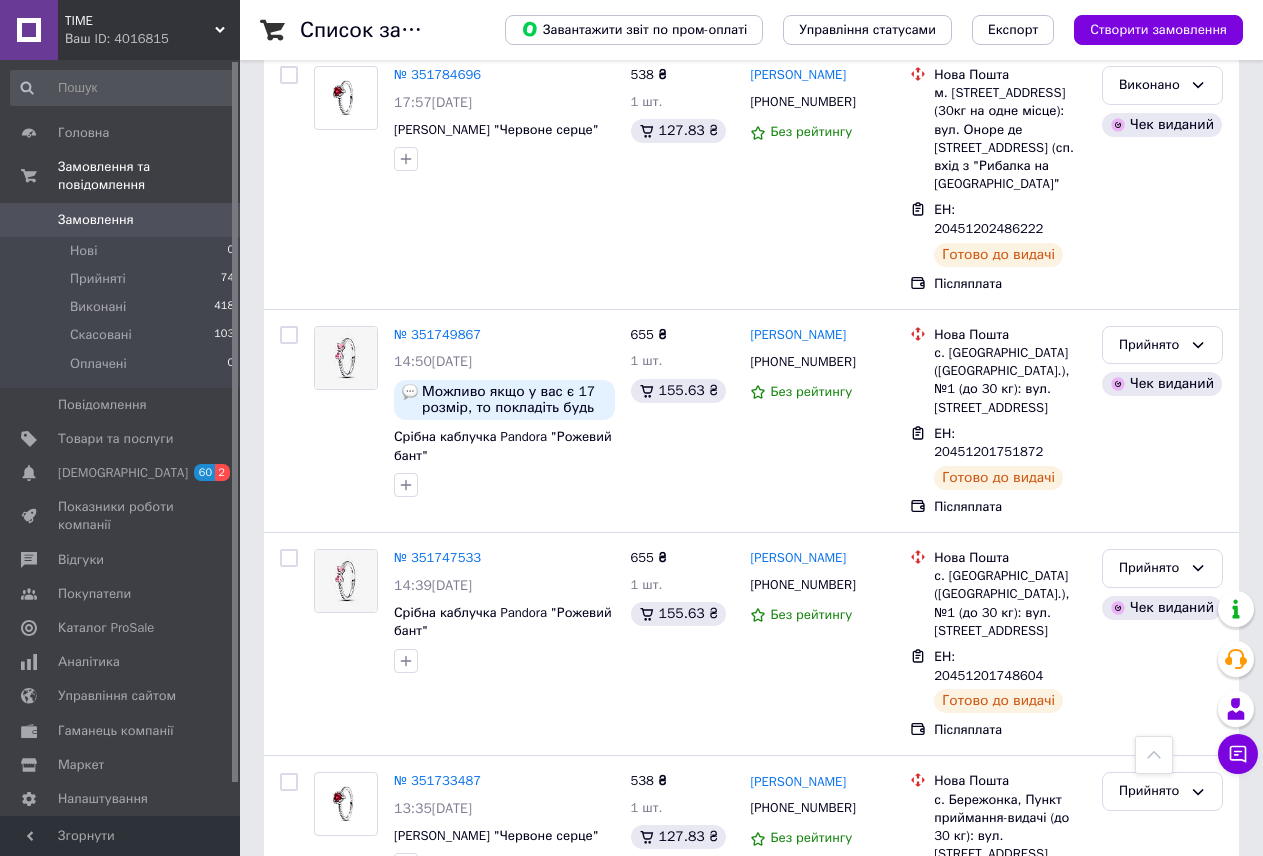 click on "TIME" at bounding box center (140, 21) 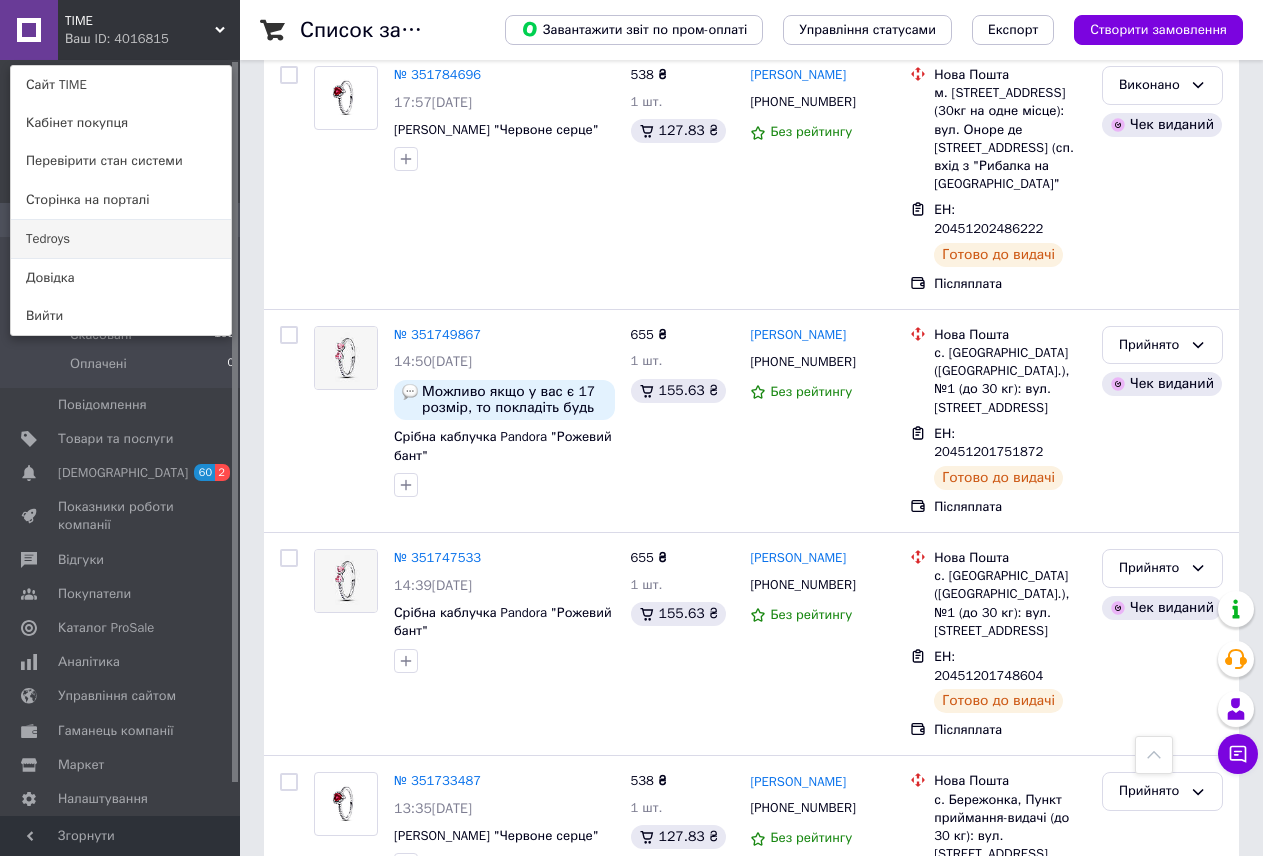 click on "Tedroys" at bounding box center (121, 239) 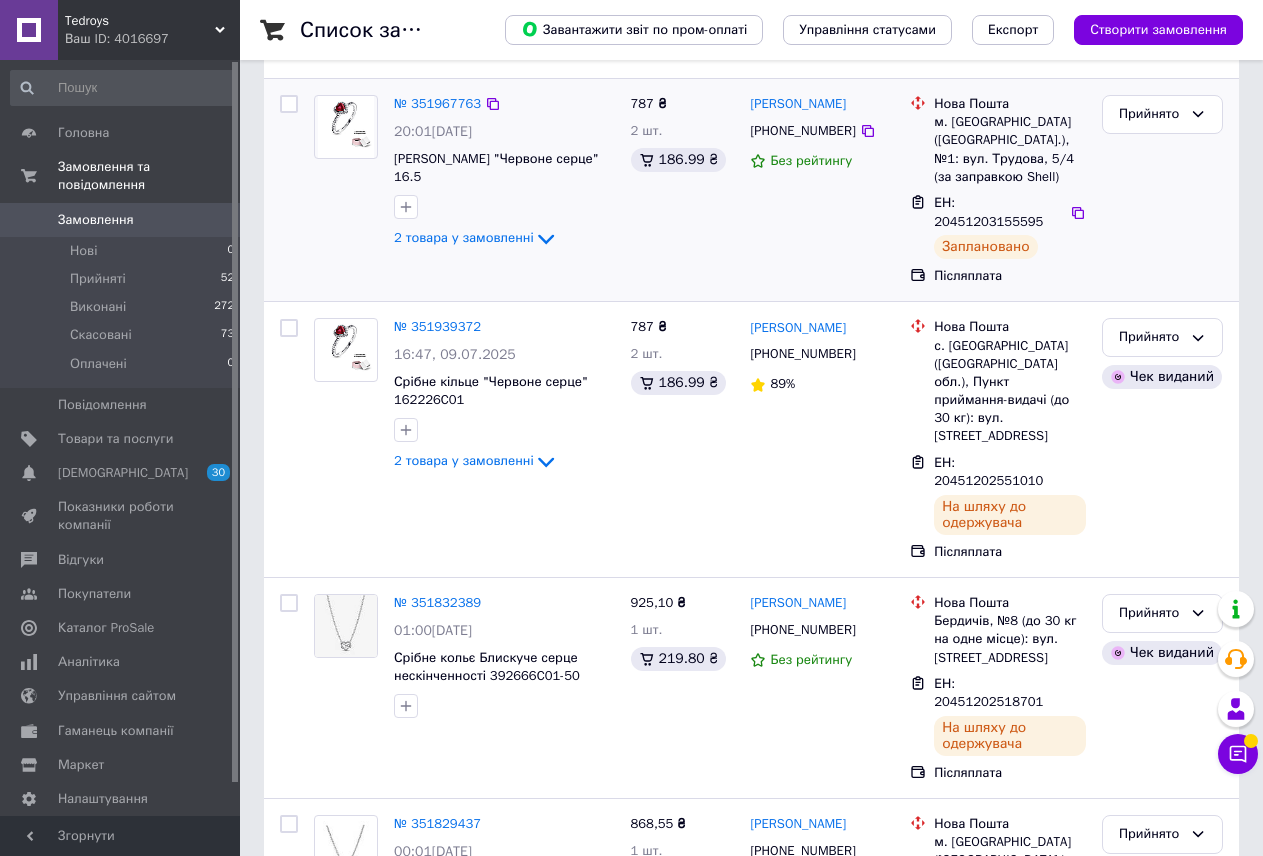 scroll, scrollTop: 700, scrollLeft: 0, axis: vertical 